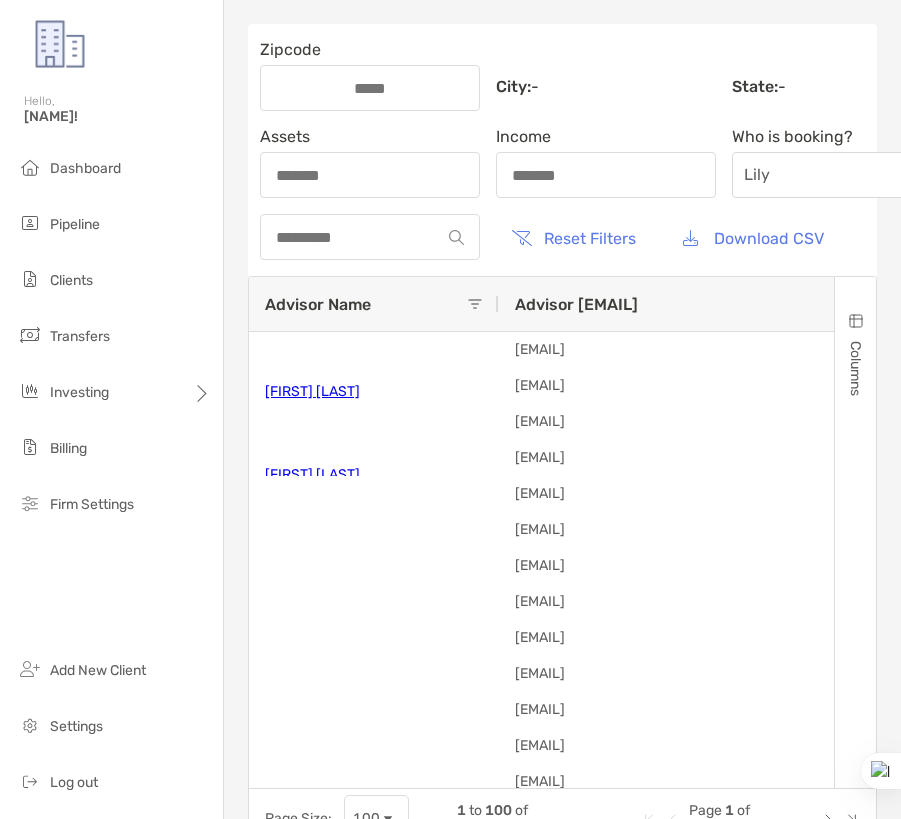 scroll, scrollTop: 0, scrollLeft: 0, axis: both 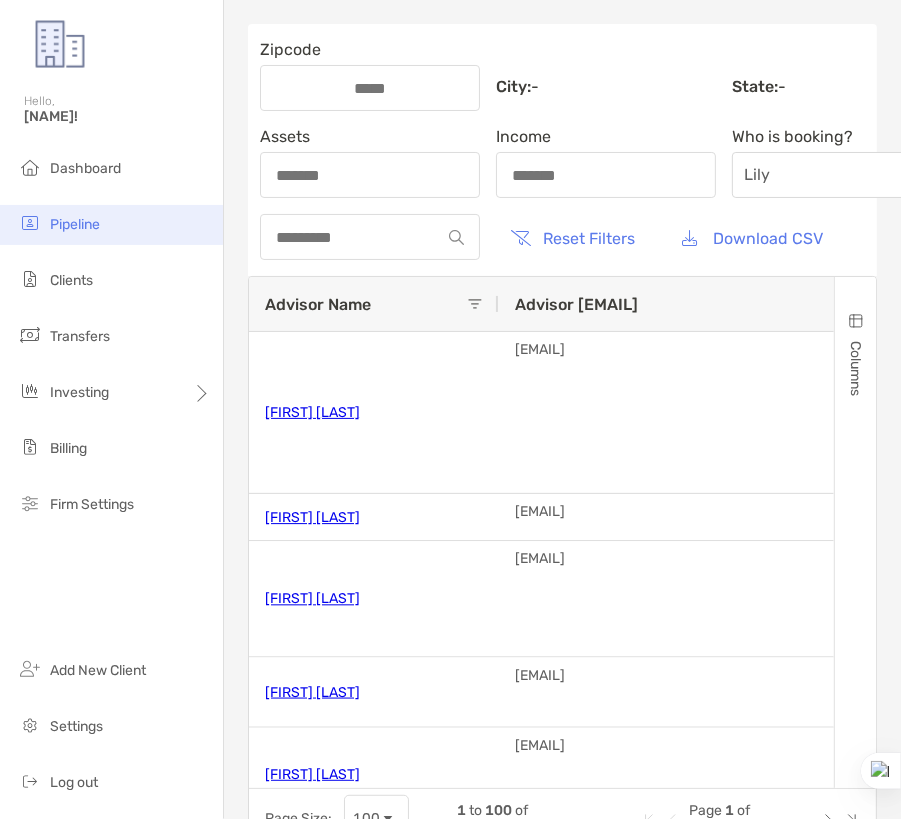click on "Pipeline" at bounding box center [111, 225] 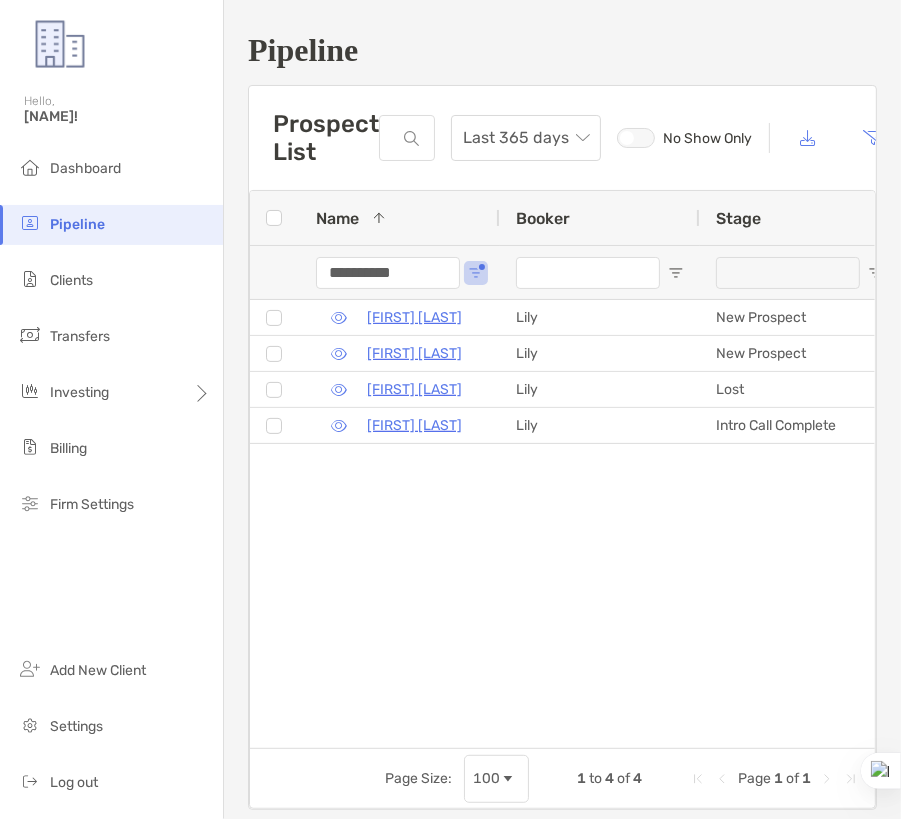 click on "**********" at bounding box center [388, 273] 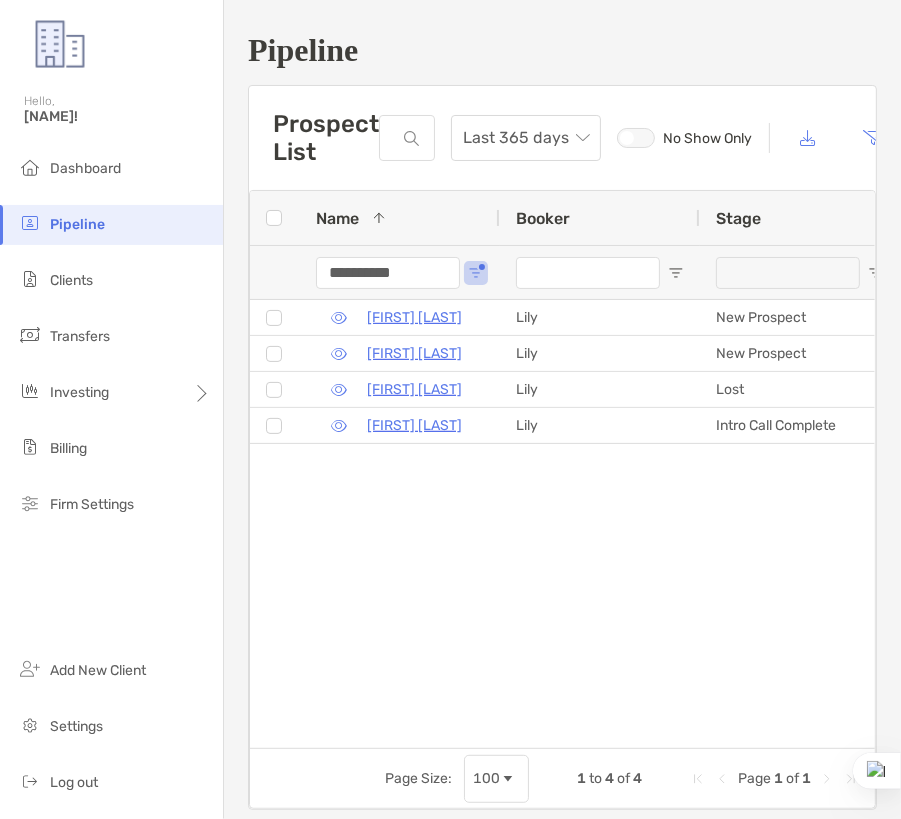 click on "**********" at bounding box center [388, 273] 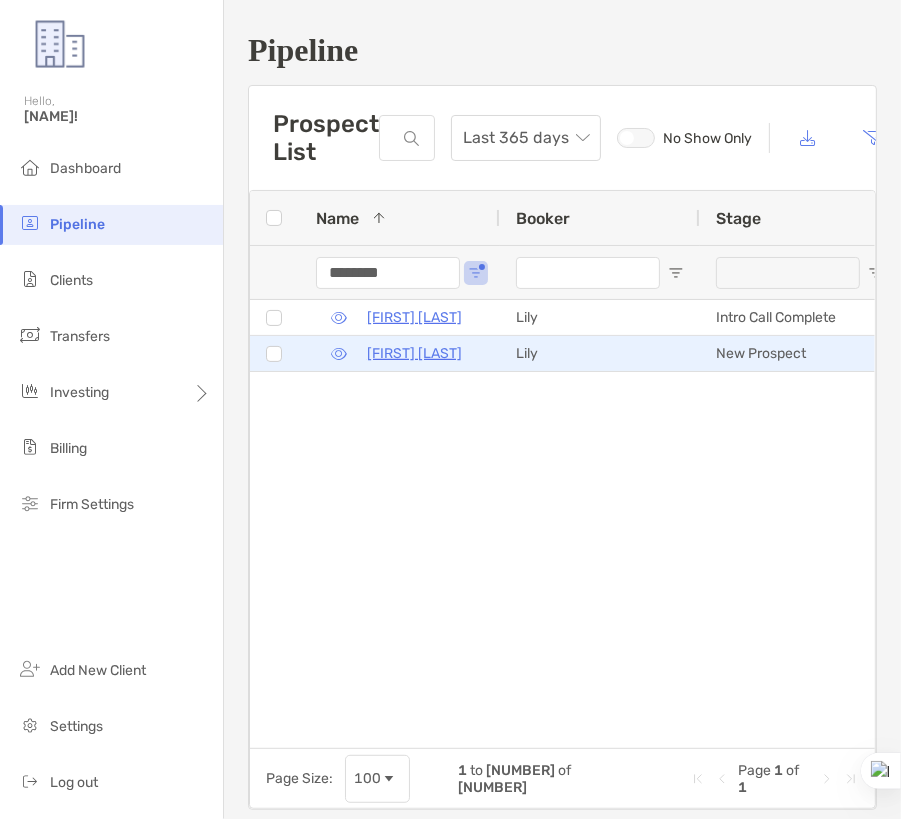 scroll, scrollTop: 0, scrollLeft: 43, axis: horizontal 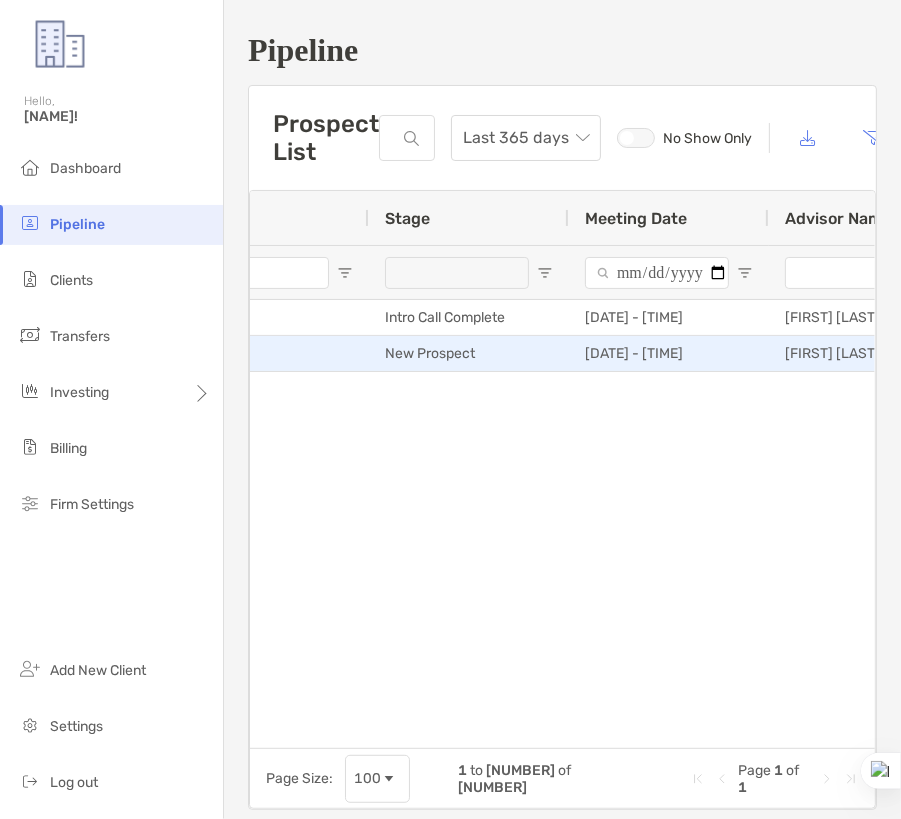 type on "********" 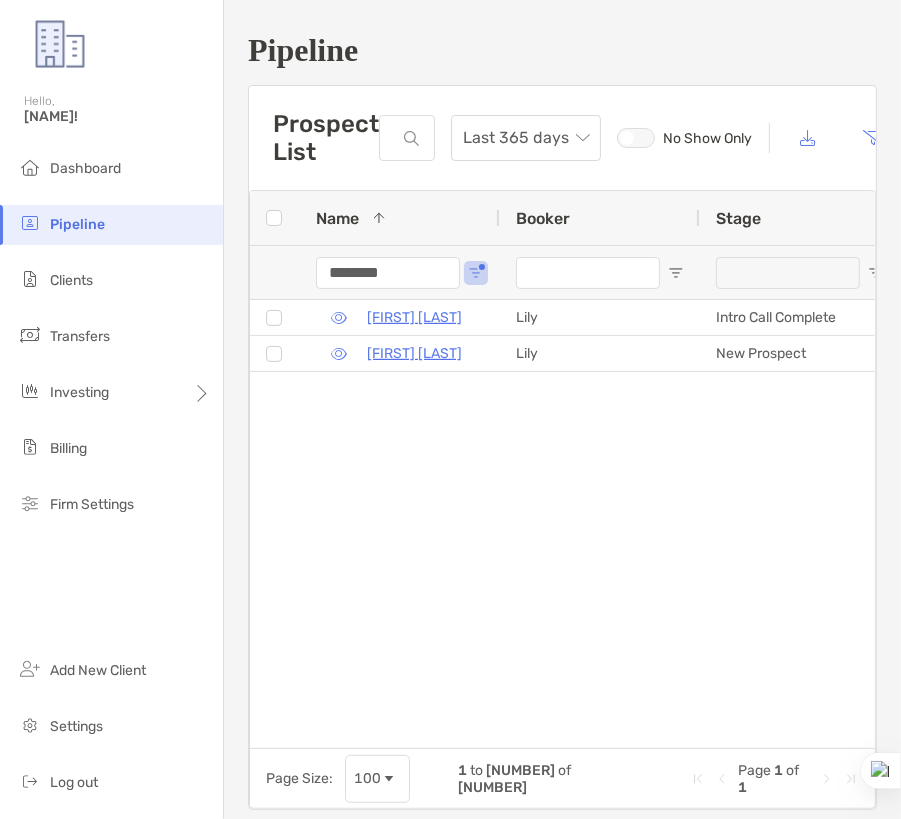 click on "********" at bounding box center (388, 273) 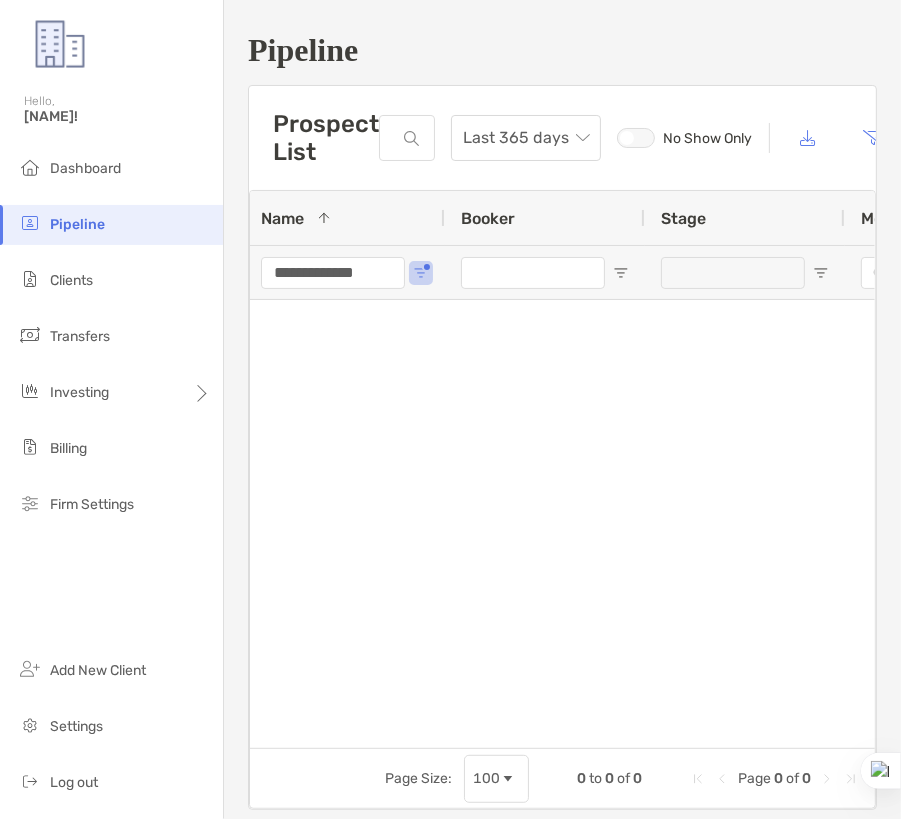 type on "**********" 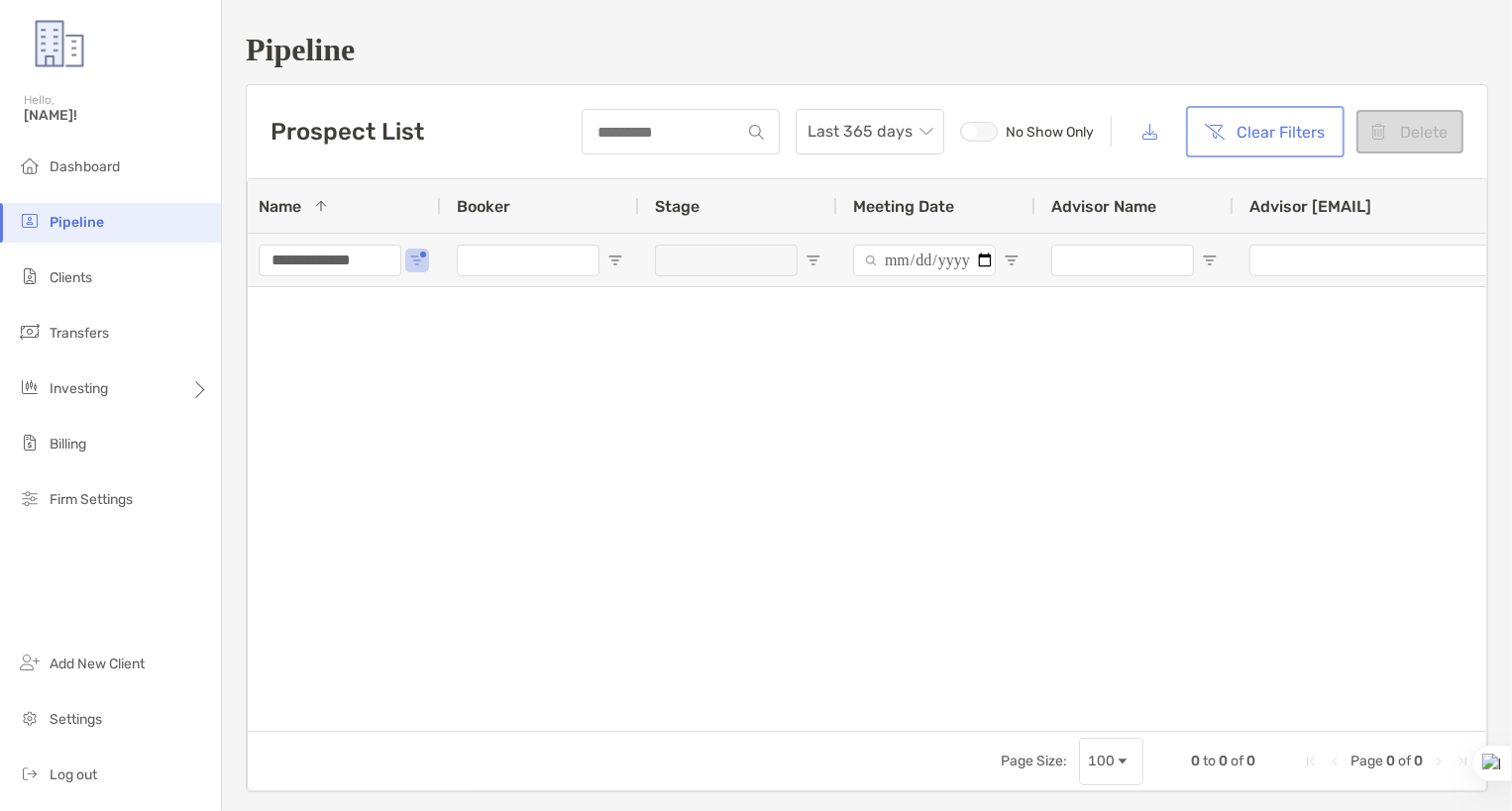 click on "Clear Filters" at bounding box center [1265, 132] 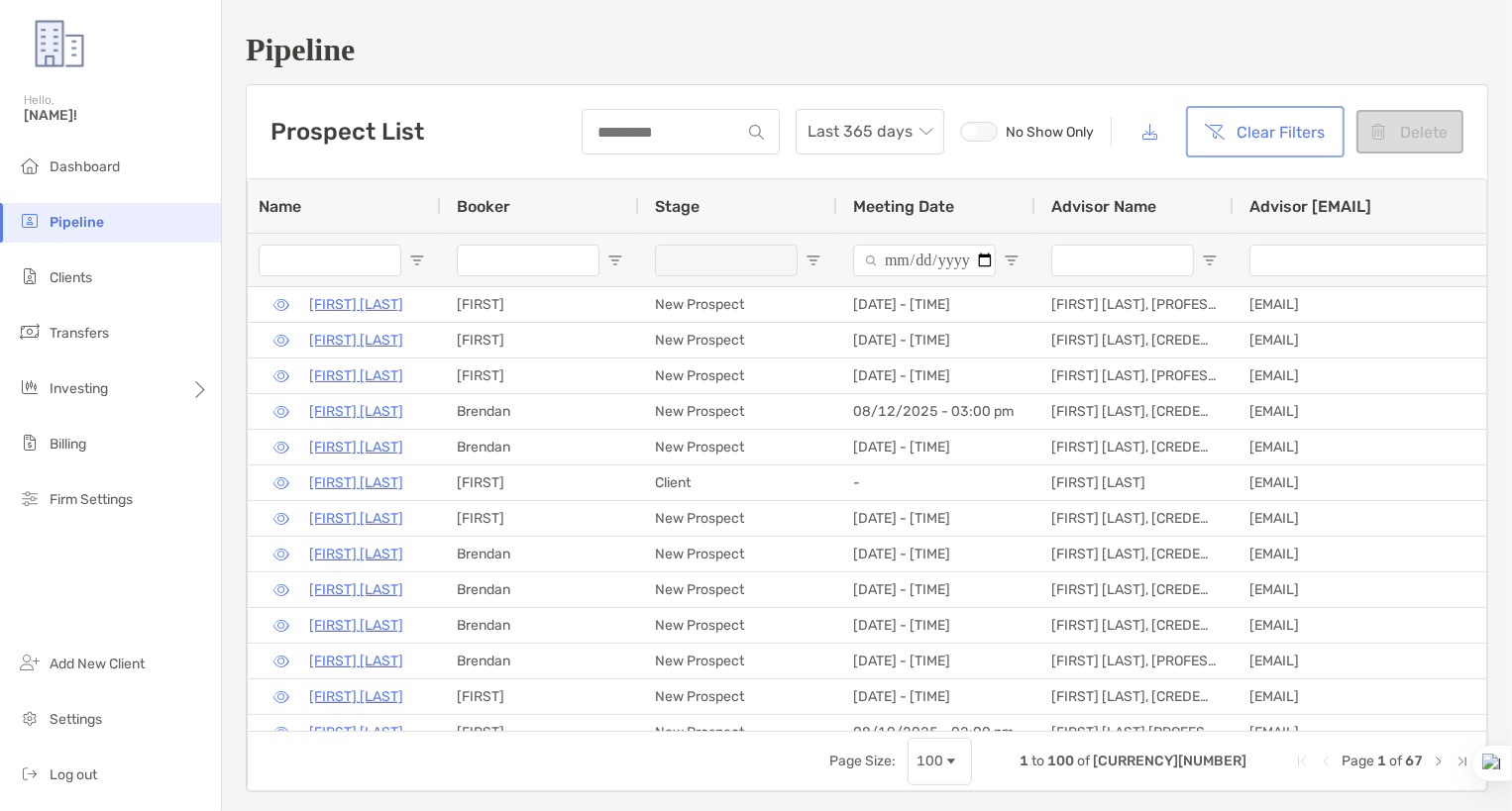 click on "Clear Filters" at bounding box center (1265, 132) 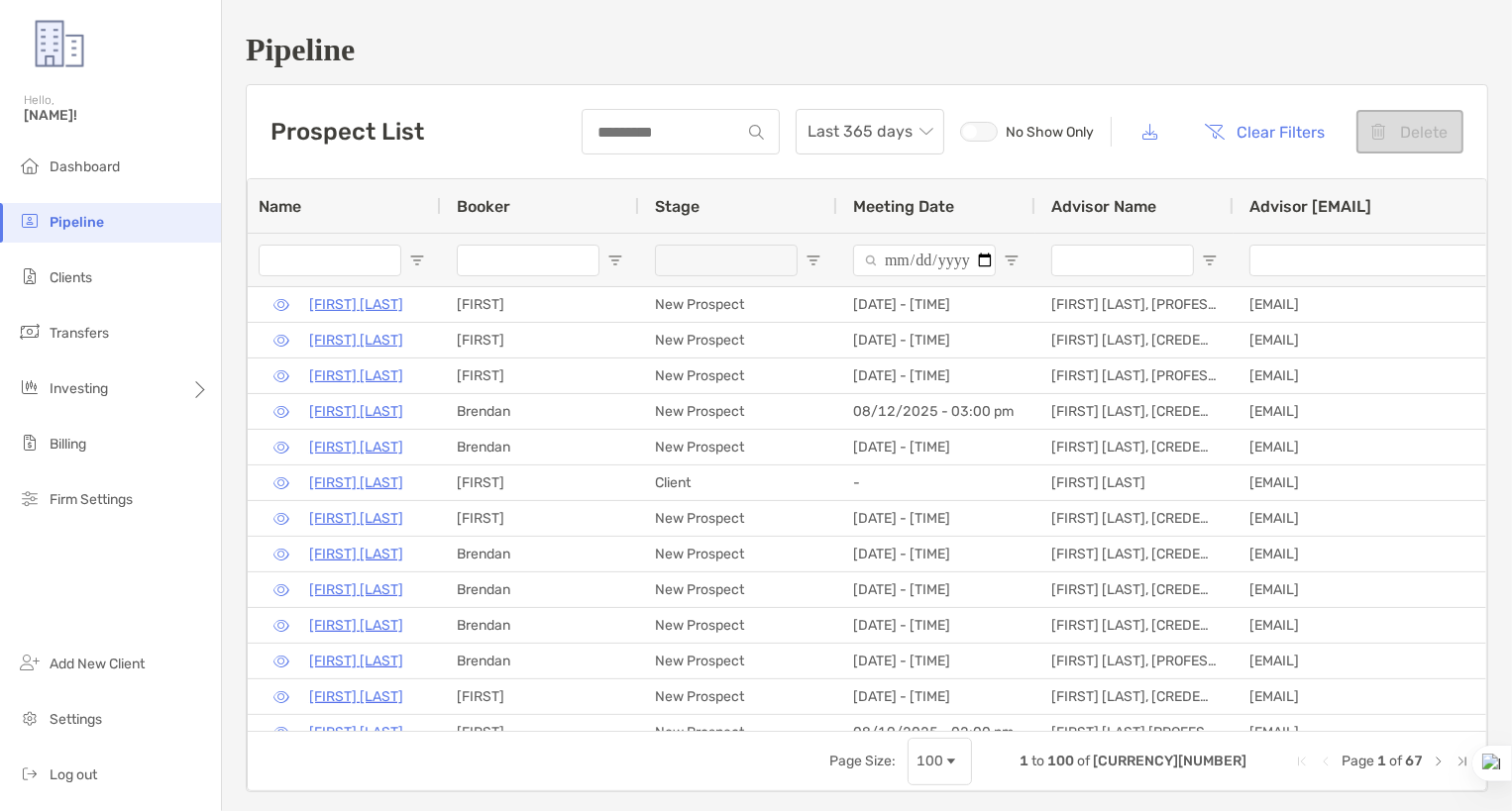 click at bounding box center (330, 260) 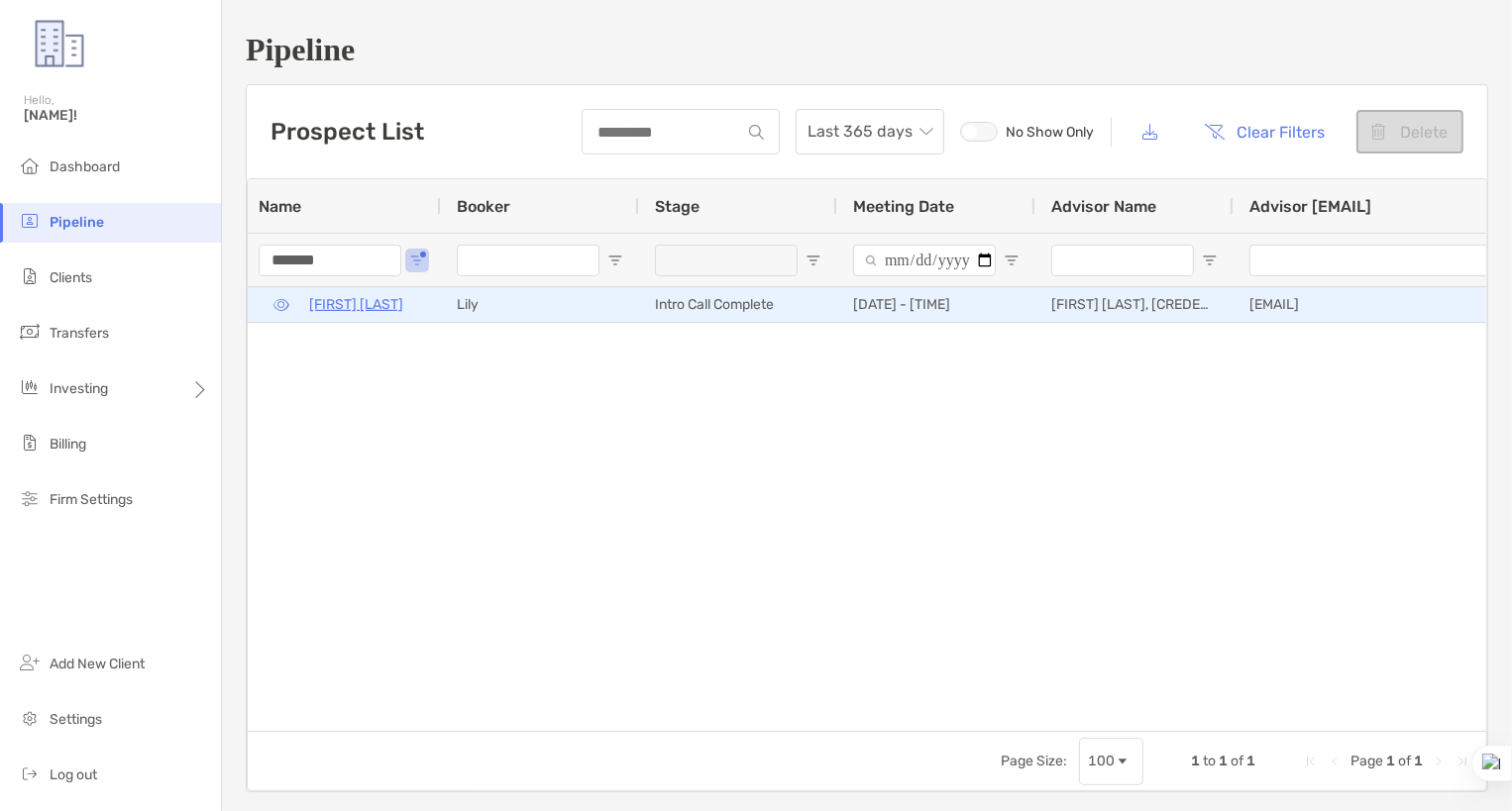click on "Whitney Thulin" at bounding box center [356, 304] 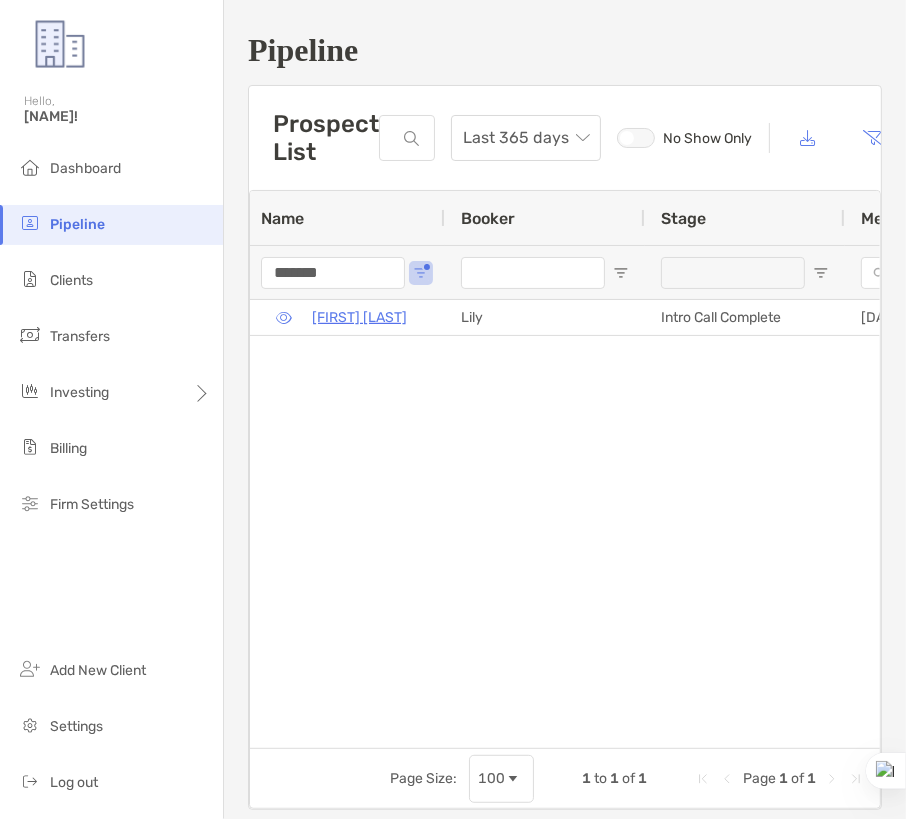 click on "*******" at bounding box center [333, 273] 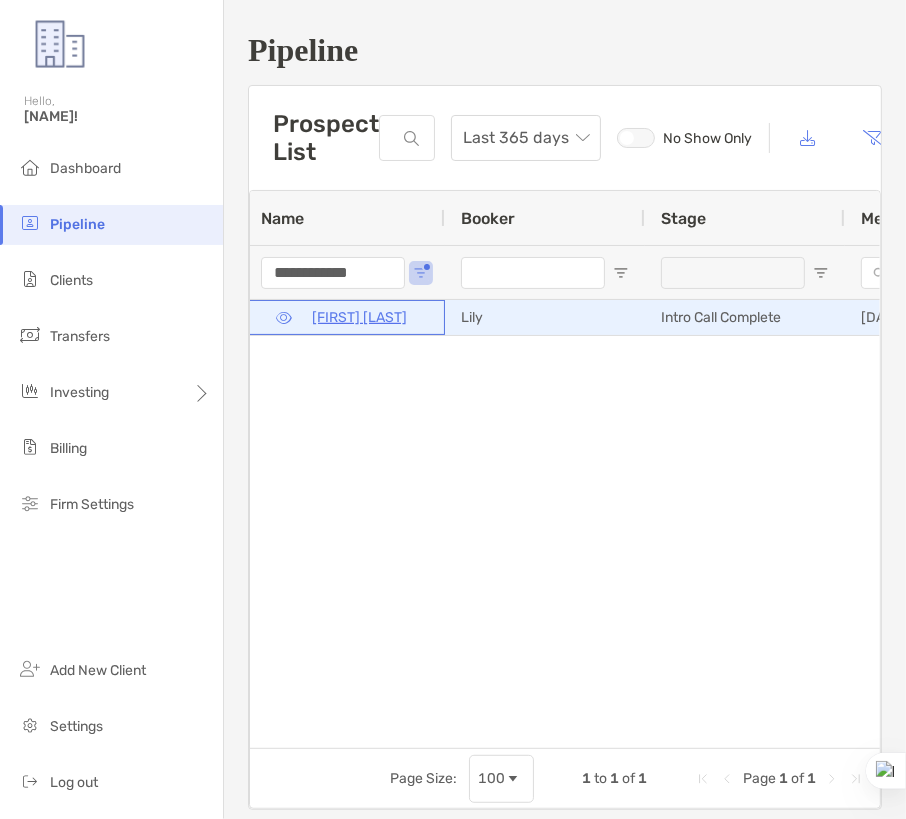click on "Shea Scruggs" at bounding box center (359, 317) 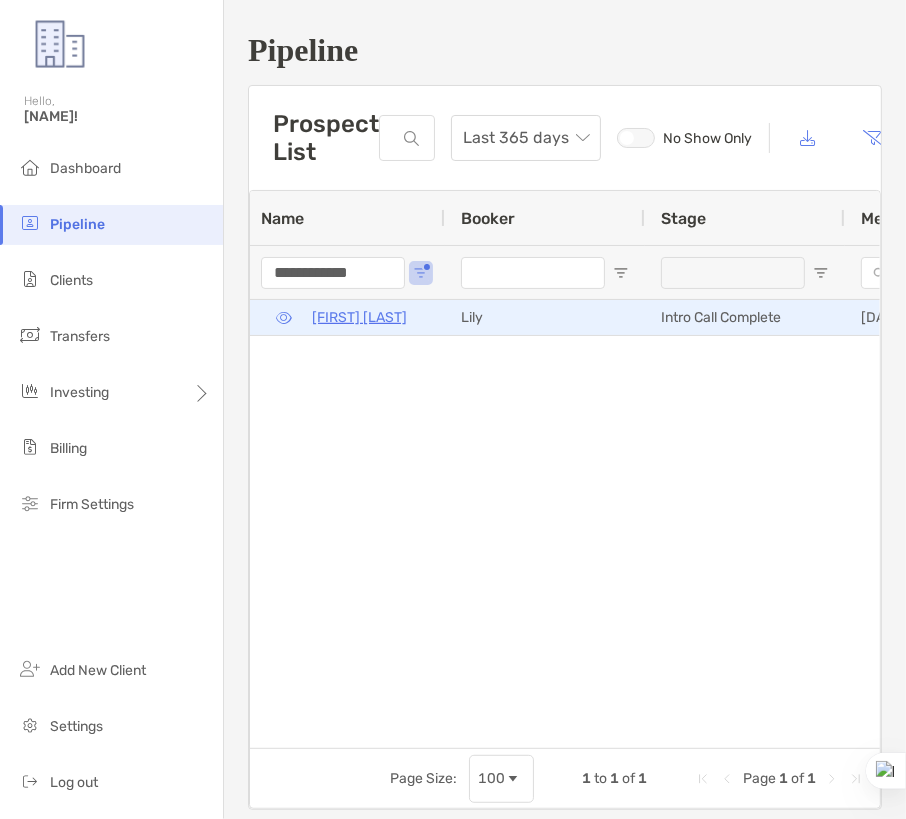 click on "**********" at bounding box center [333, 273] 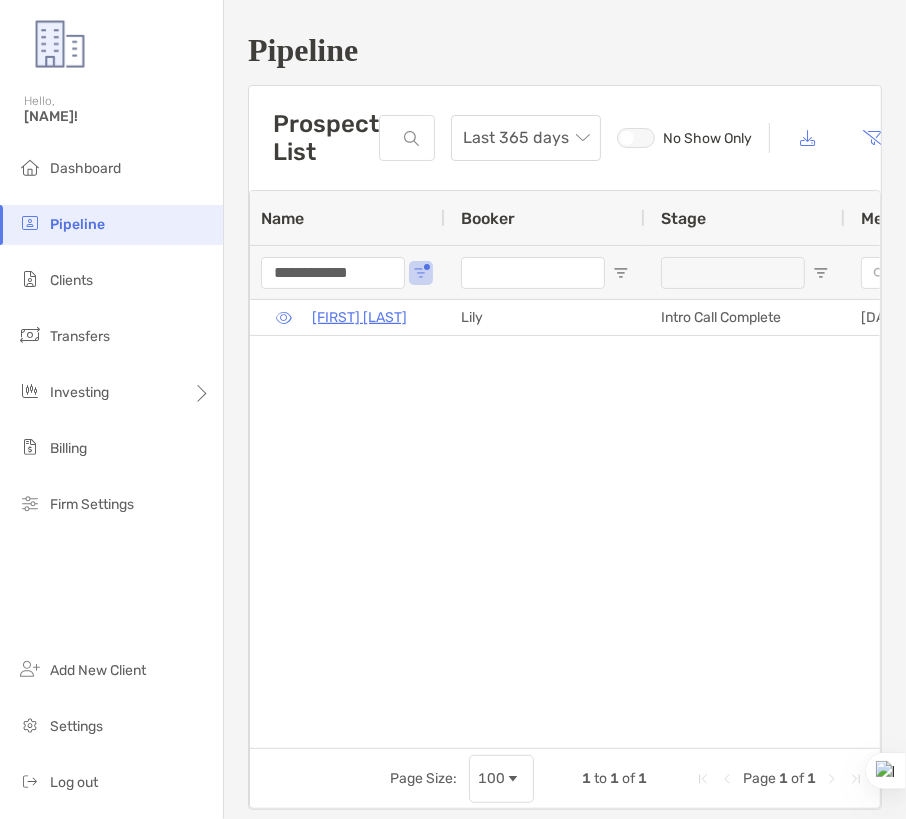 click on "**********" at bounding box center (333, 273) 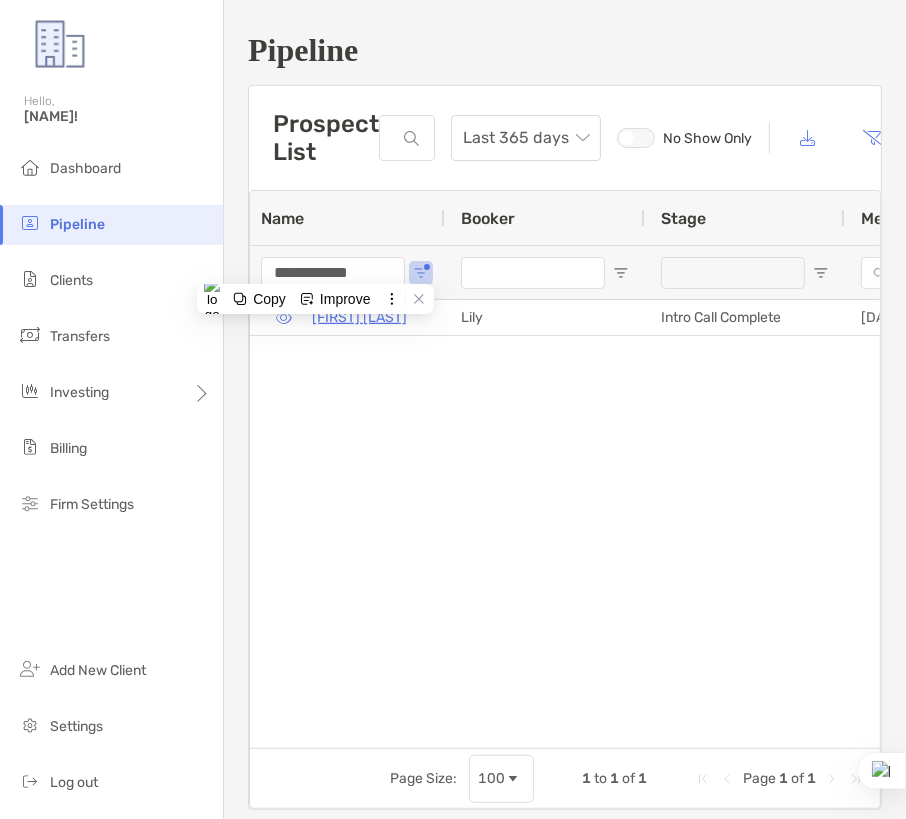click on "**********" at bounding box center [333, 273] 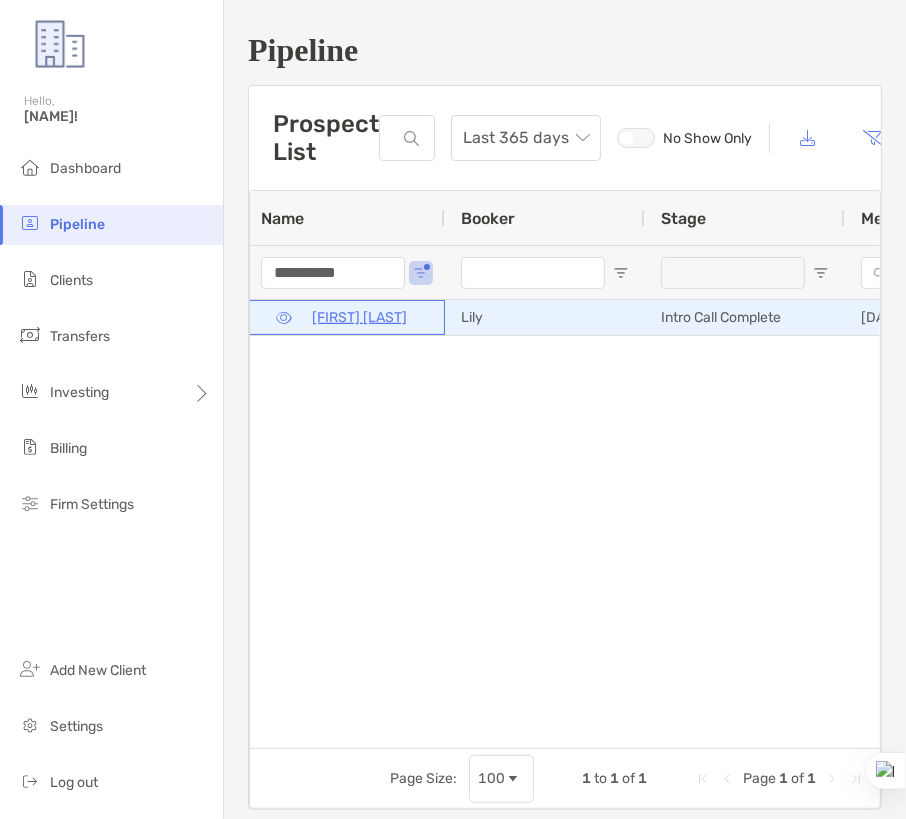 click on "Garret Graaskamp" at bounding box center (359, 317) 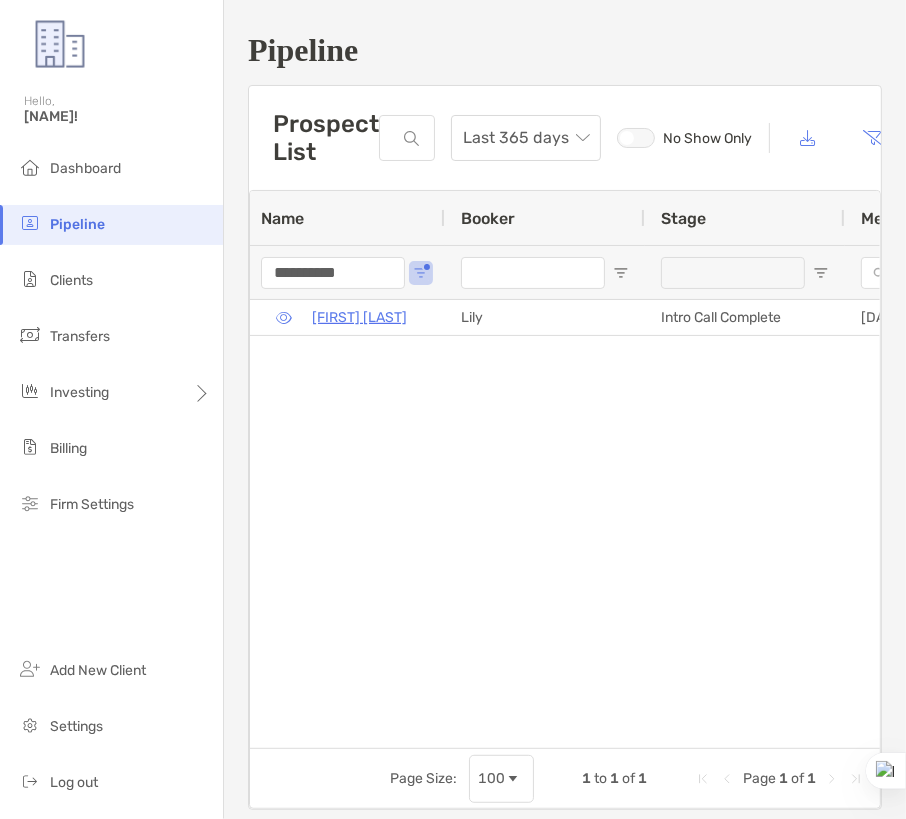 click on "**********" at bounding box center (333, 273) 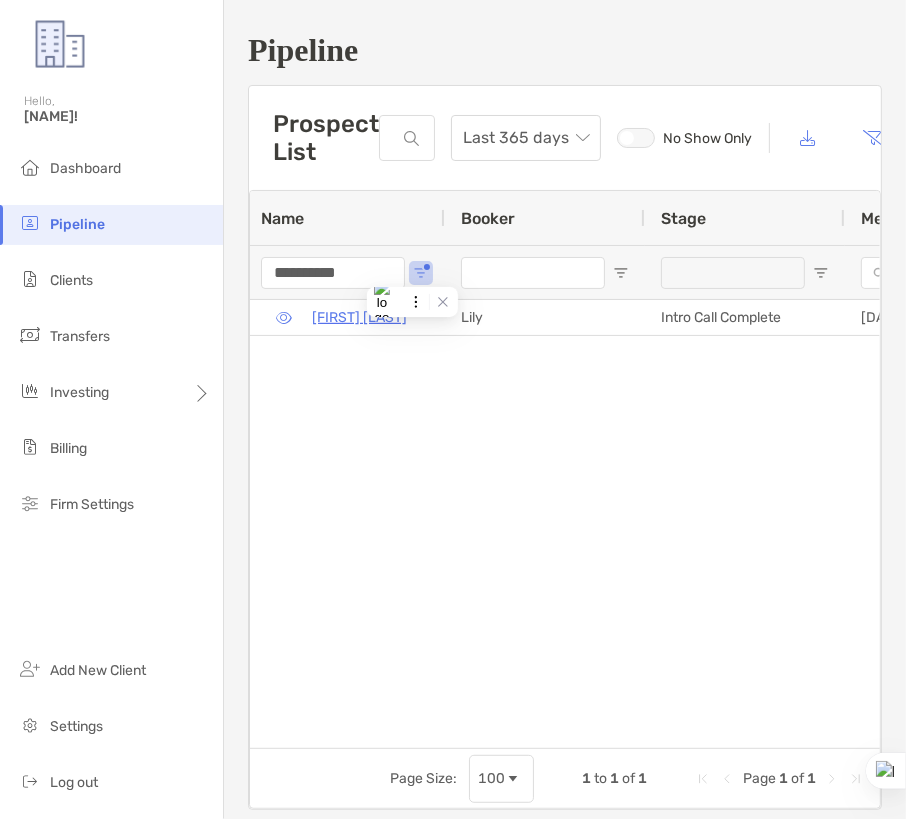 click on "**********" at bounding box center [333, 273] 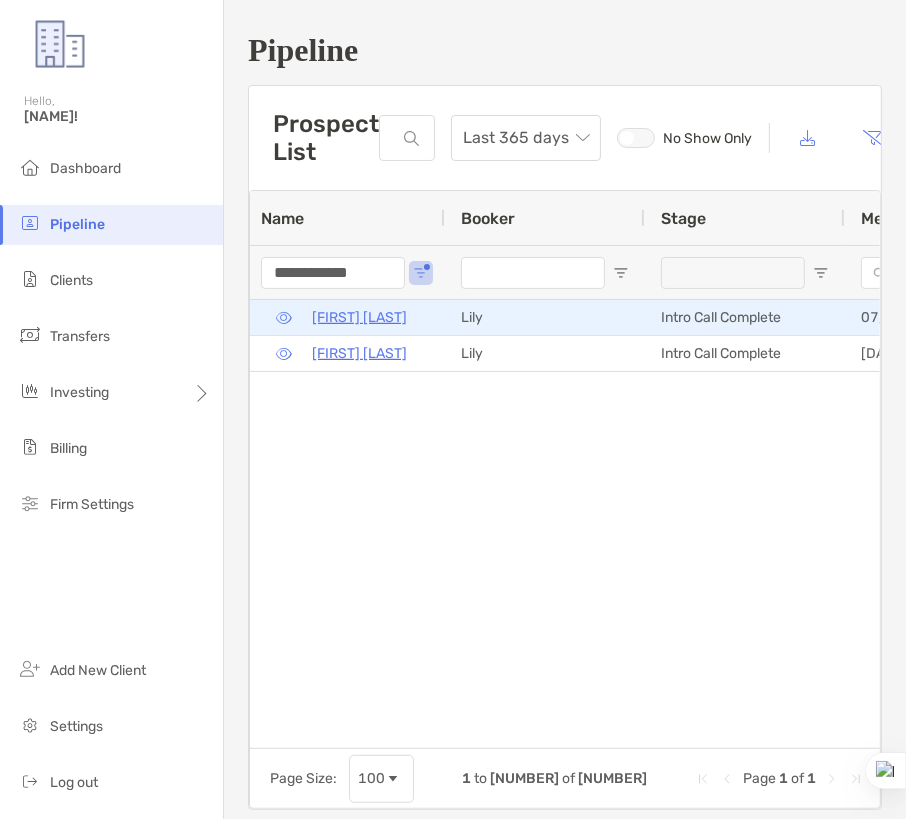 scroll, scrollTop: 0, scrollLeft: 631, axis: horizontal 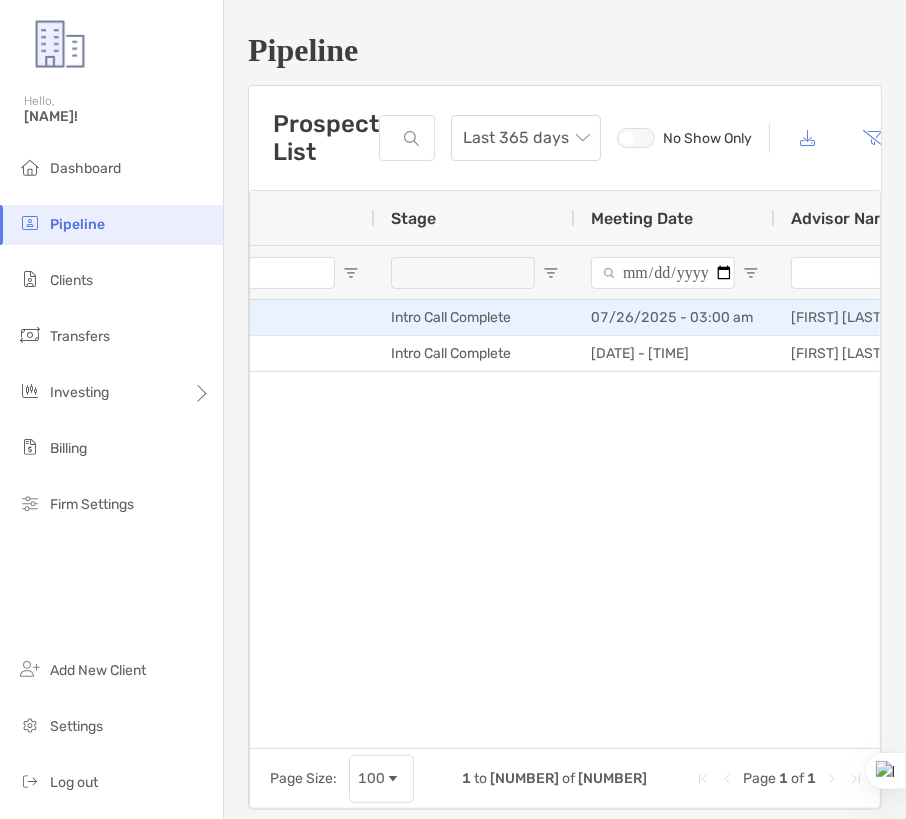 type on "**********" 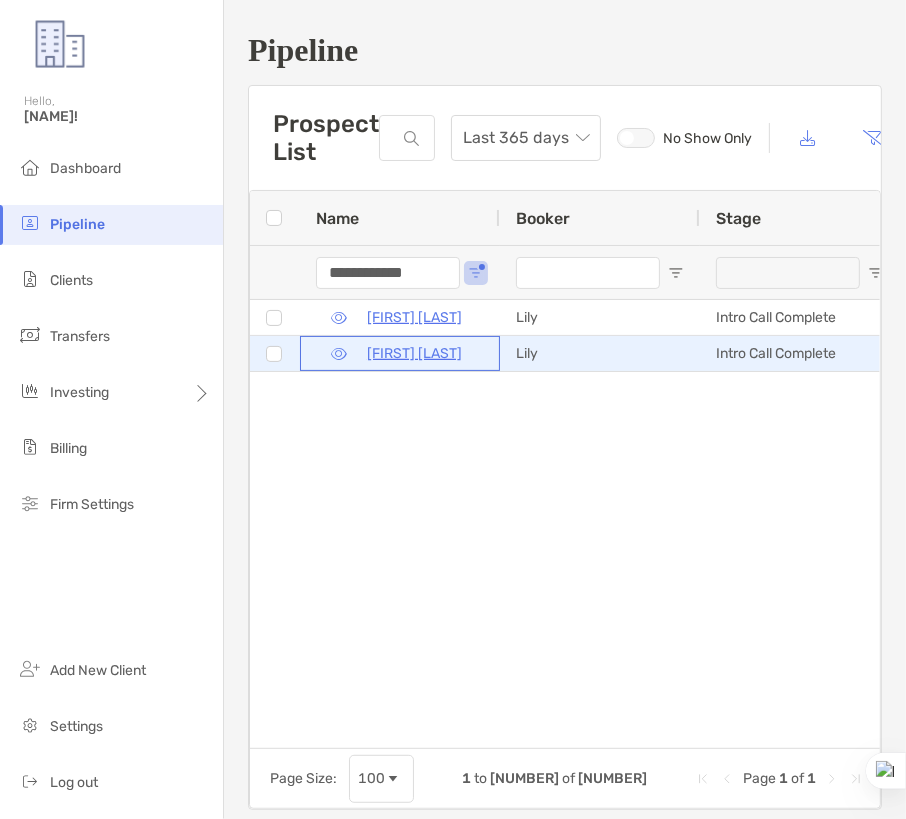 click on "Nicole O'Dea" at bounding box center [414, 353] 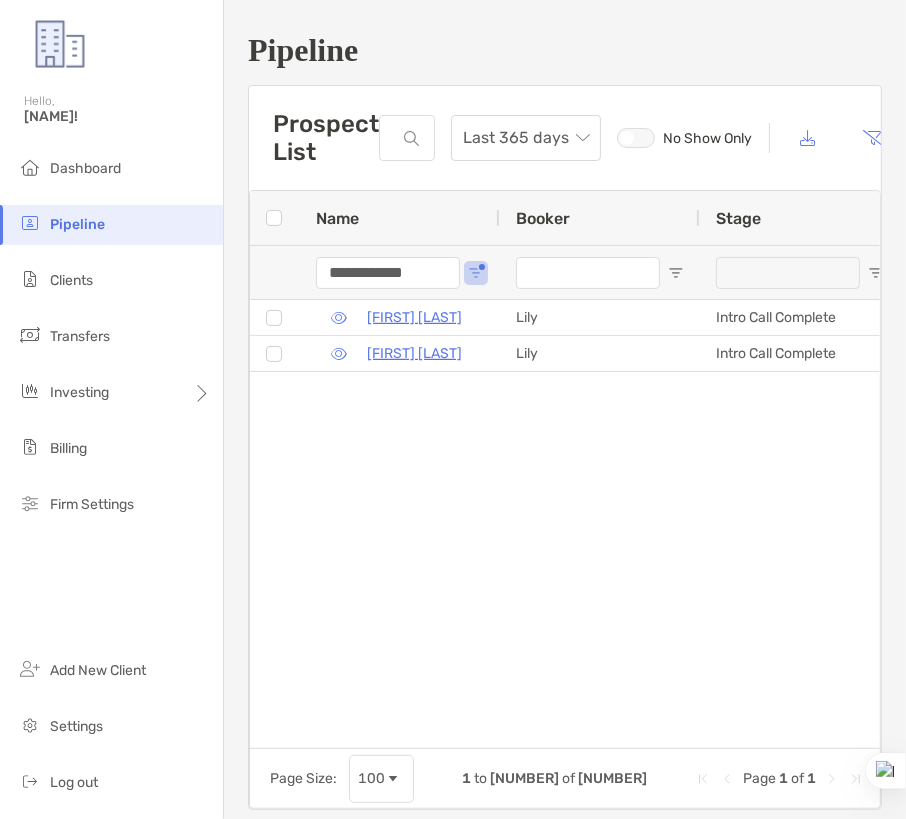 click on "**********" at bounding box center [388, 273] 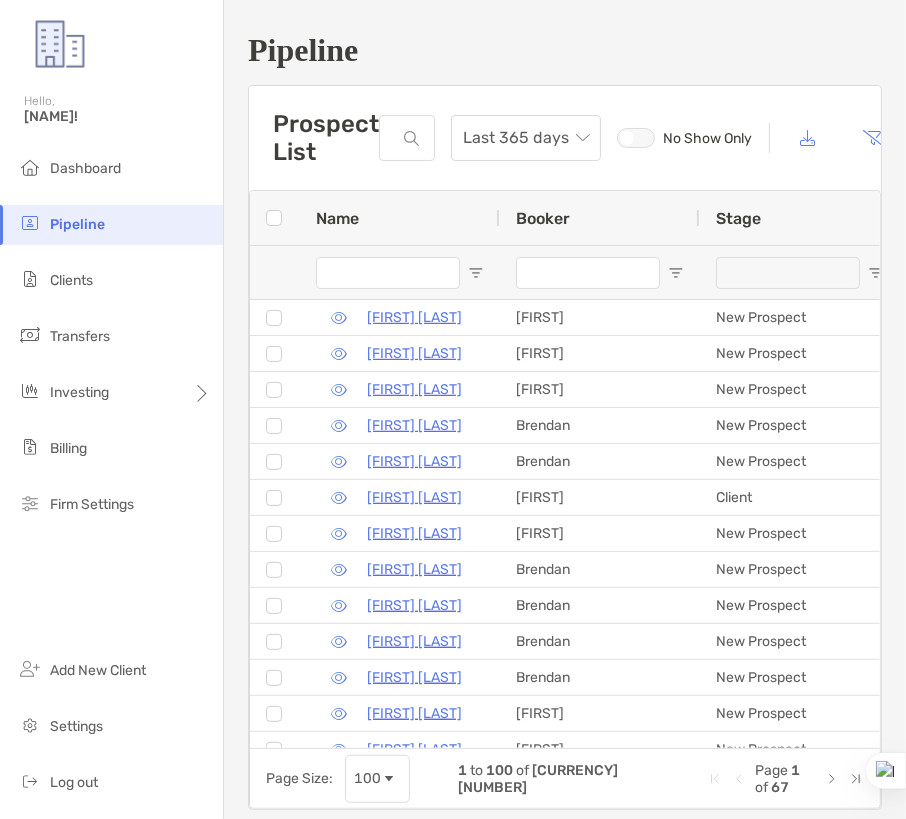 click on "Prospect List Last 365 days No Show Only Clear Filters Delete" at bounding box center (565, 138) 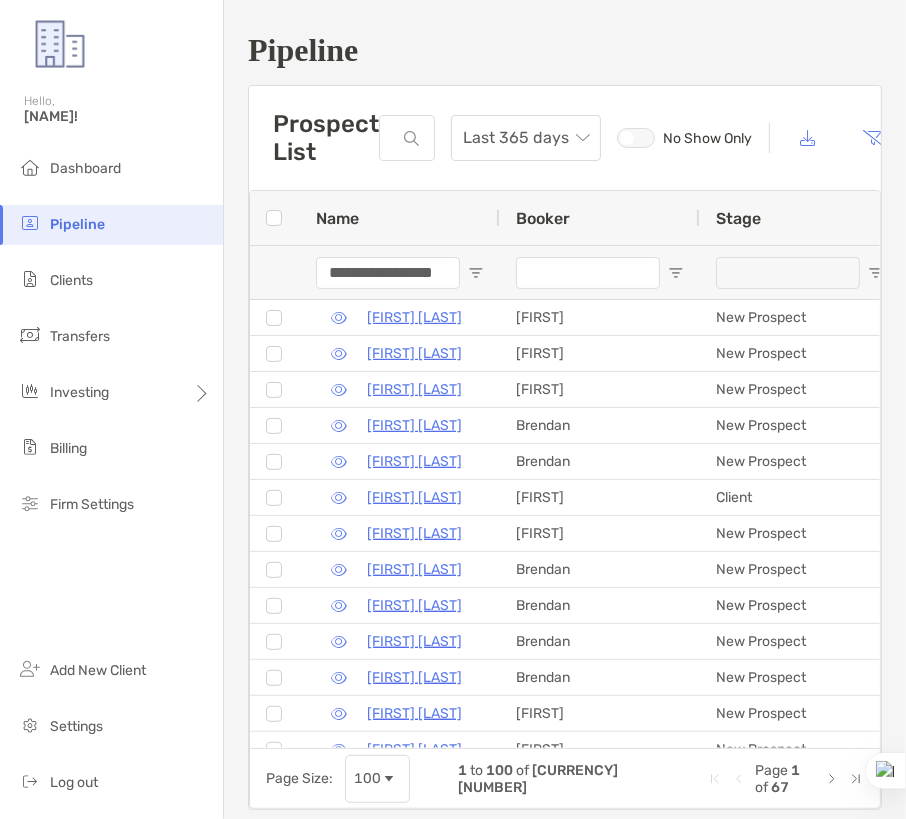 scroll, scrollTop: 0, scrollLeft: 5, axis: horizontal 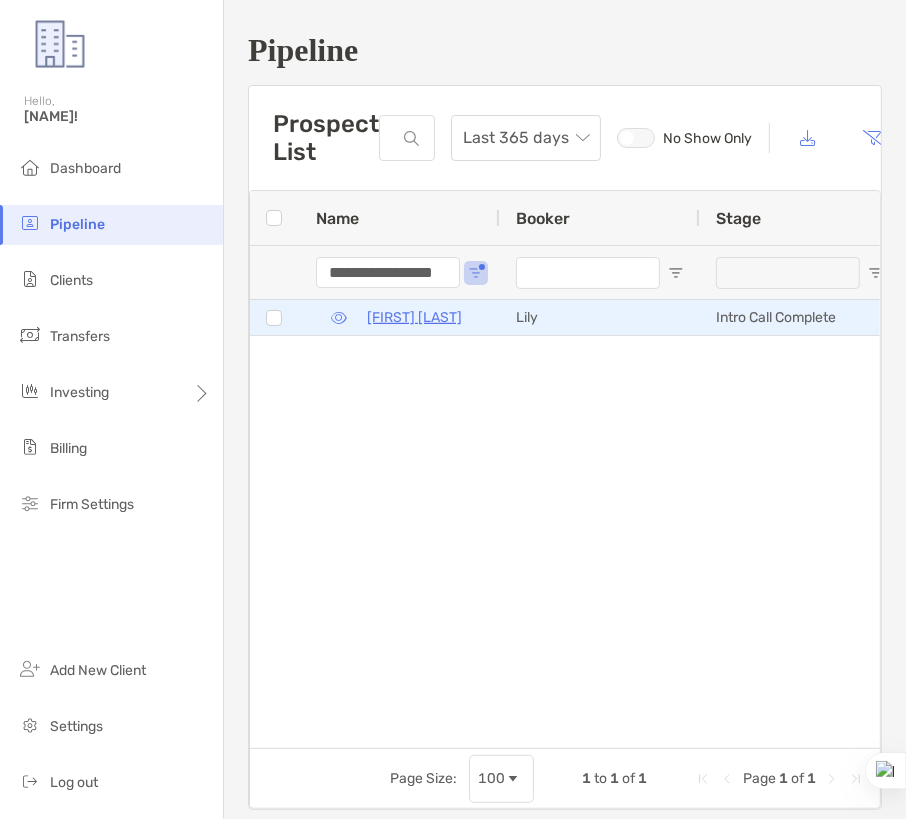 click on "Michelle Anderson" at bounding box center [414, 317] 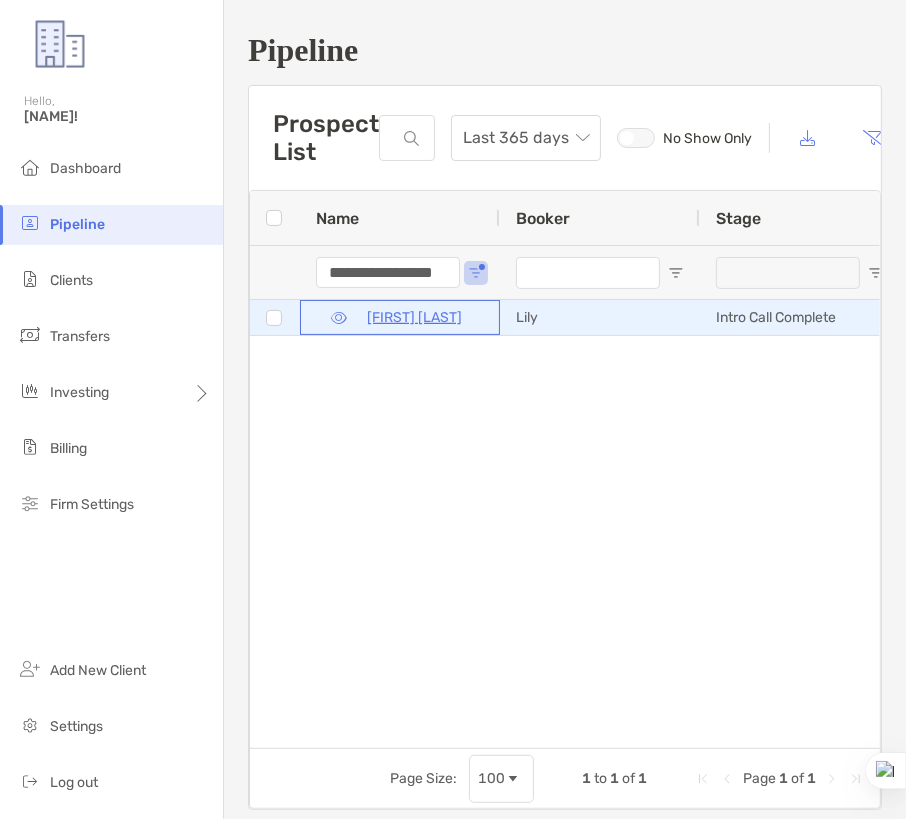 scroll, scrollTop: 0, scrollLeft: 0, axis: both 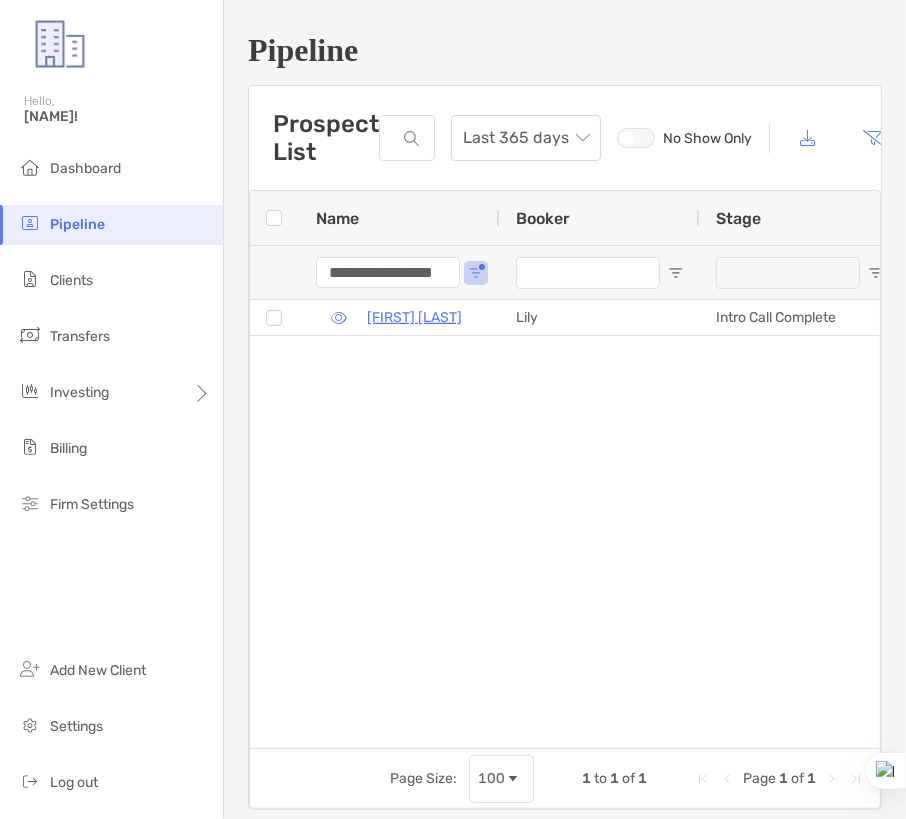 click on "**********" at bounding box center (388, 273) 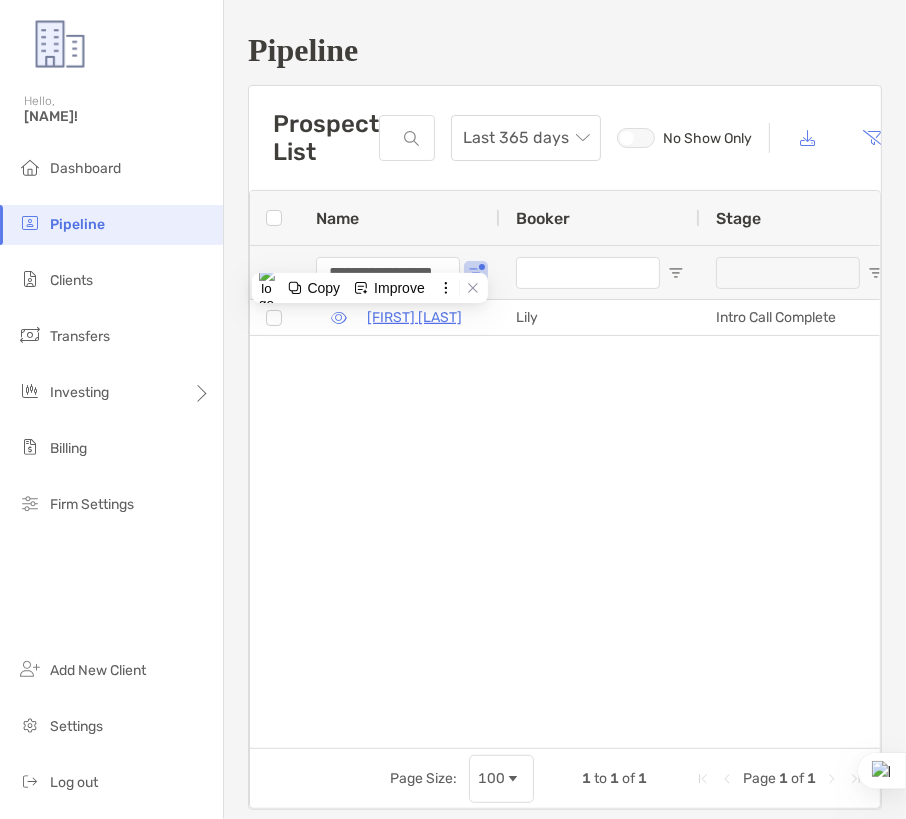 click on "**********" at bounding box center (388, 273) 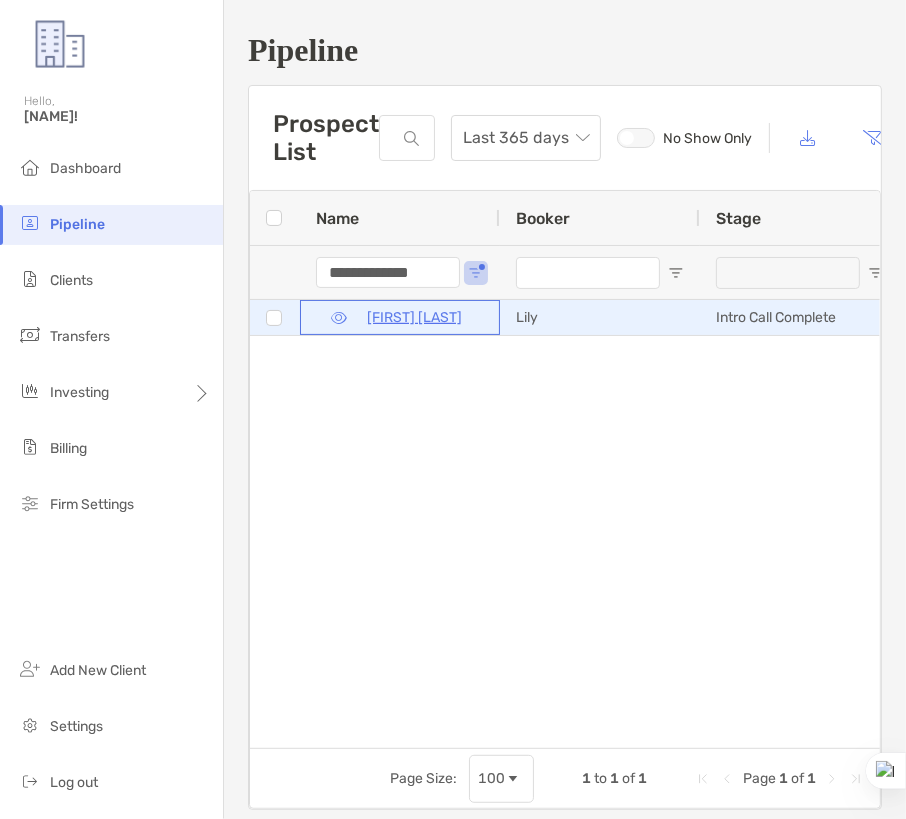 click on "Russ Phillips" at bounding box center [414, 317] 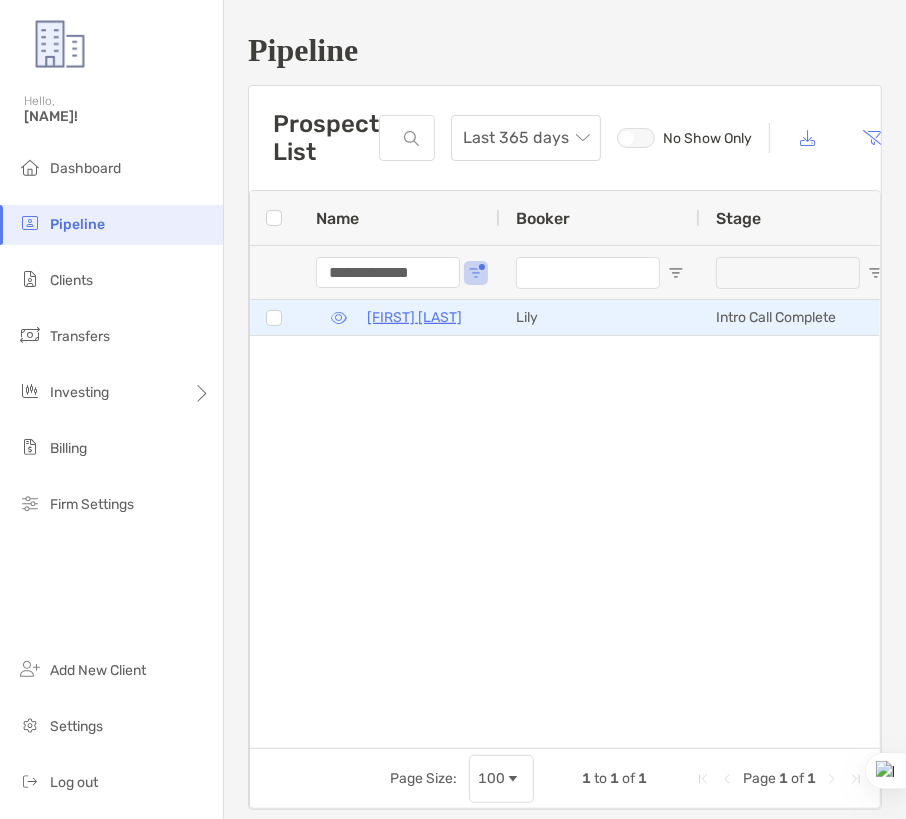 click on "**********" at bounding box center (388, 273) 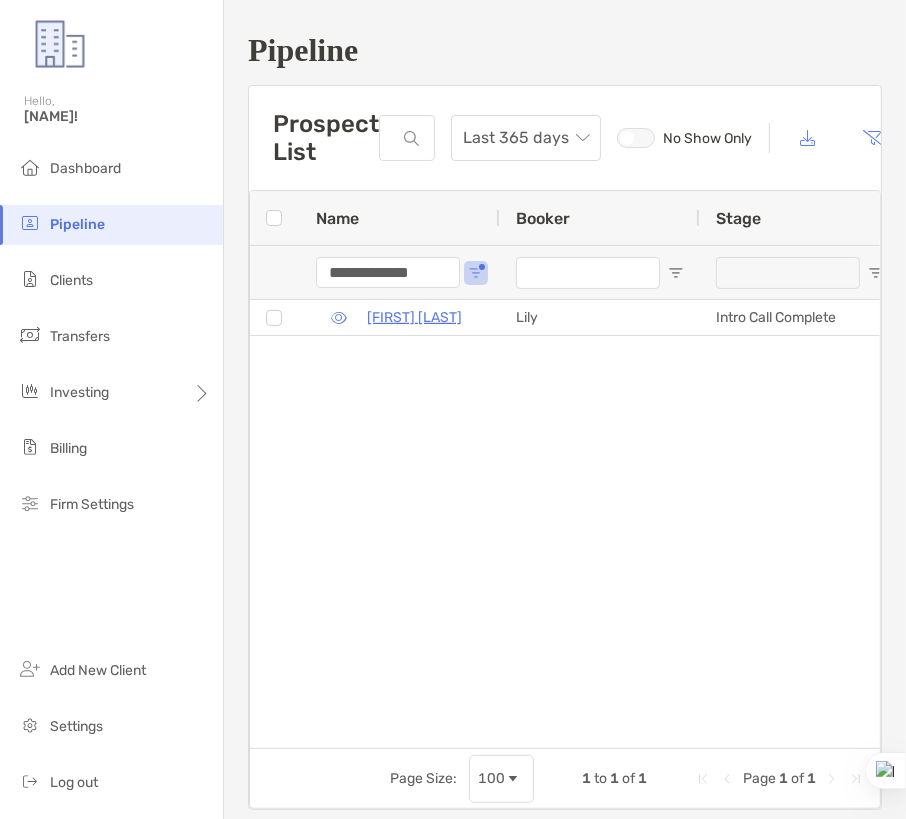 click on "**********" at bounding box center [388, 273] 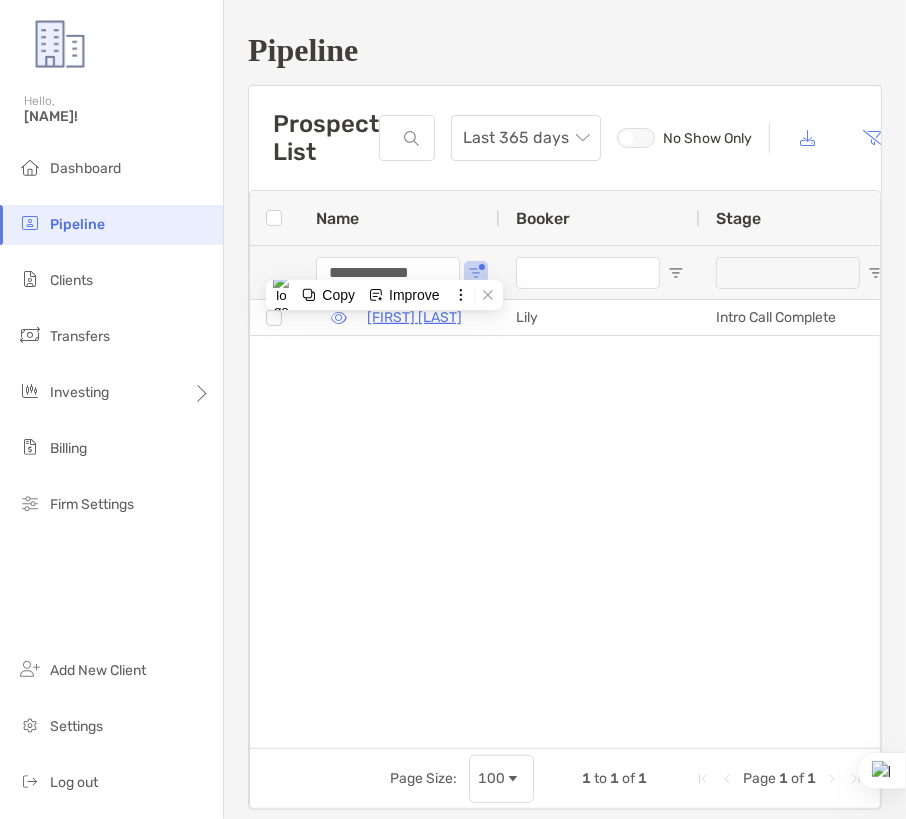 click on "**********" at bounding box center [388, 273] 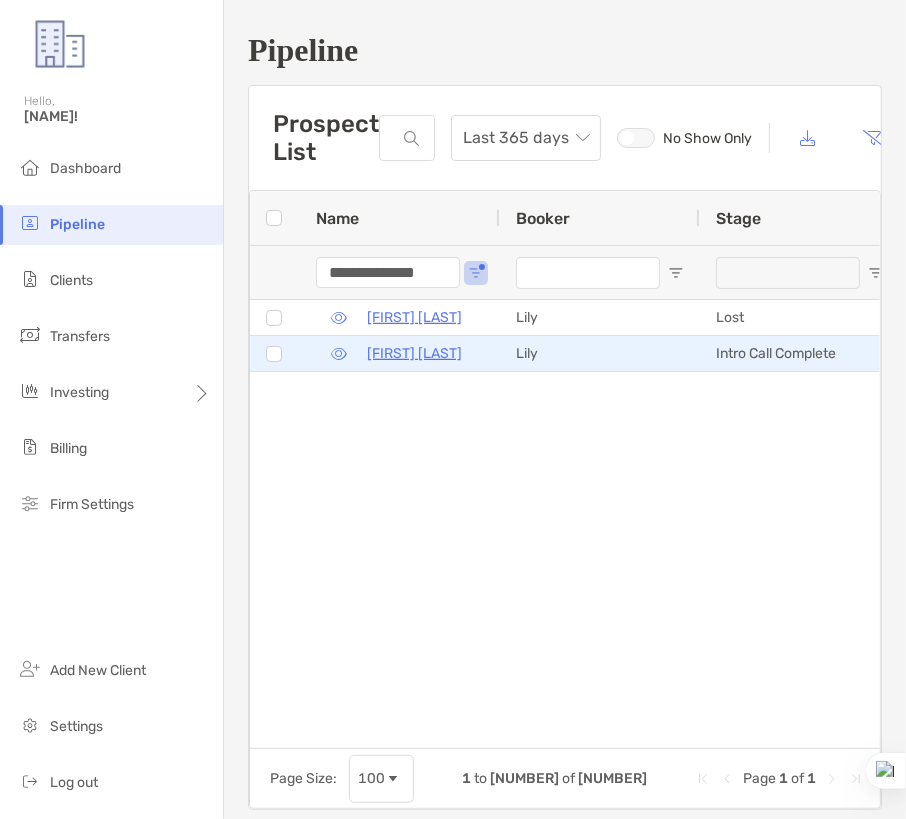type on "**********" 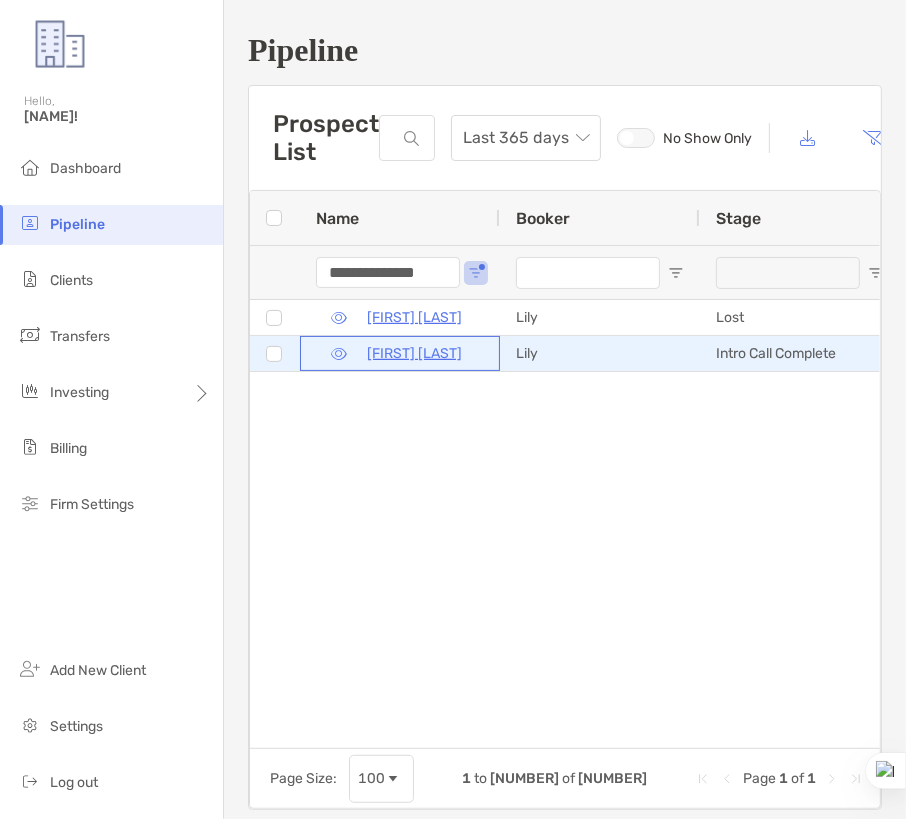 click on "Jennifer Fontatilla" at bounding box center (414, 353) 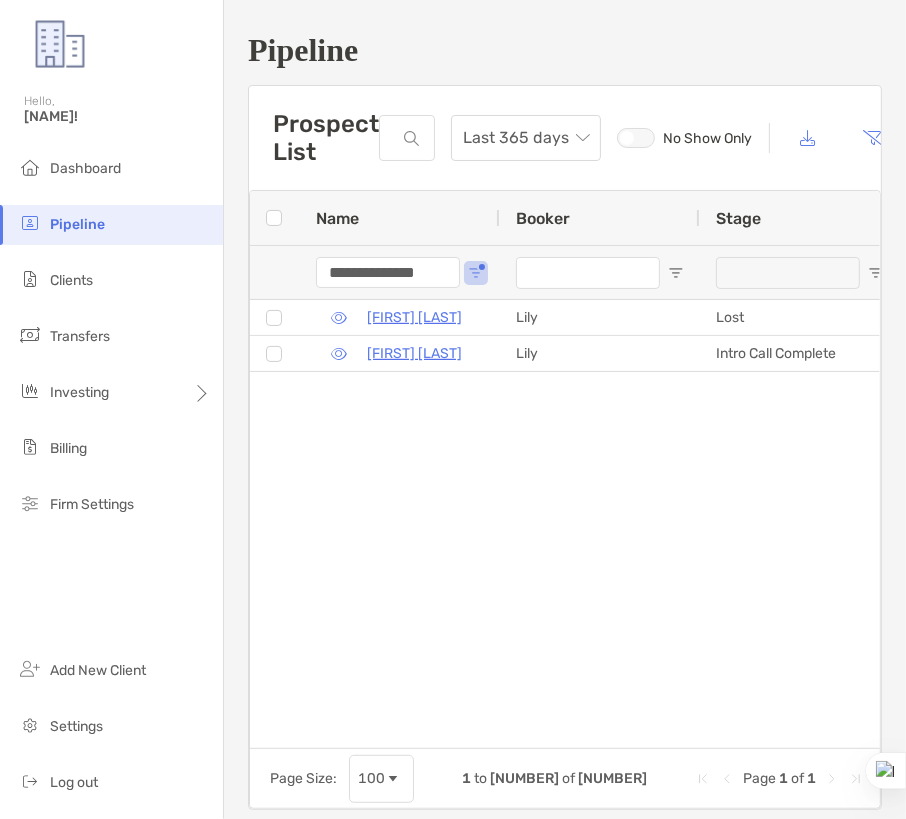 click on "**********" at bounding box center [388, 273] 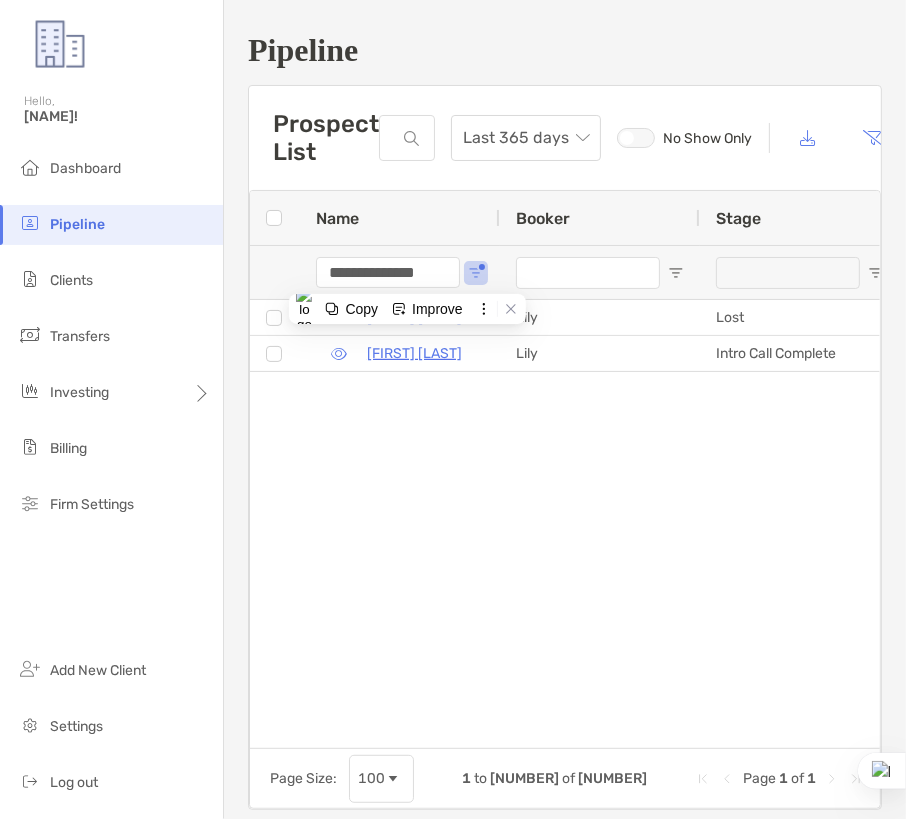 click on "**********" at bounding box center [388, 273] 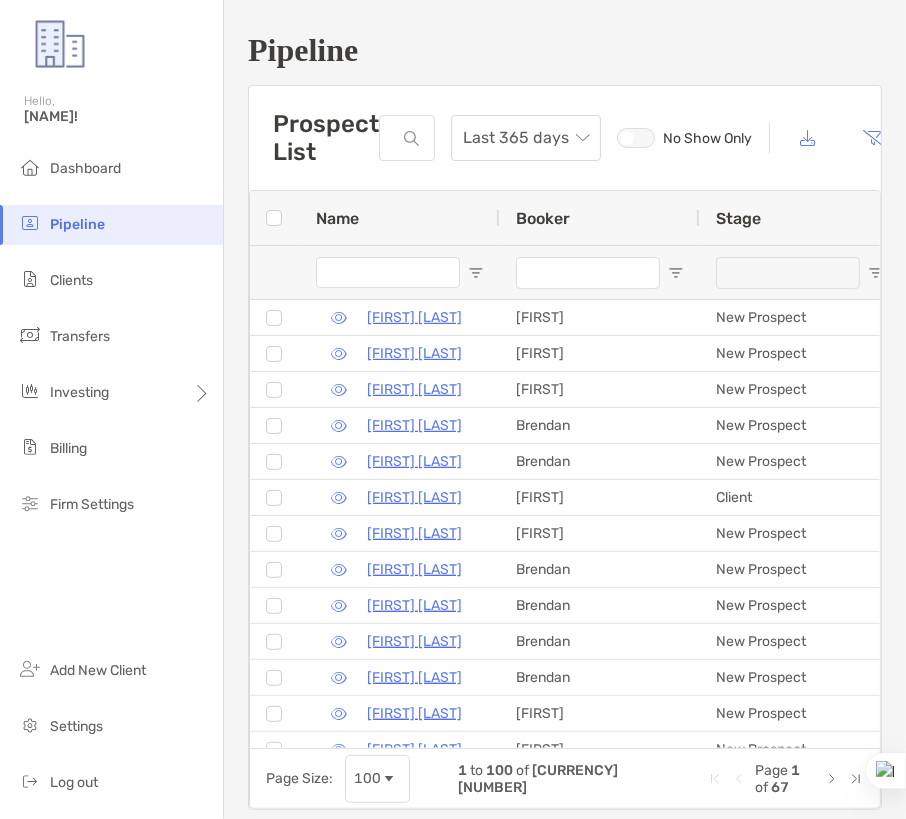 click on "Pipeline Prospect List Last 365 days No Show Only Clear Filters Delete 1 to 100 of 6,631. Page 1 of 67. Press SPACE to select this row                                                         Name                                       Booker                                       Stage                                       Meeting Date                                                                                                   Jennifer Fontatilla Lily Lost 07/10/2025 - 01:00 am               Jennifer Fontatilla Lily Intro Call Complete 07/11/2025 - 03:00 am               Mark Daiber Paul New Prospect 08/15/2025 - 02:30 pm               Brandt Peterson Paul New Prospect 08/07/2025 - 11:00 am               Brandt Peterson Paul New Prospect 08/06/2025 - 10:30 am               Joy Baldini Brendan New Prospect 08/12/2025 - 03:00 pm               Christopher Velez Brendan New Prospect 08/05/2025 - 03:00 pm               Michael Bartolillo Matthew Client -               Art Bridges Paul New Prospect" at bounding box center (565, 421) 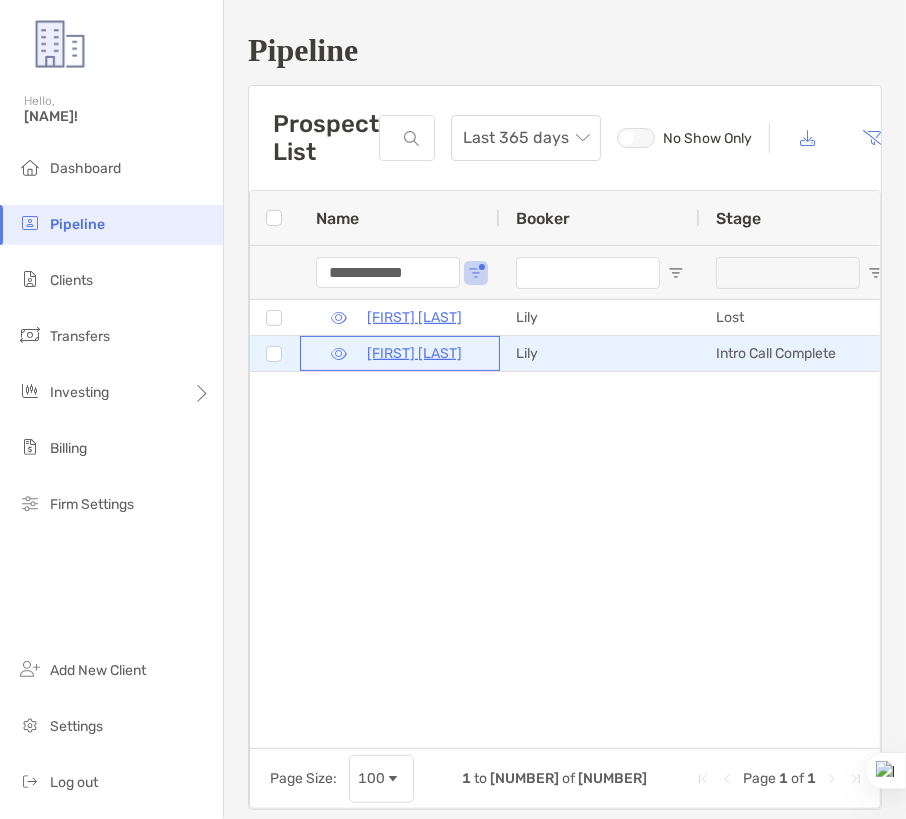 click on "Jaclyn White" at bounding box center [414, 353] 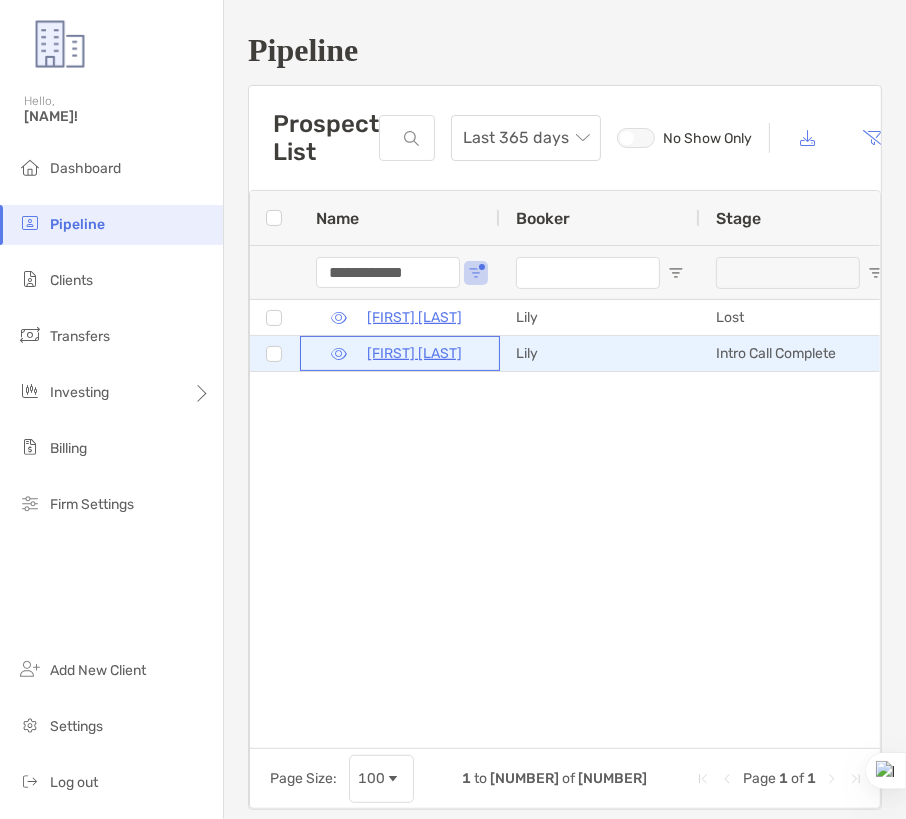 click on "Jaclyn White" at bounding box center [414, 353] 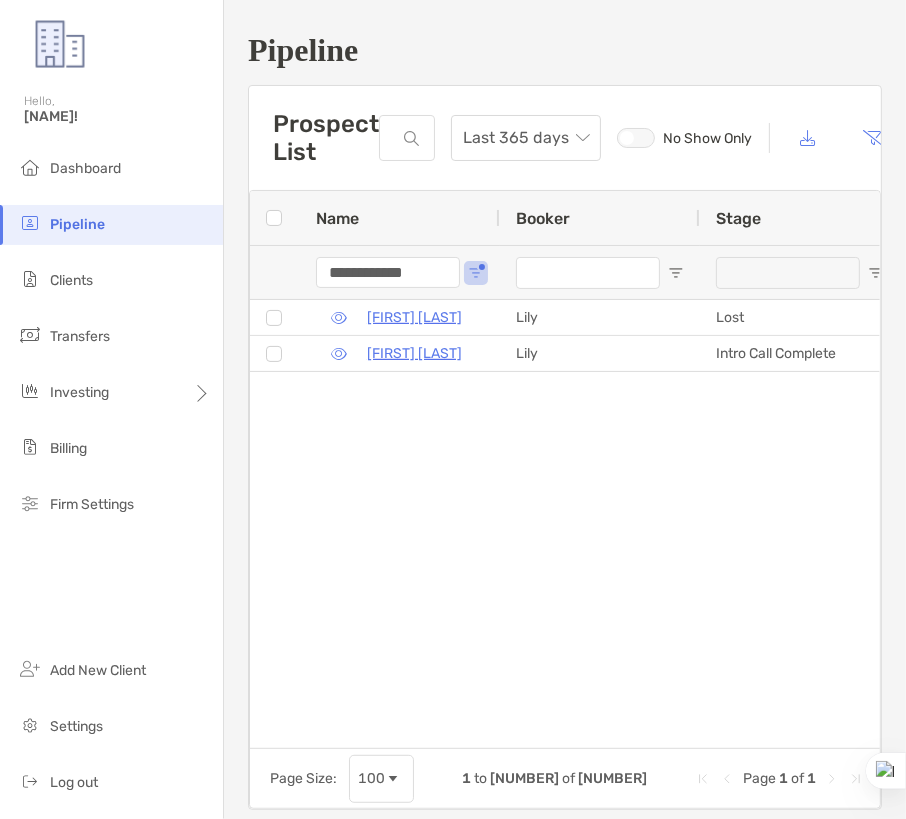 click on "**********" at bounding box center (388, 273) 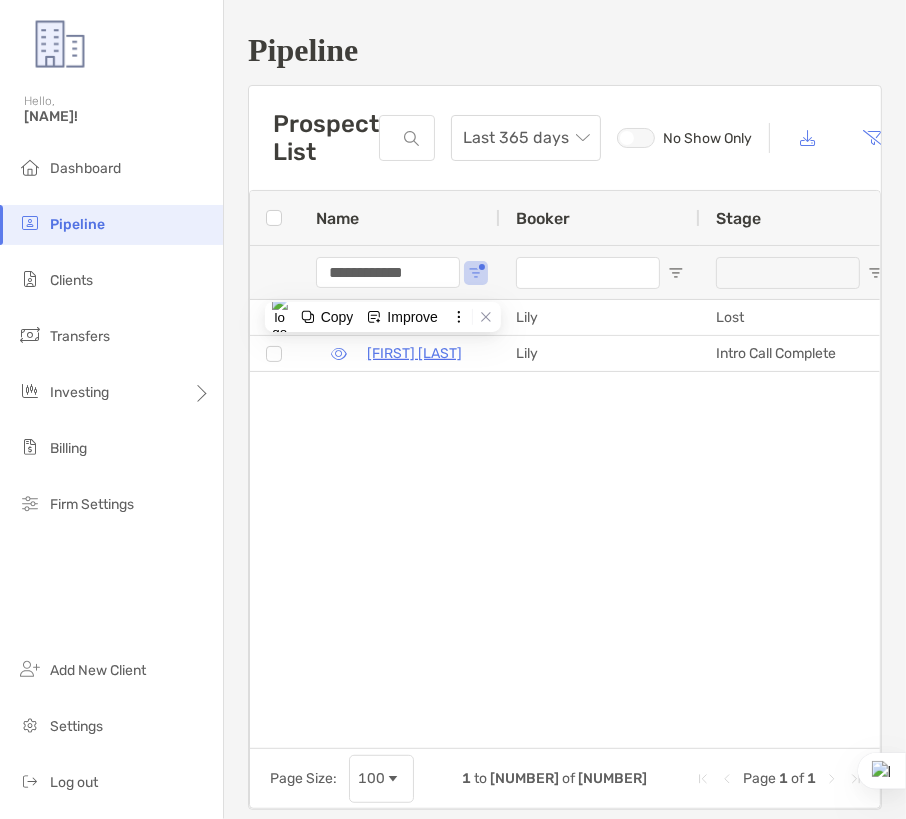 click on "**********" at bounding box center [388, 273] 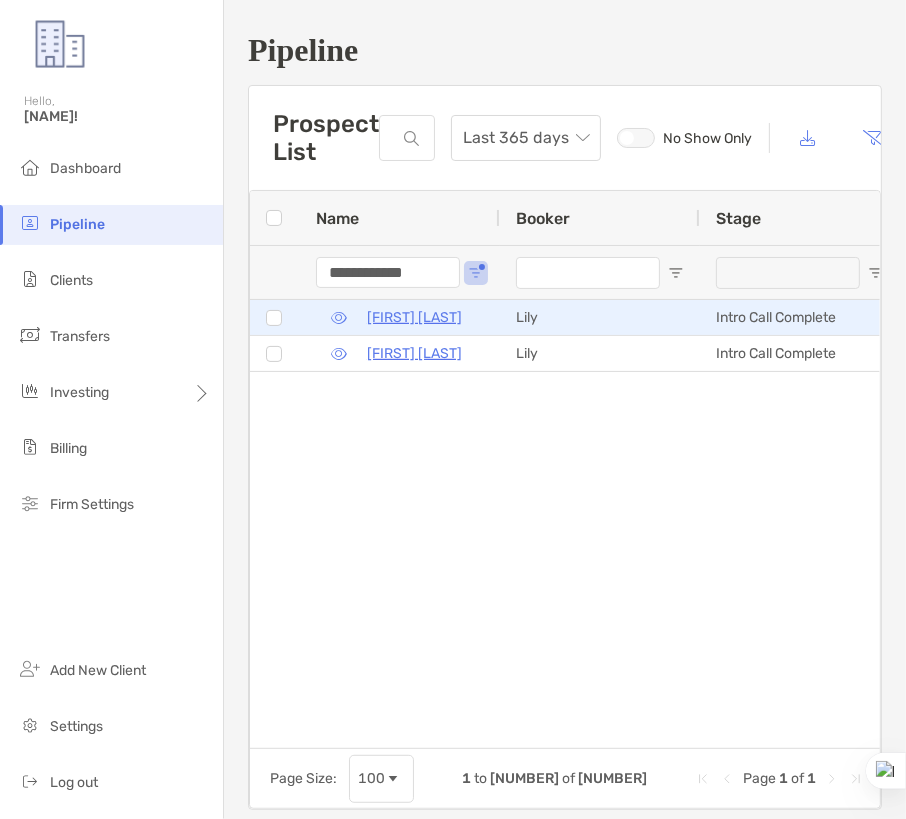 click on "Jill Bohling" at bounding box center [414, 317] 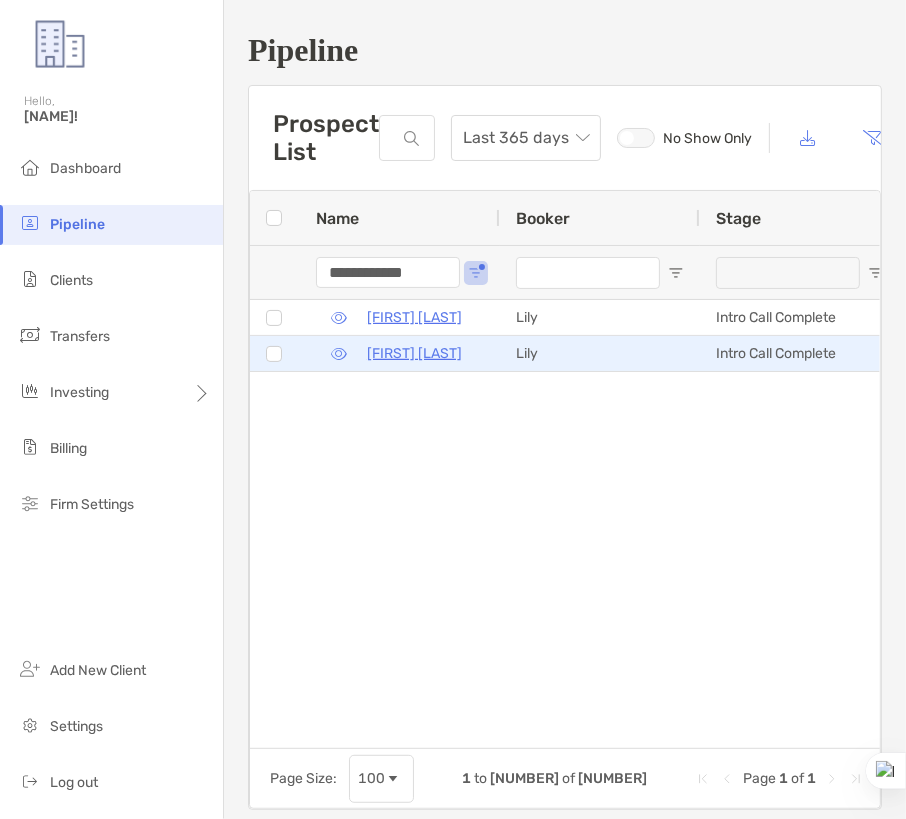 click on "Jill Bohling" at bounding box center [414, 353] 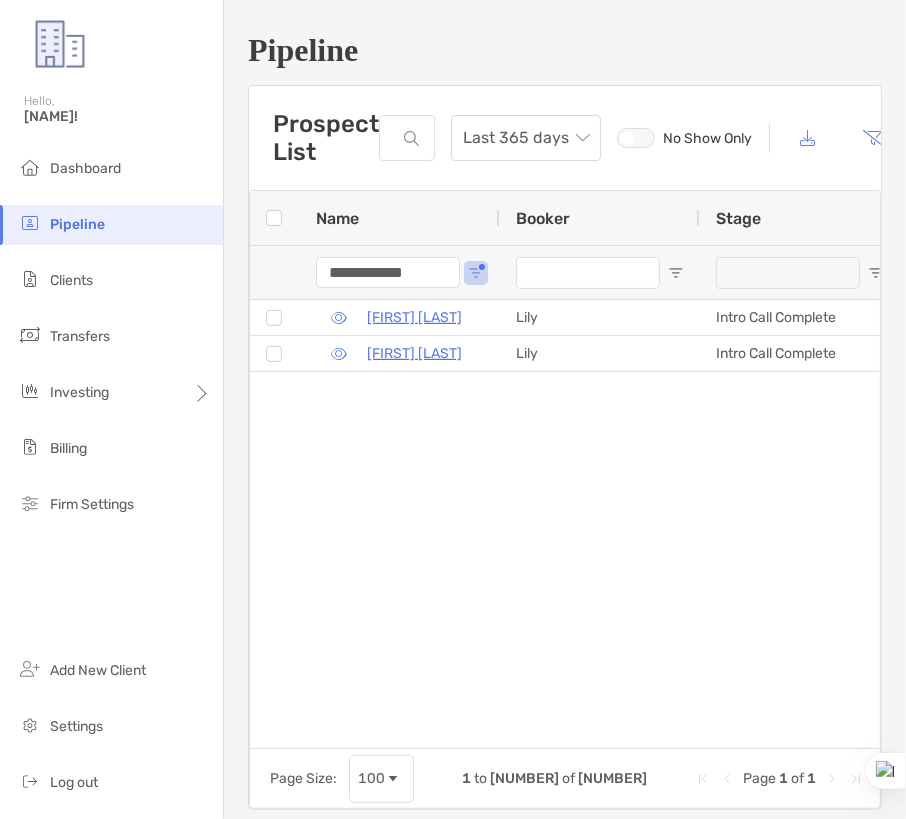 click on "**********" at bounding box center [388, 273] 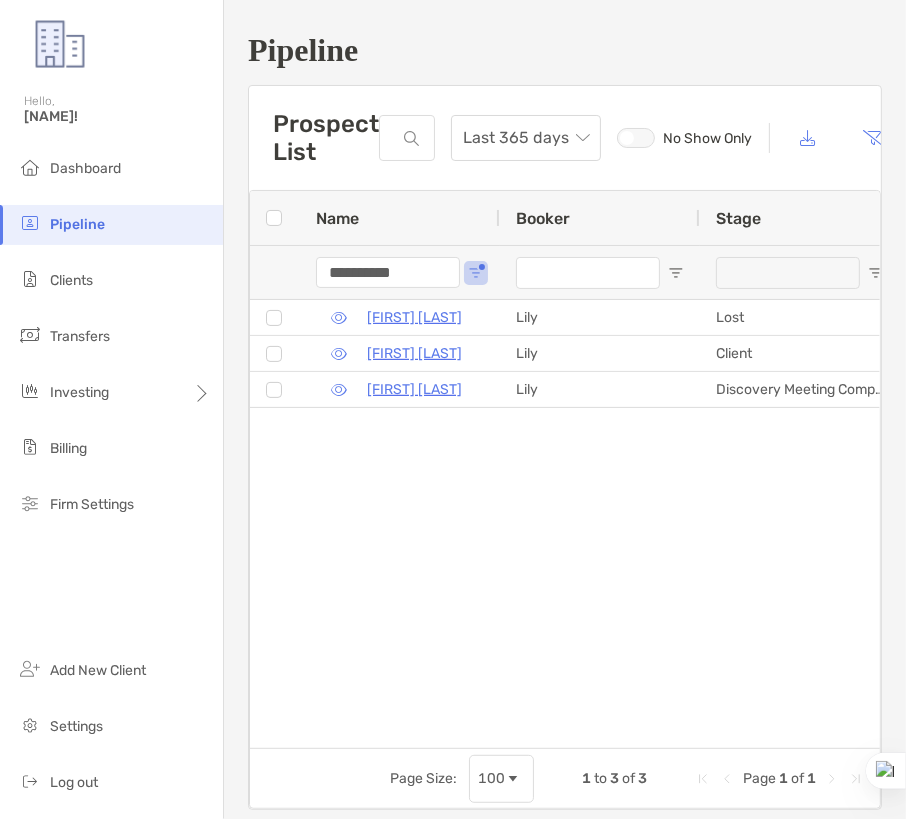 scroll, scrollTop: 0, scrollLeft: 73, axis: horizontal 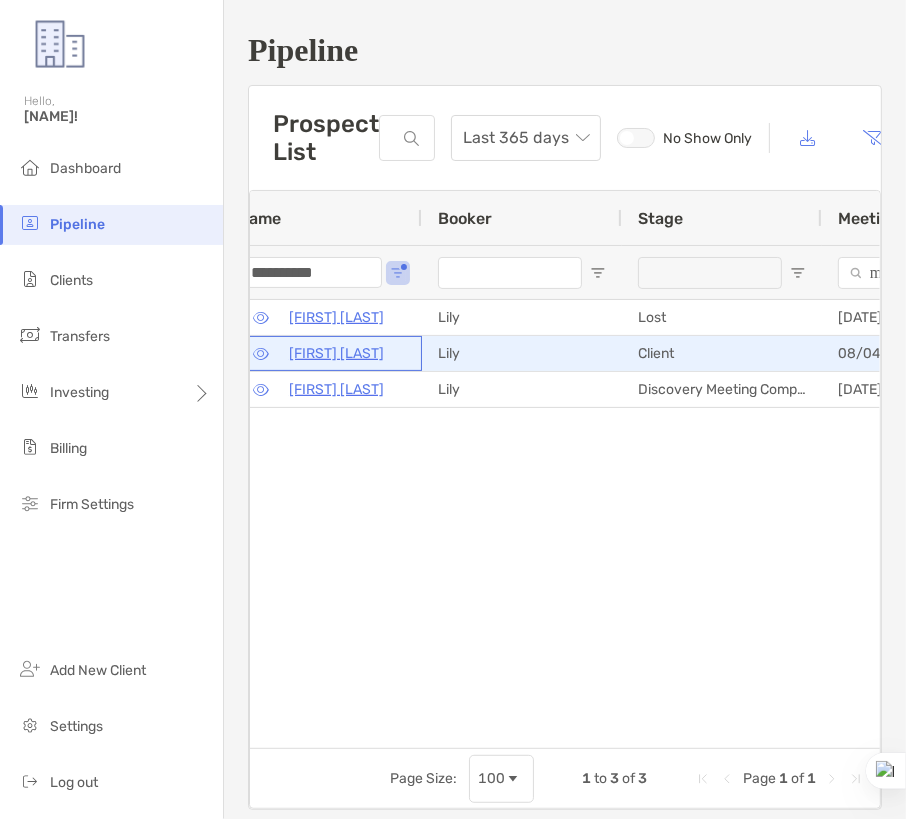 click on "Pam Pintus" at bounding box center [336, 353] 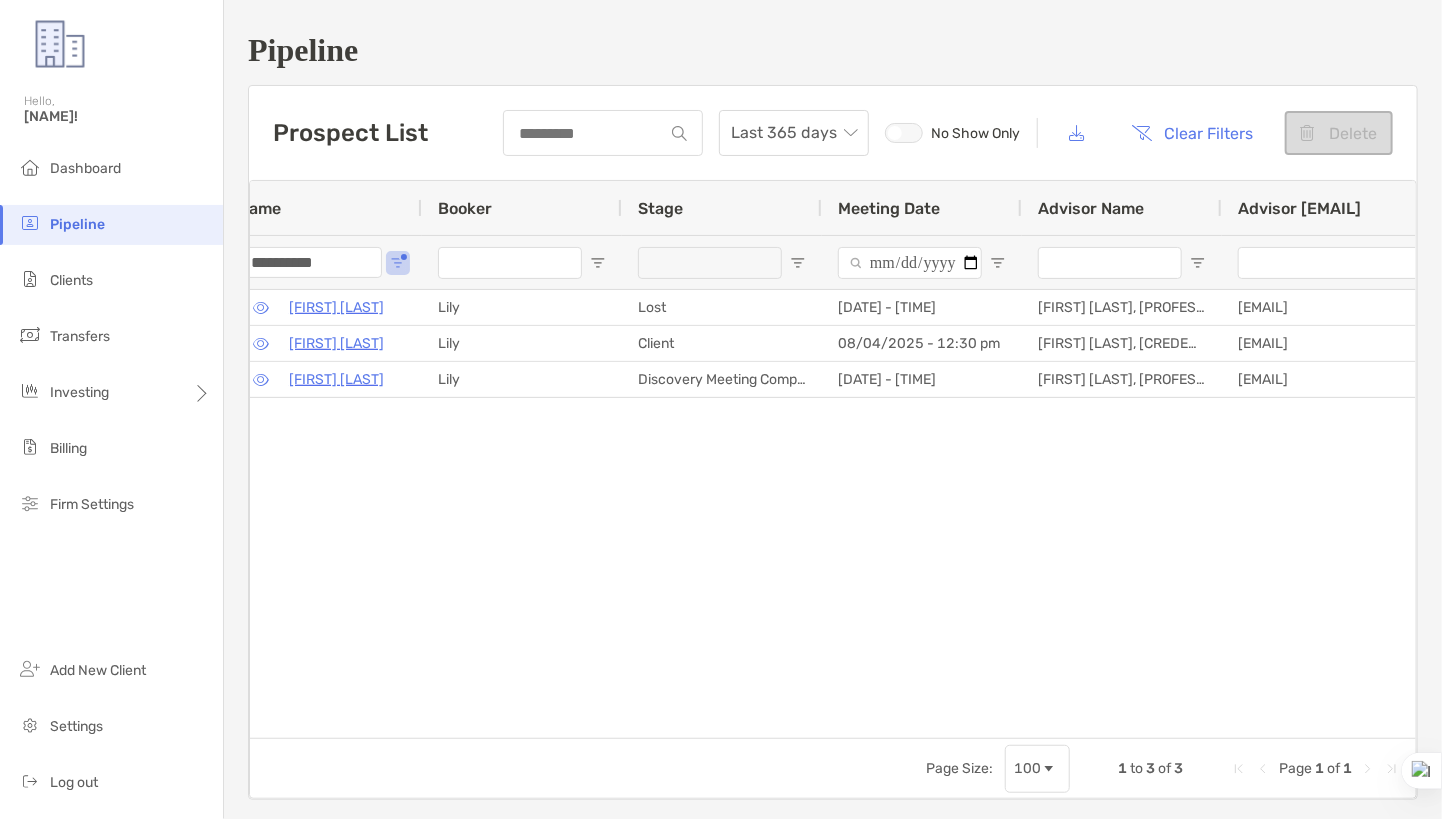 click on "**********" at bounding box center [310, 263] 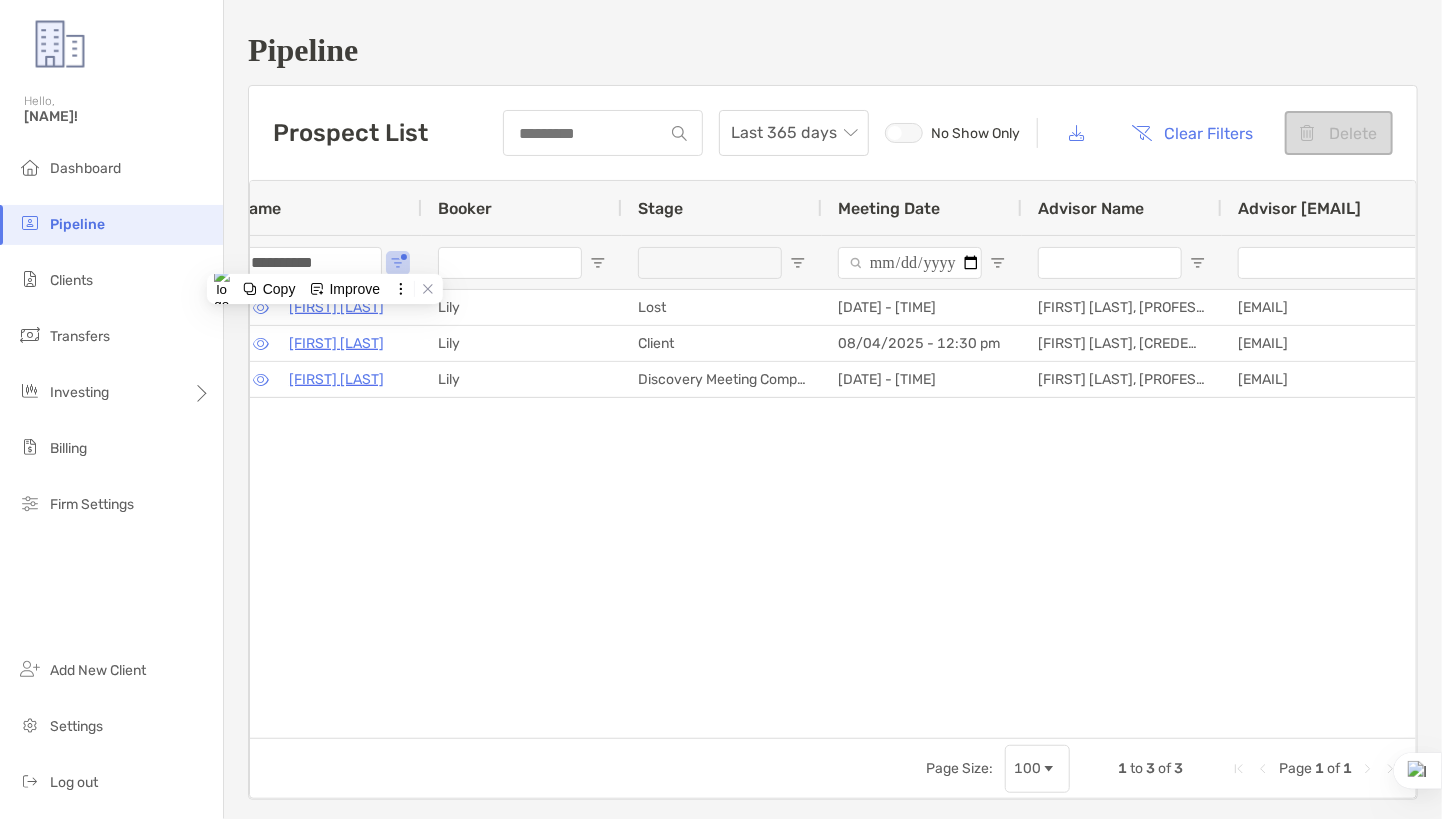 click on "**********" at bounding box center (310, 263) 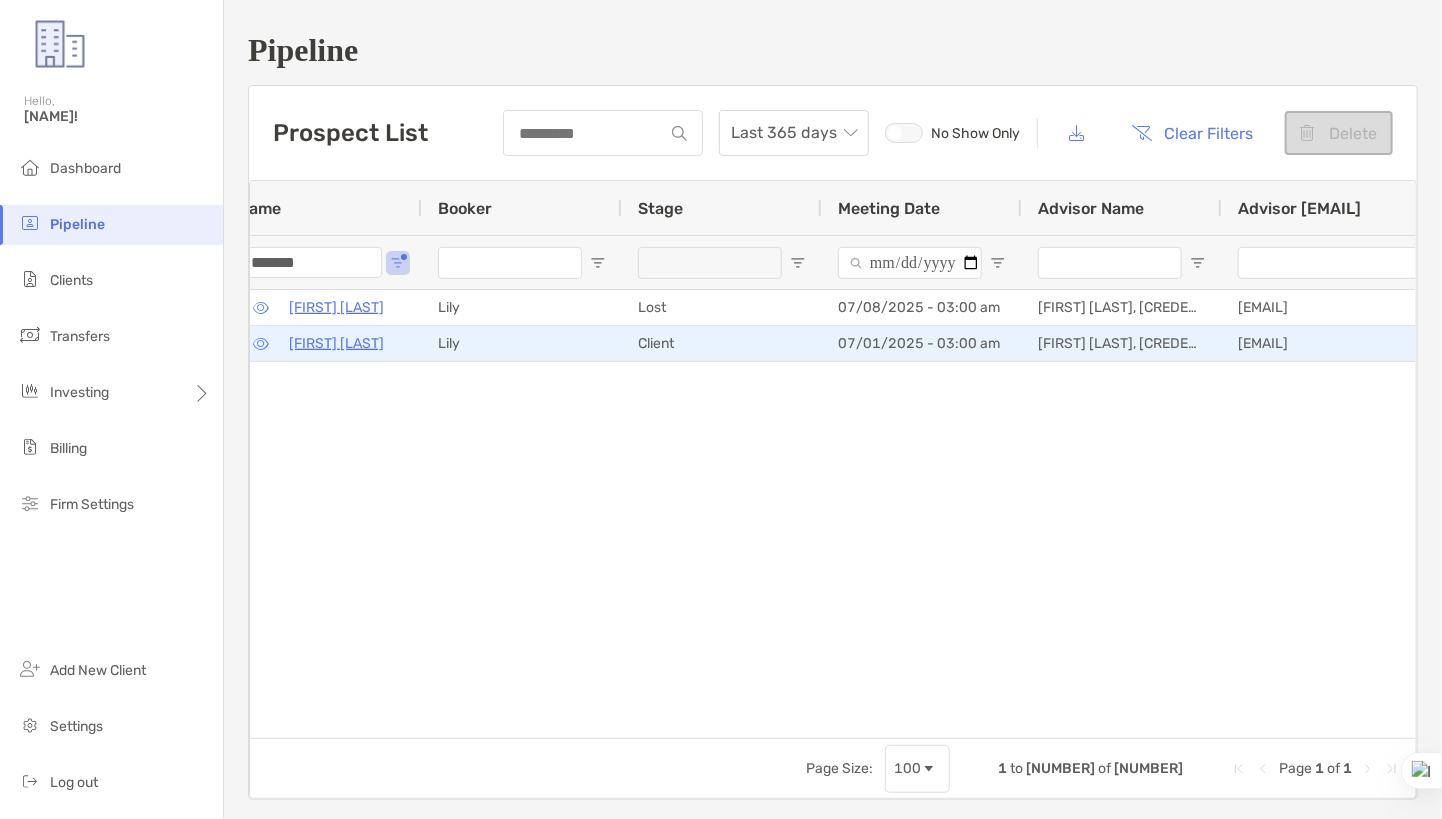 type on "*******" 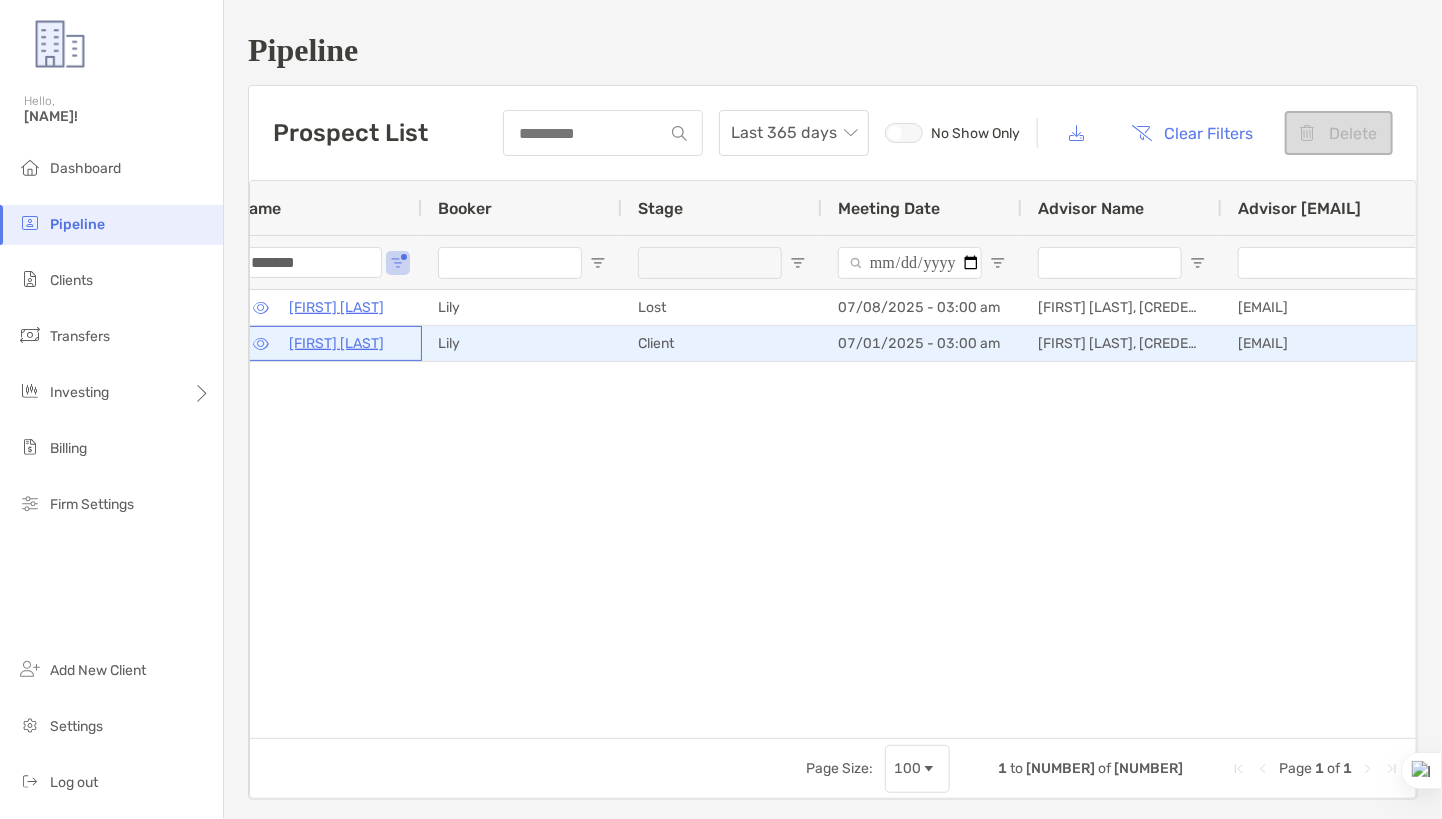 click on "Leandro De Oto" at bounding box center (336, 343) 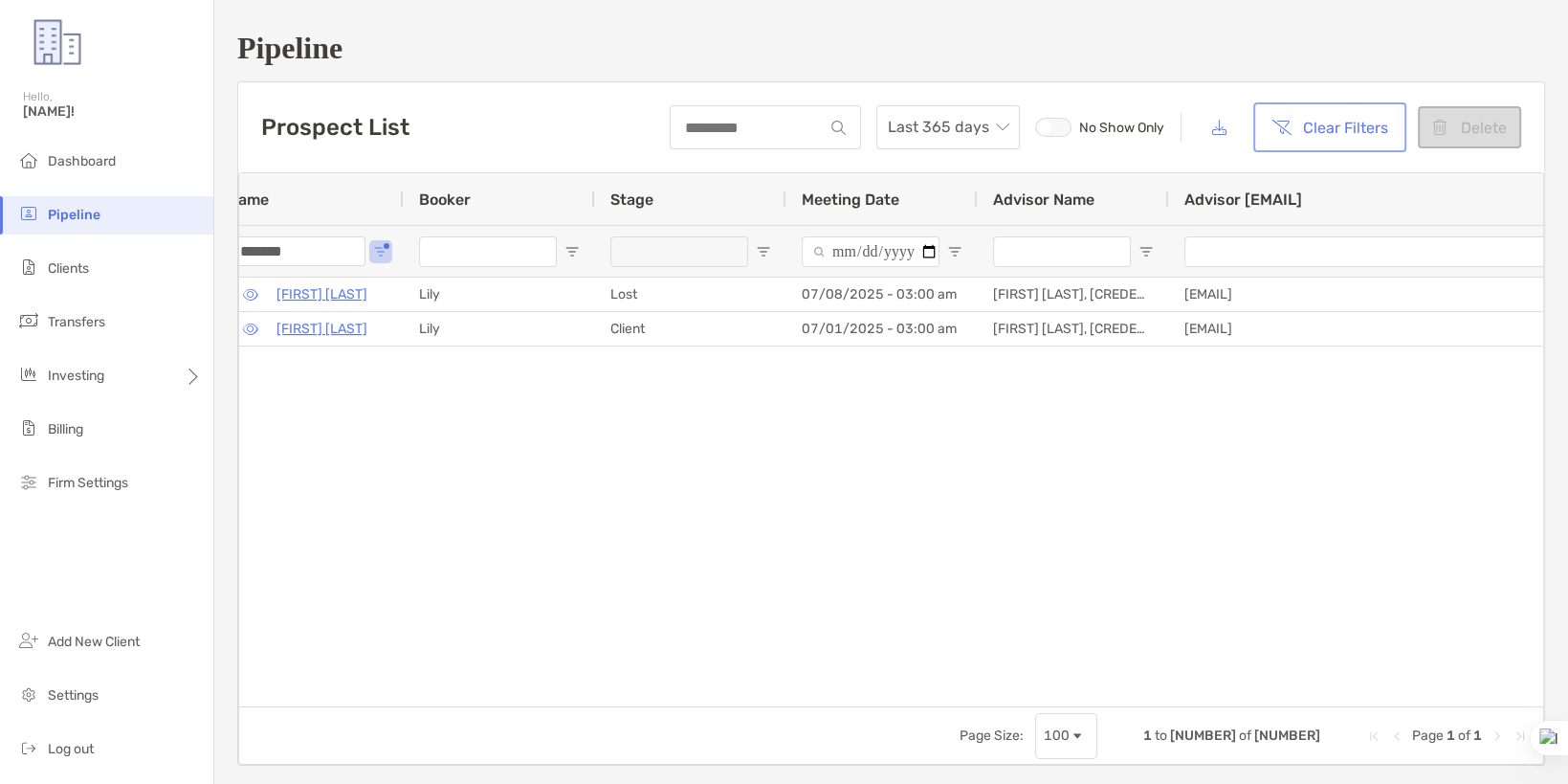 click on "Clear Filters" at bounding box center [1330, 127] 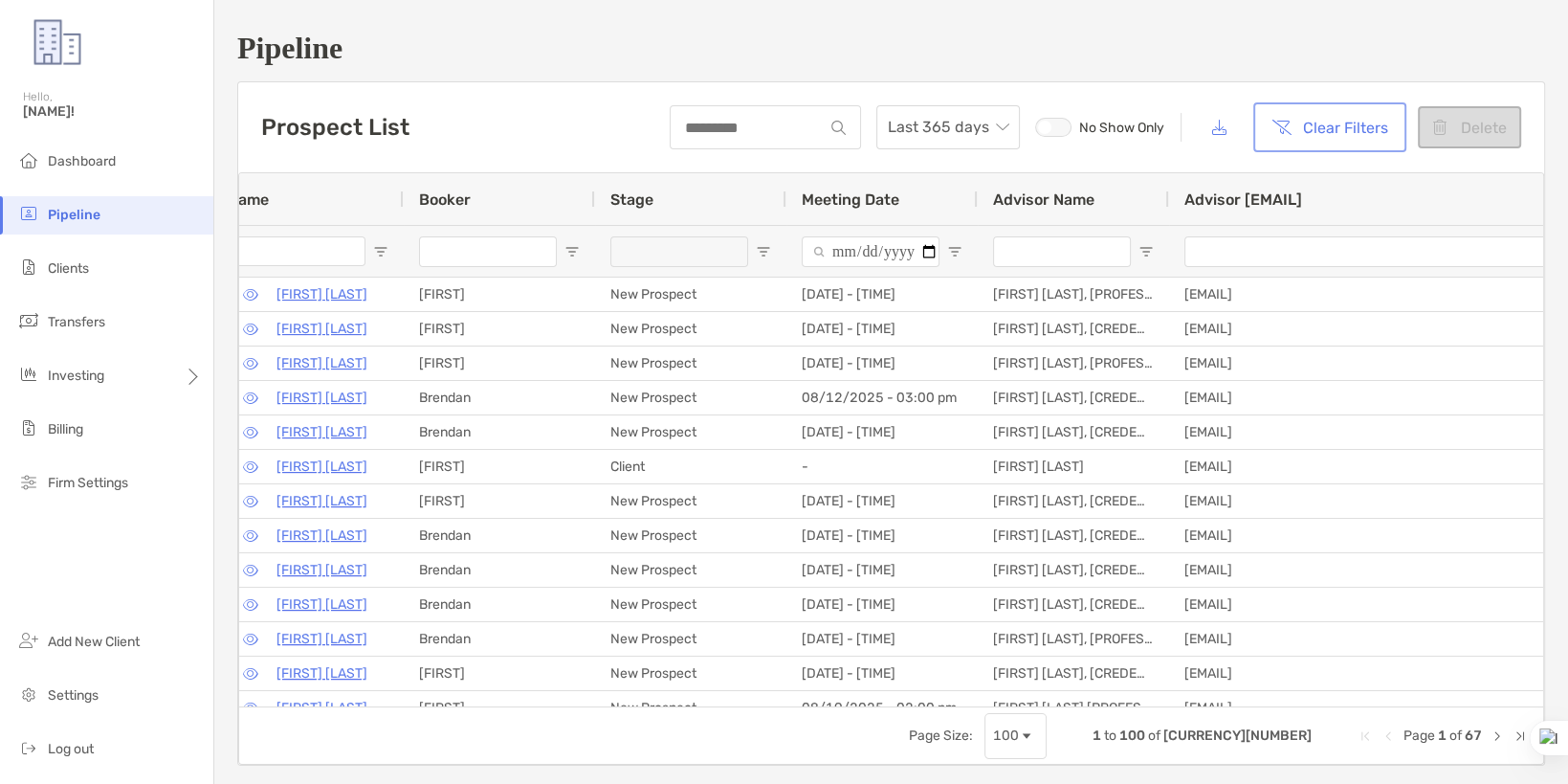 scroll, scrollTop: 0, scrollLeft: 17, axis: horizontal 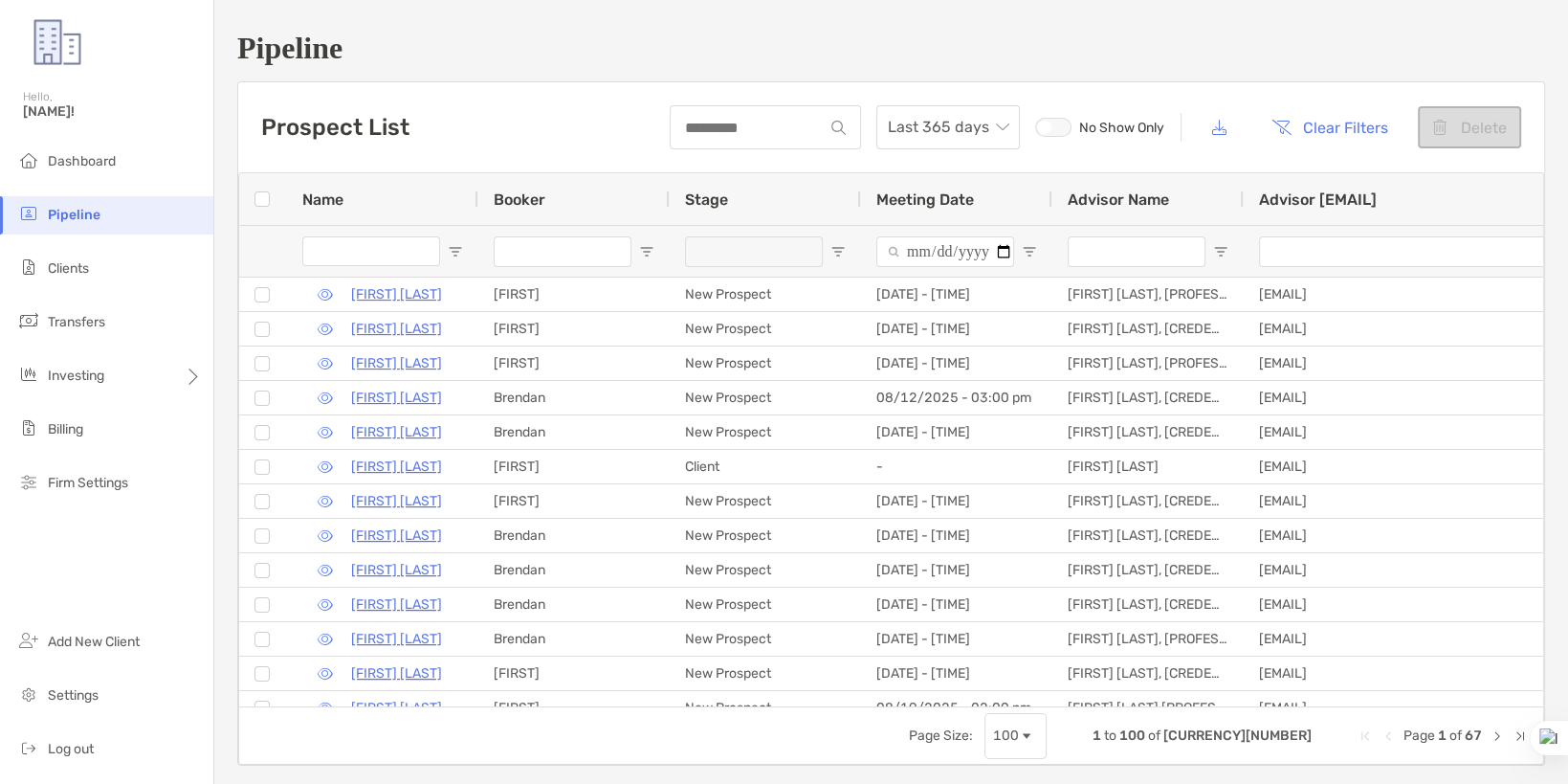 click at bounding box center (371, 252) 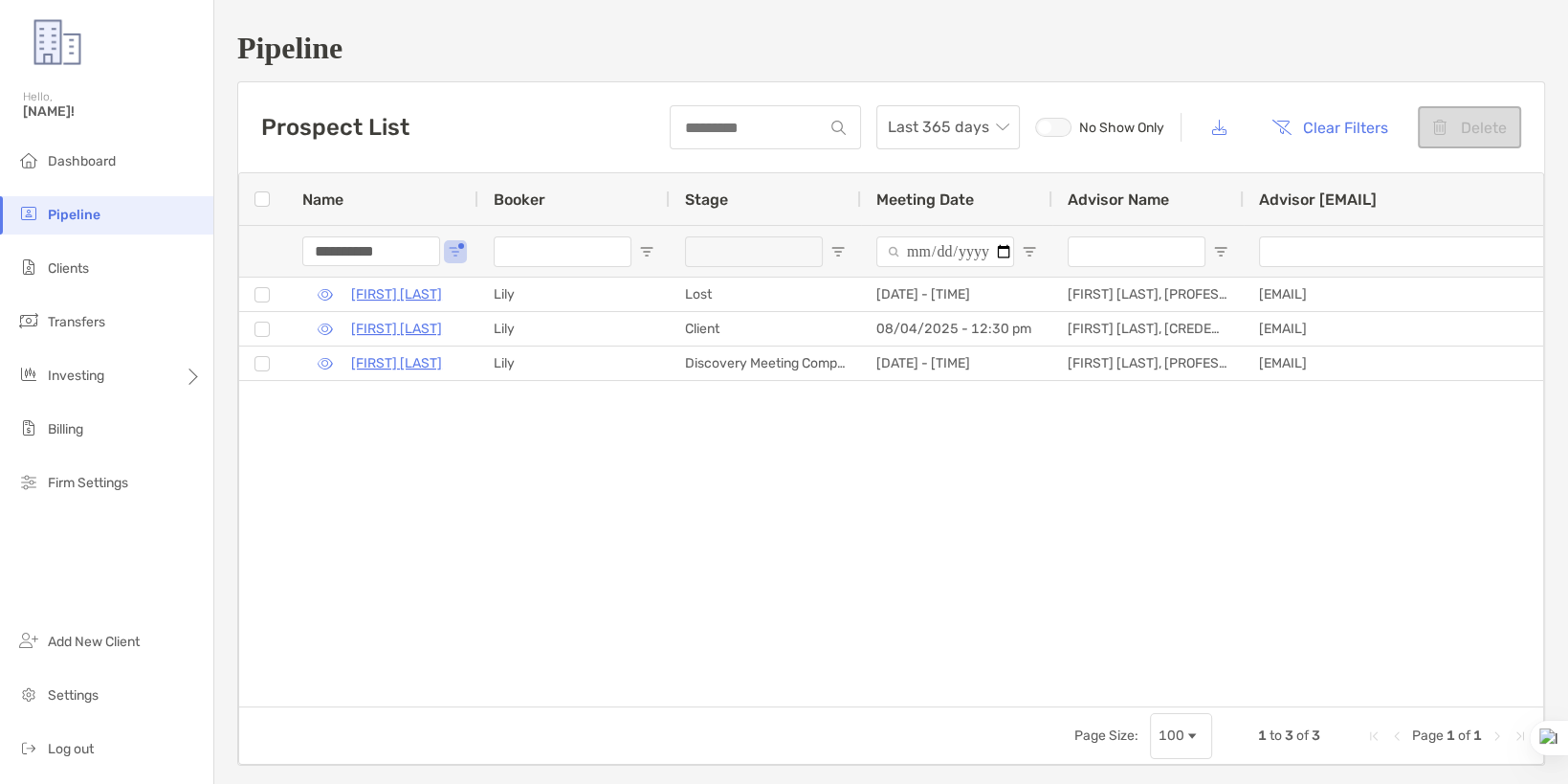 type on "**********" 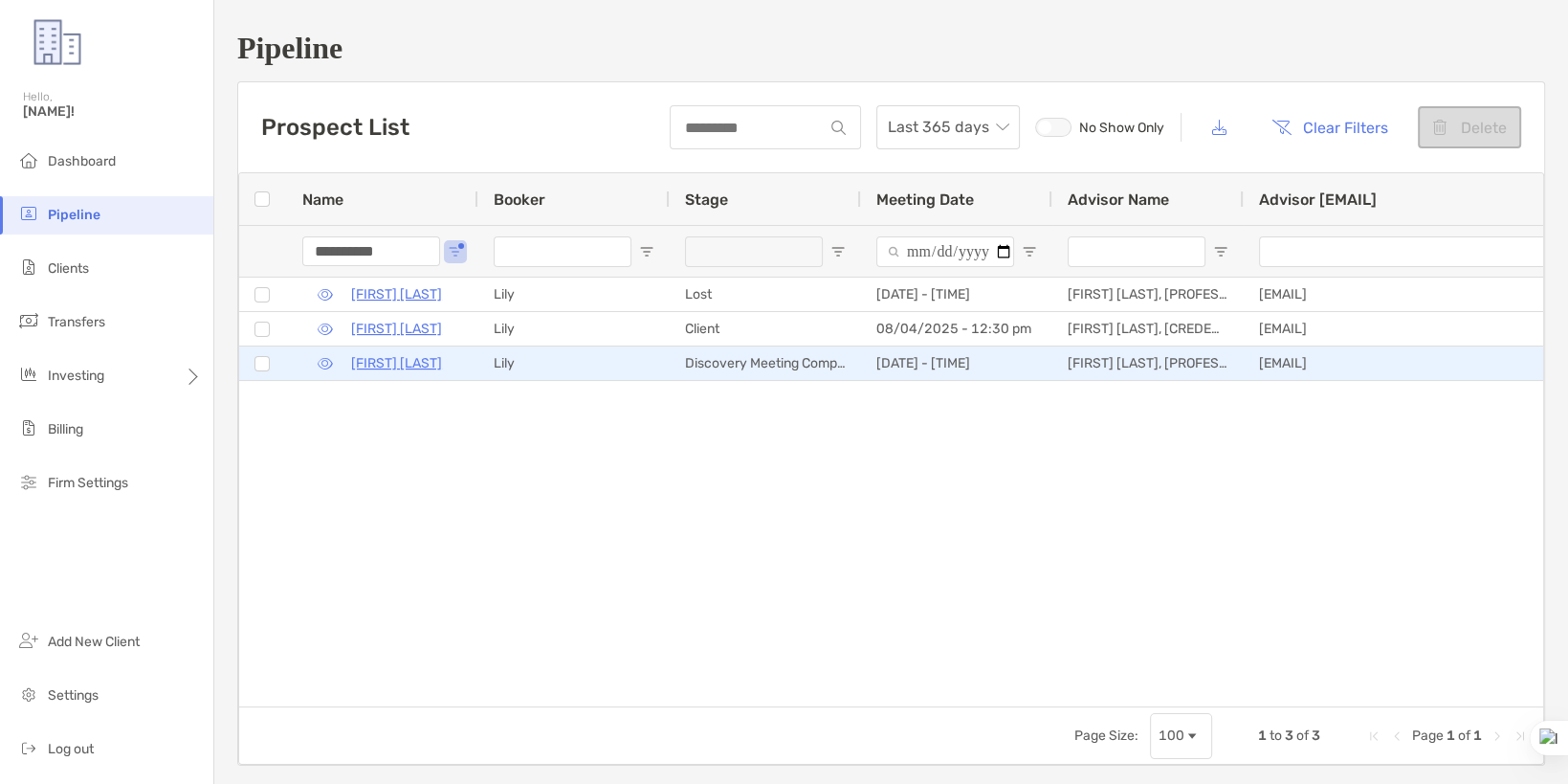 click on "Pam Pintus" at bounding box center (396, 363) 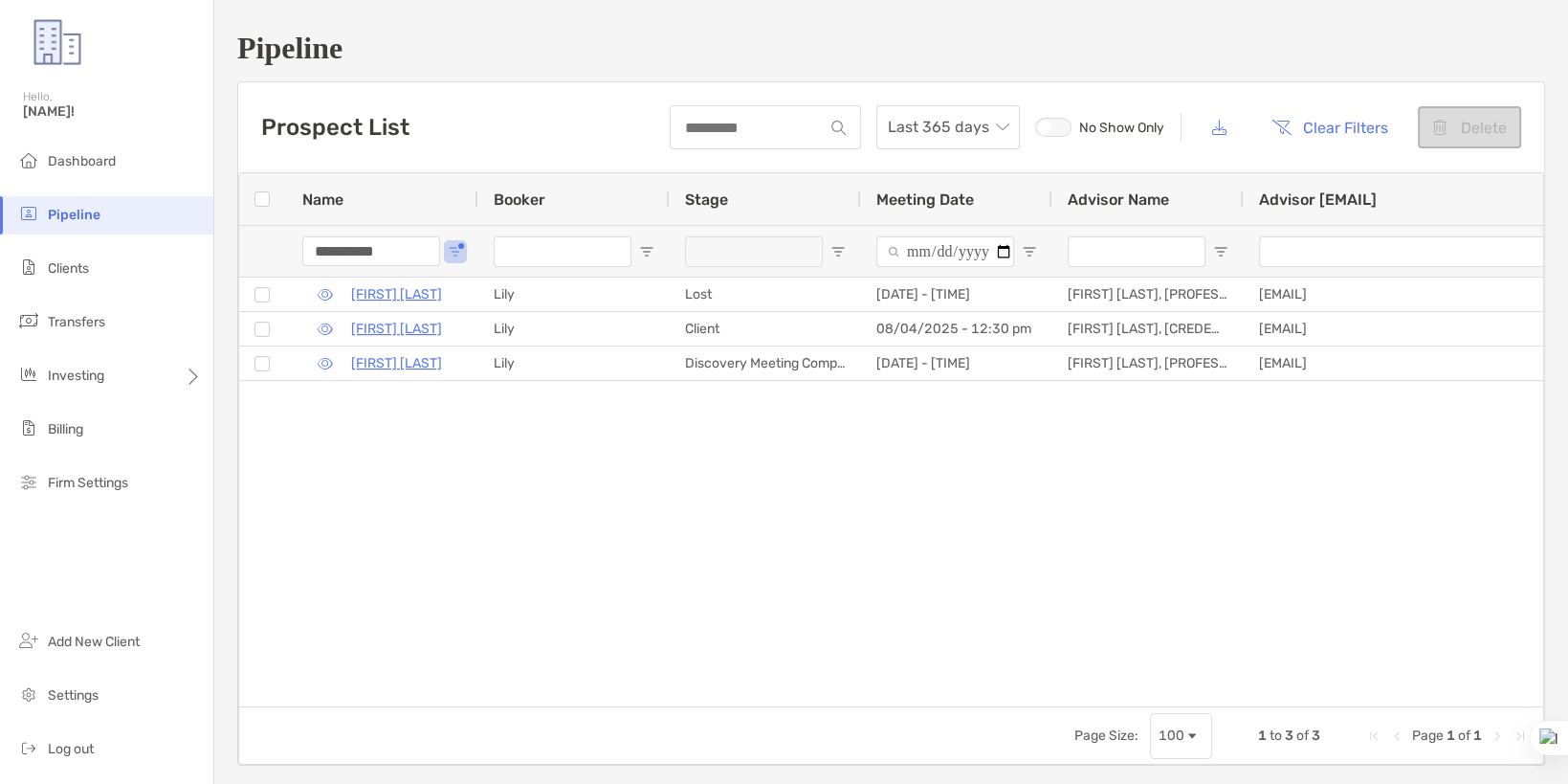 click on "**********" at bounding box center (371, 252) 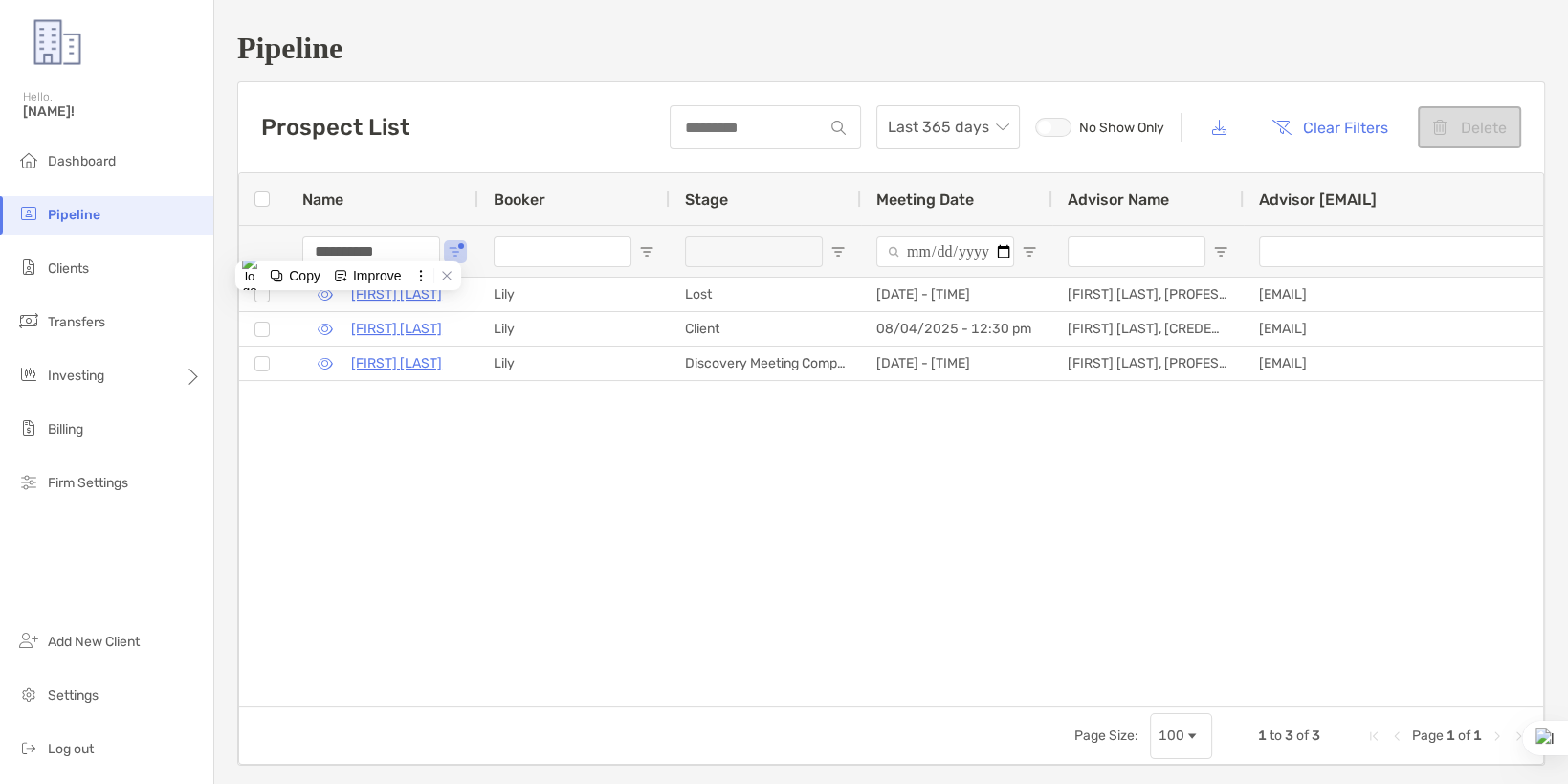 click on "**********" at bounding box center [371, 252] 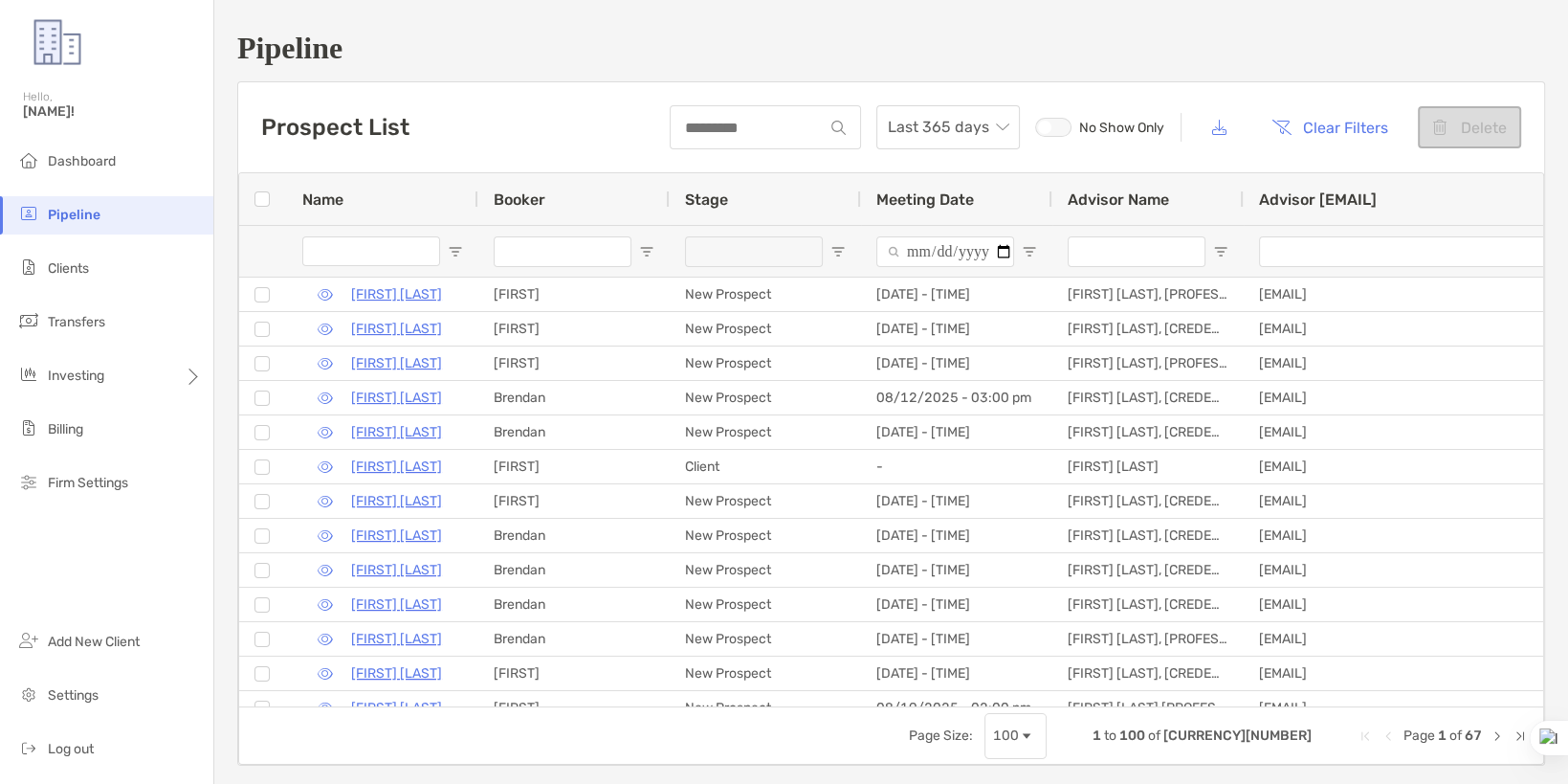 click on "Pipeline" at bounding box center (891, 48) 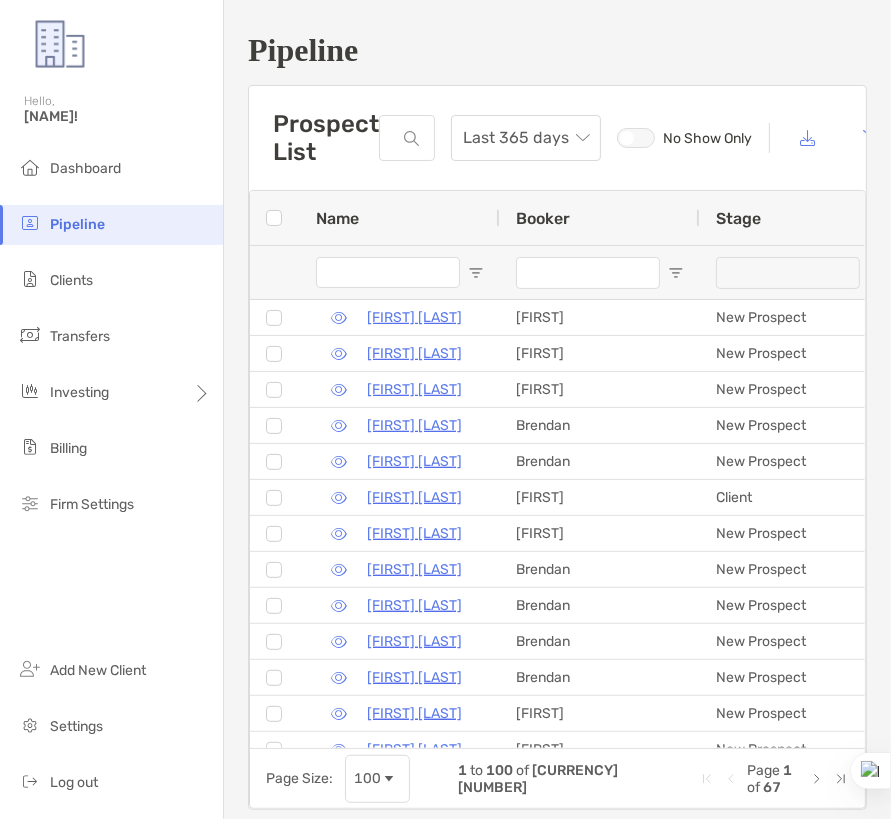 click at bounding box center (388, 273) 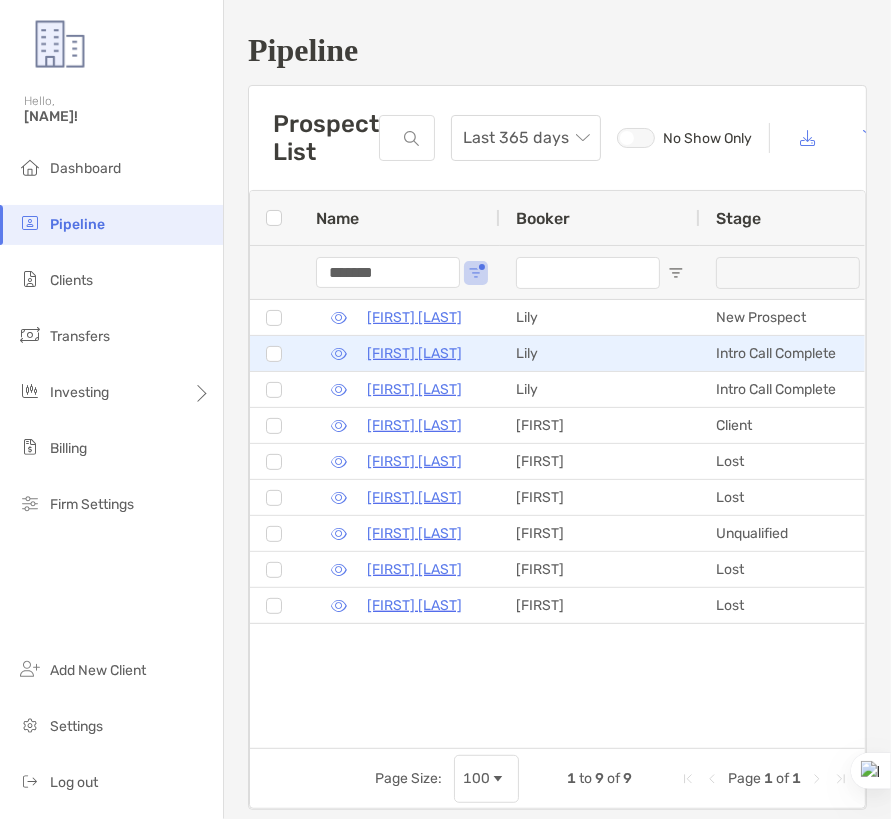 click on "Bradley Schoch" at bounding box center (414, 353) 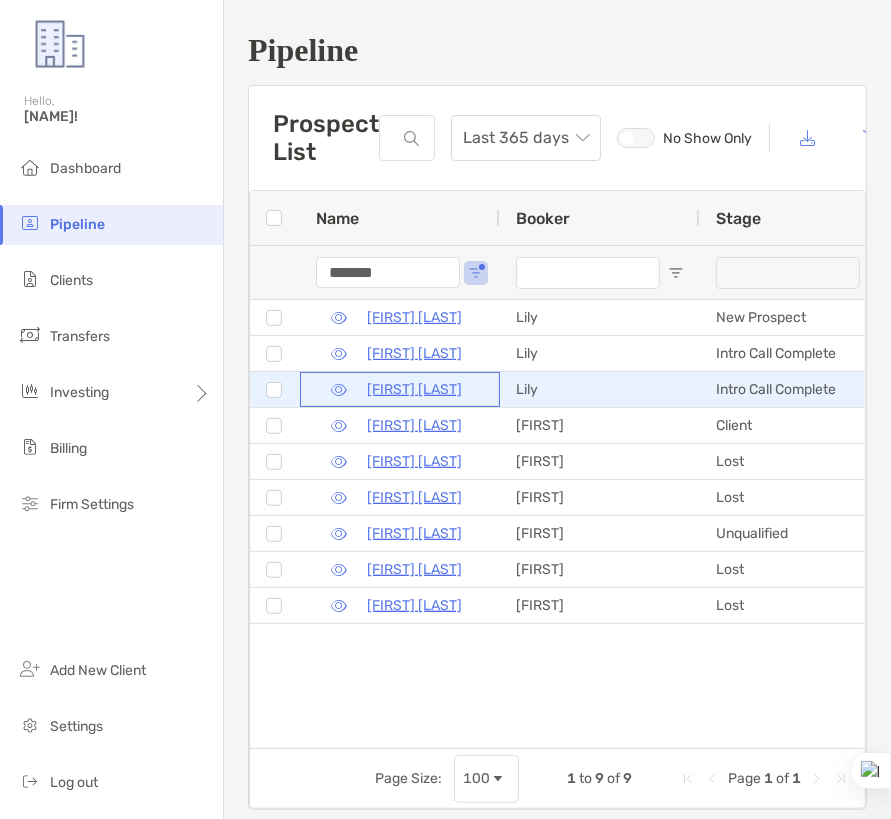 click on "Bradley Schoch" at bounding box center (414, 389) 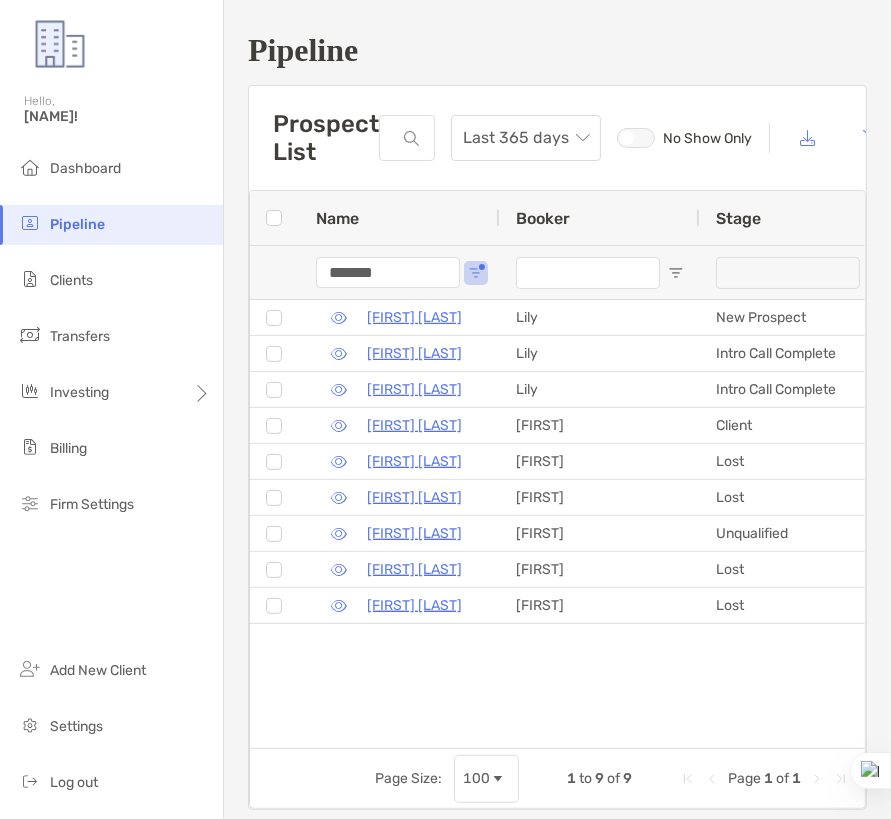 click on "*******" at bounding box center (388, 272) 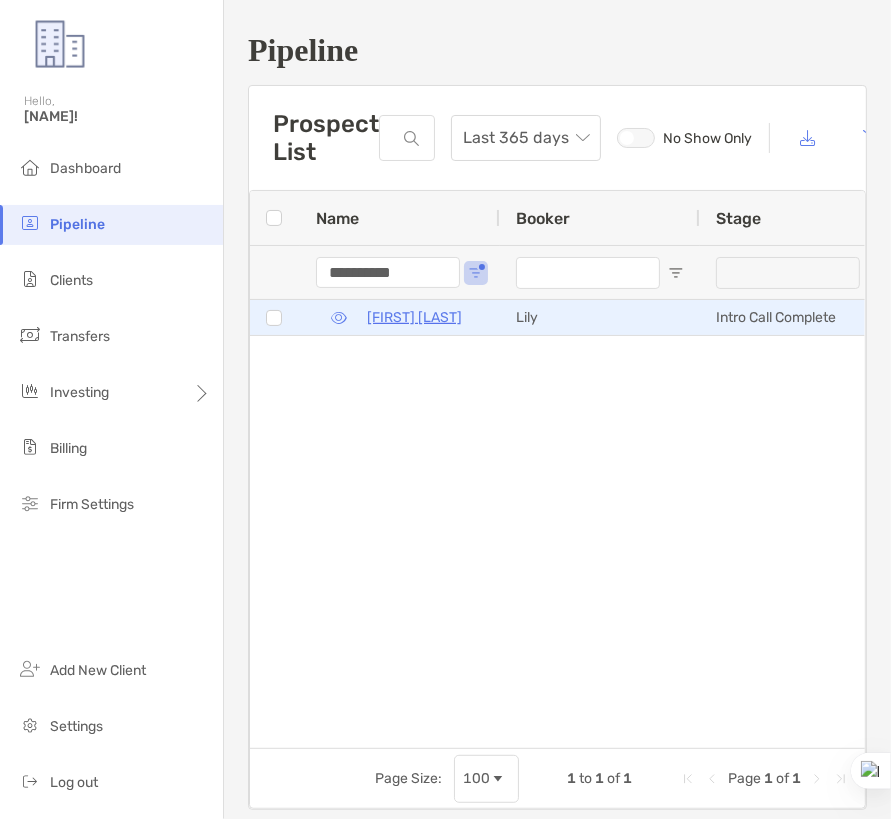 type on "**********" 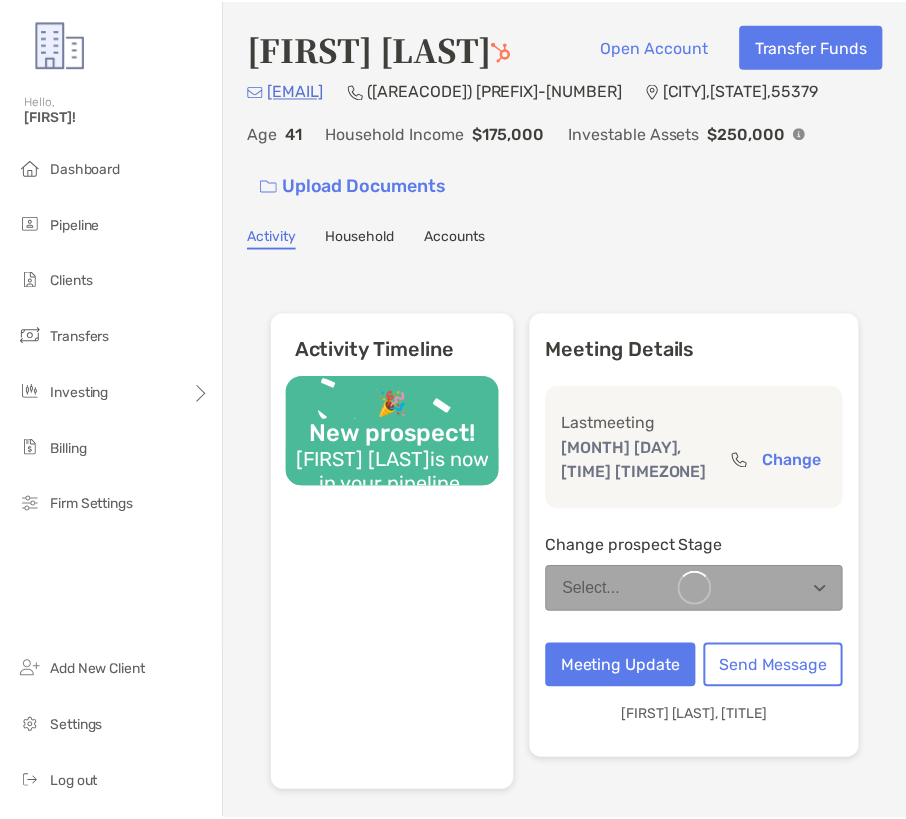 scroll, scrollTop: 0, scrollLeft: 0, axis: both 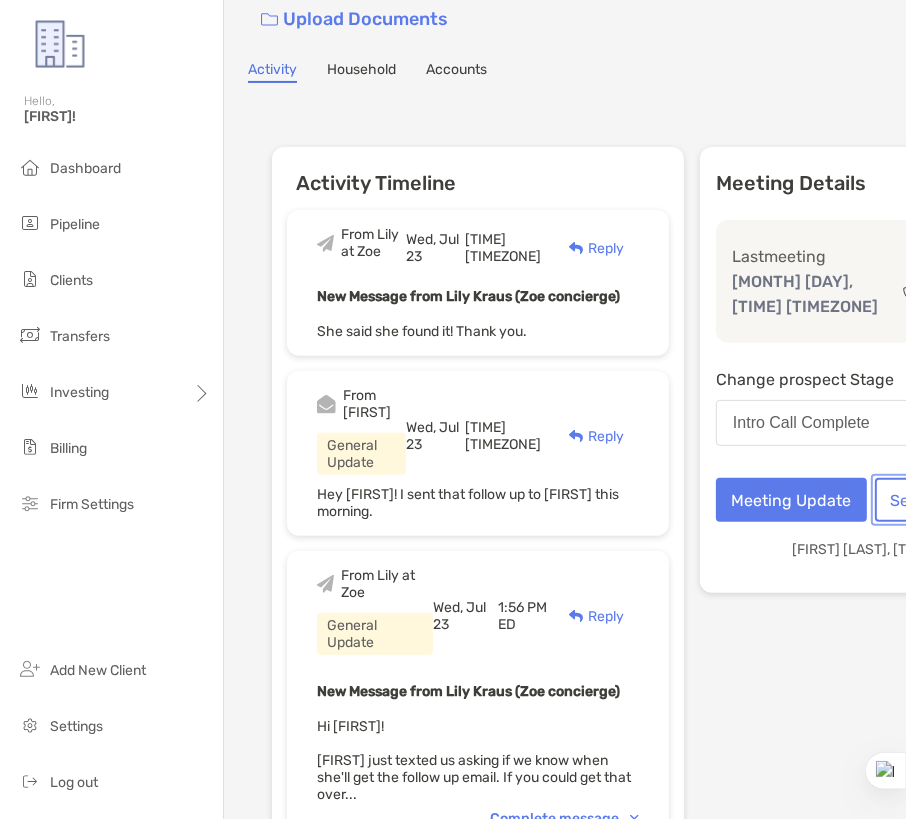 click on "Send Message" at bounding box center [945, 500] 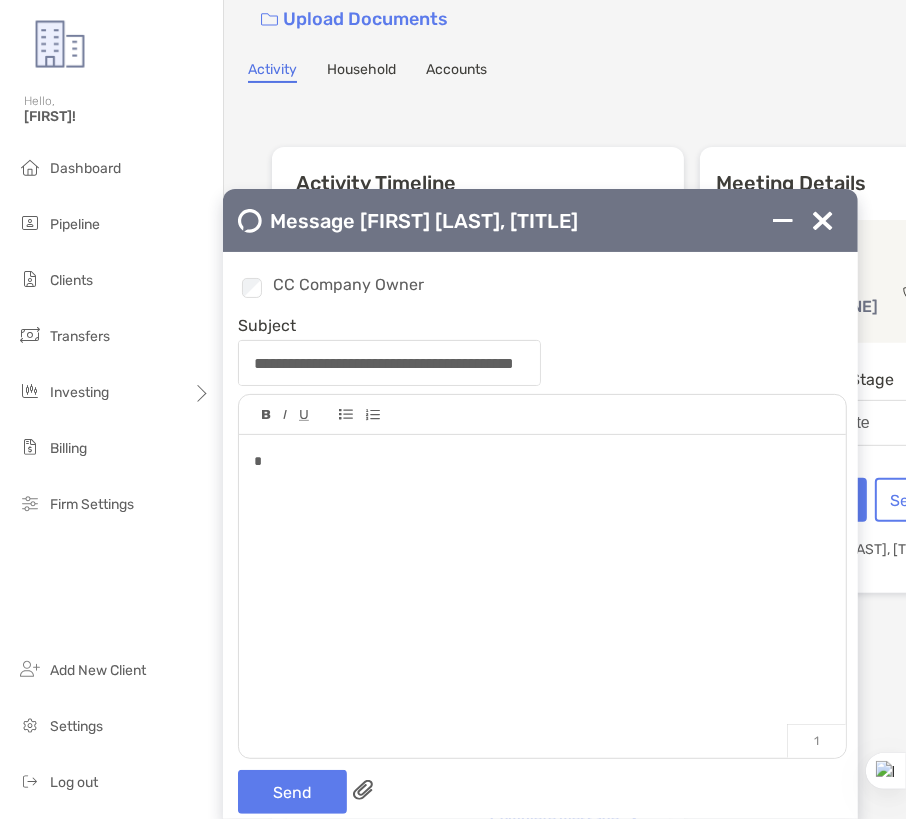 type 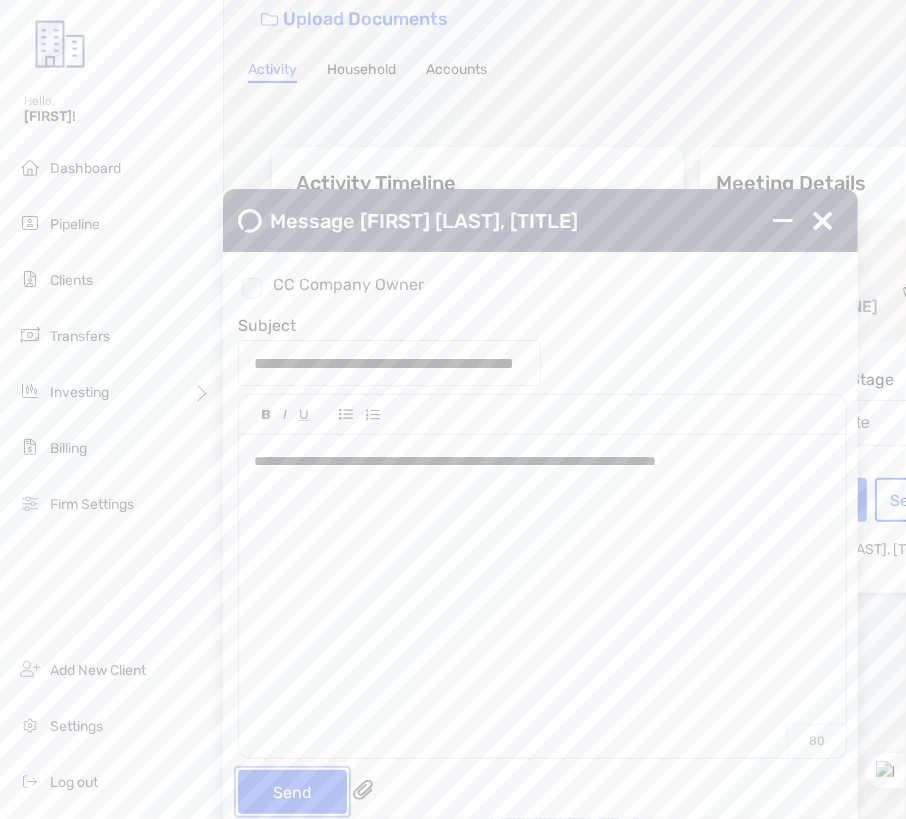 click on "Send" at bounding box center [292, 792] 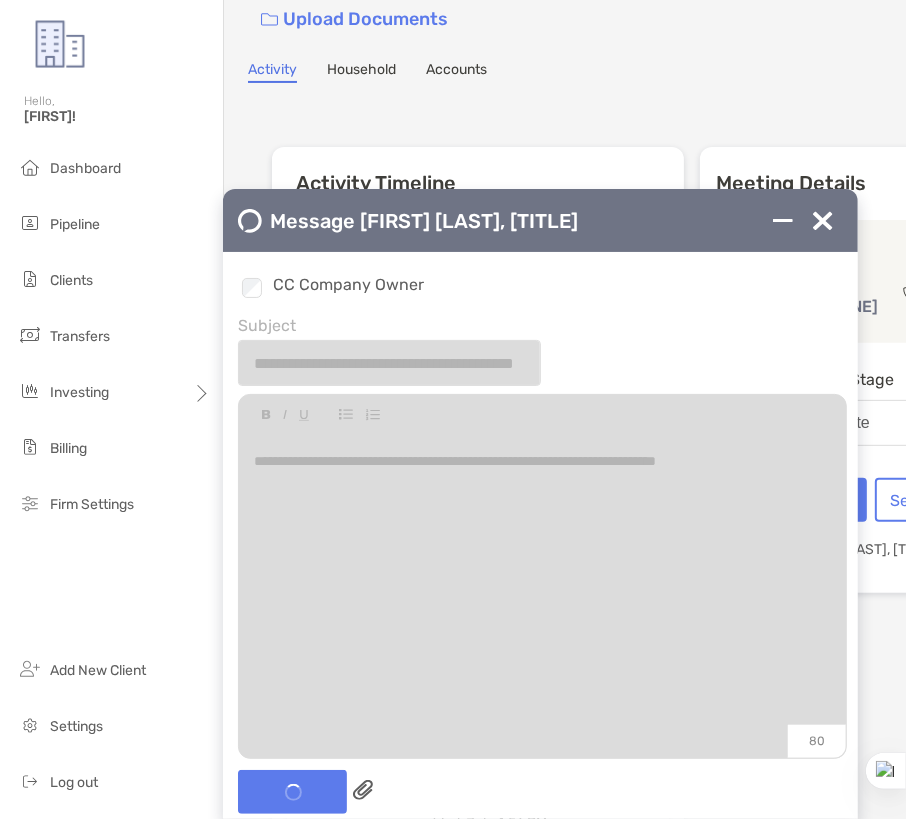 click at bounding box center (823, 221) 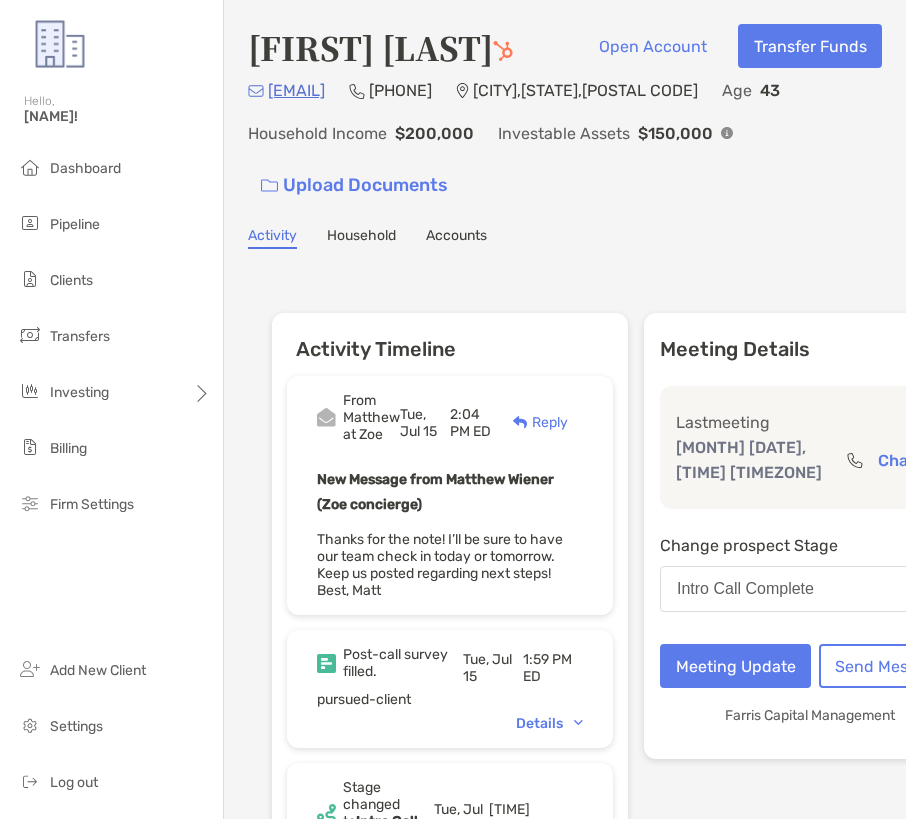 scroll, scrollTop: 0, scrollLeft: 0, axis: both 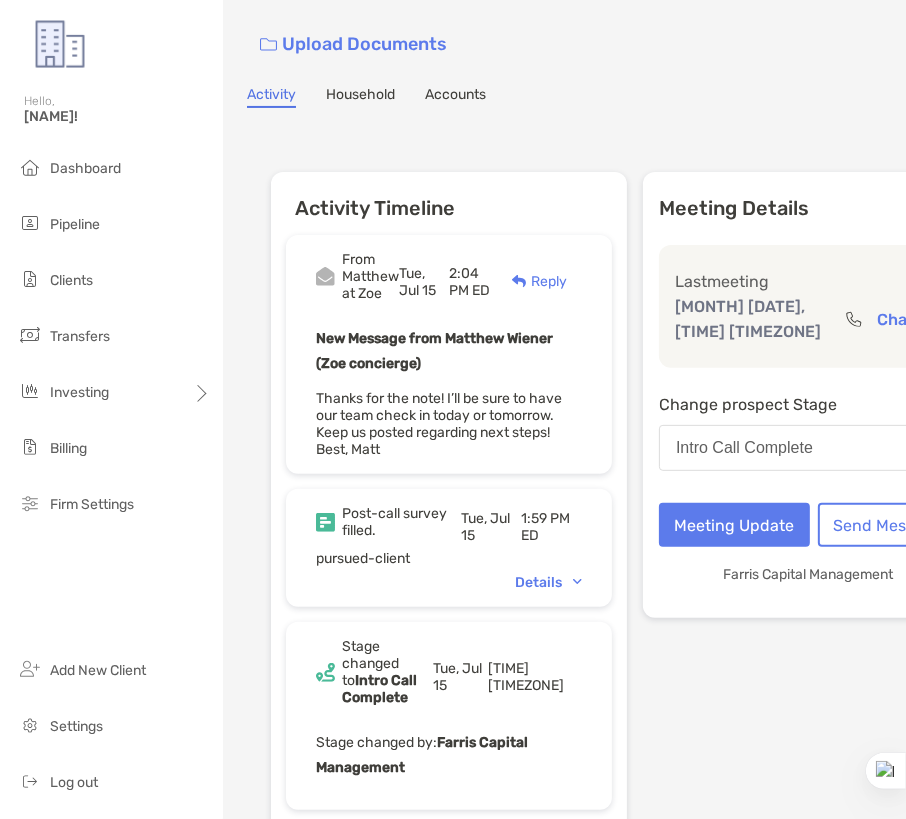 click on "Details" at bounding box center (548, 582) 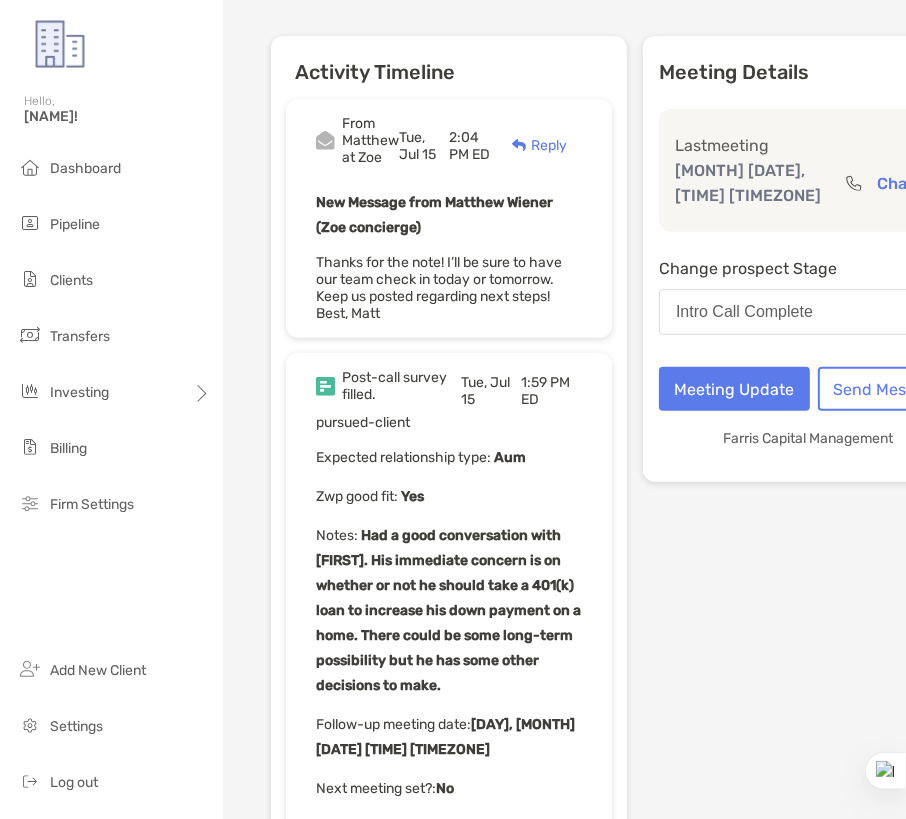 scroll, scrollTop: 0, scrollLeft: 1, axis: horizontal 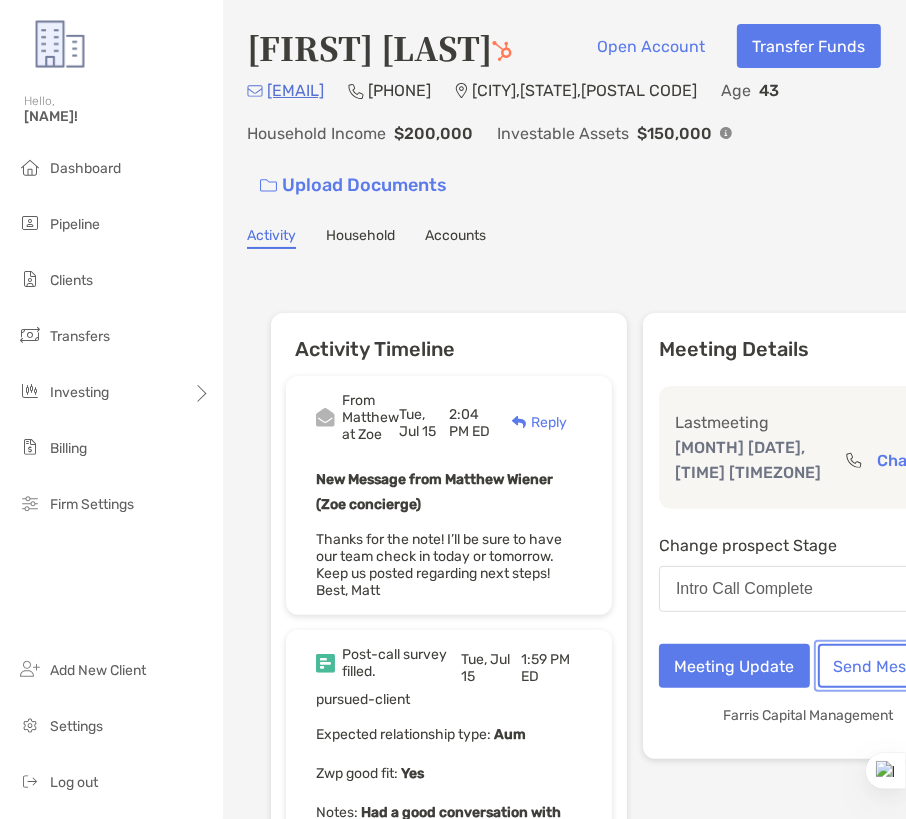 click on "Send Message" at bounding box center (888, 666) 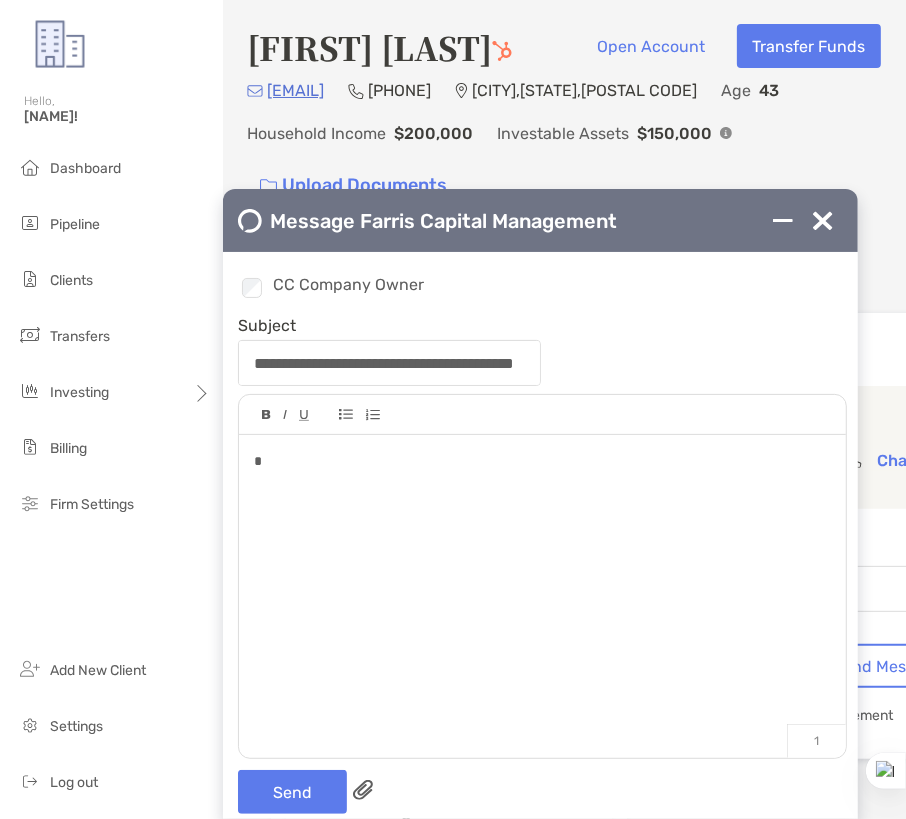 type 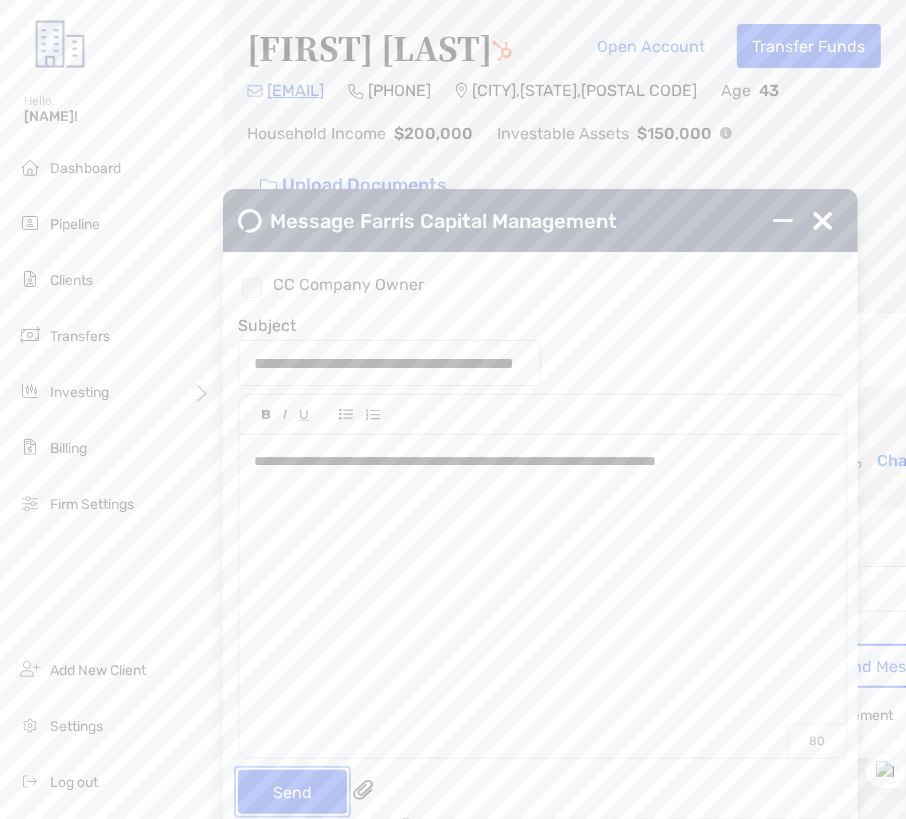 click on "Send" at bounding box center [292, 792] 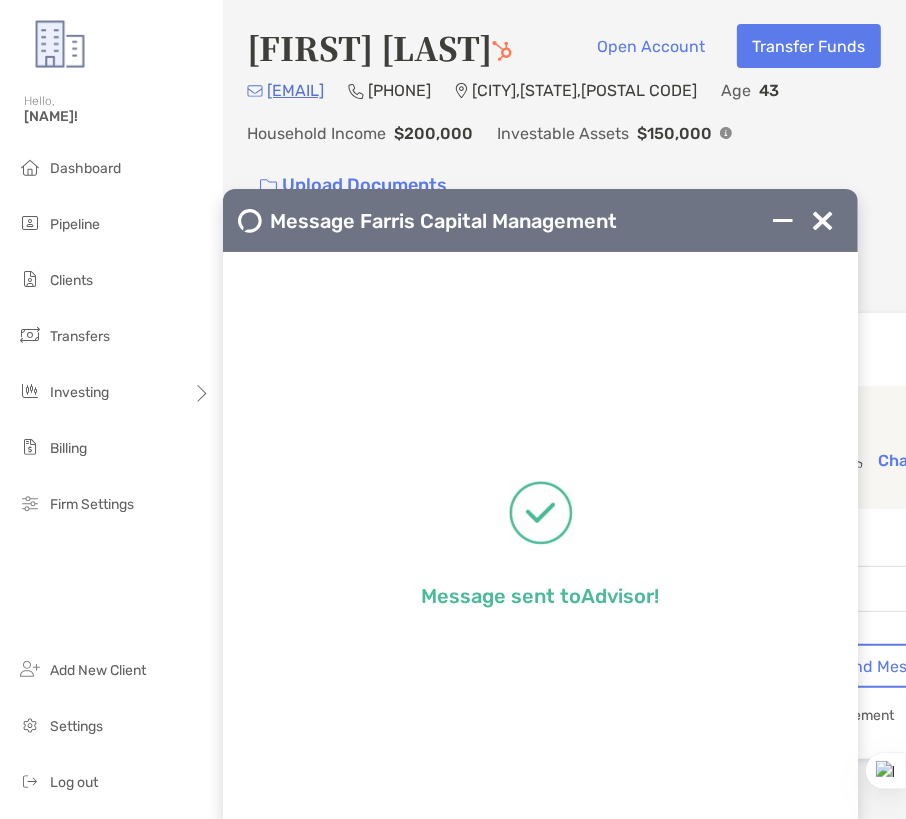 click at bounding box center [823, 221] 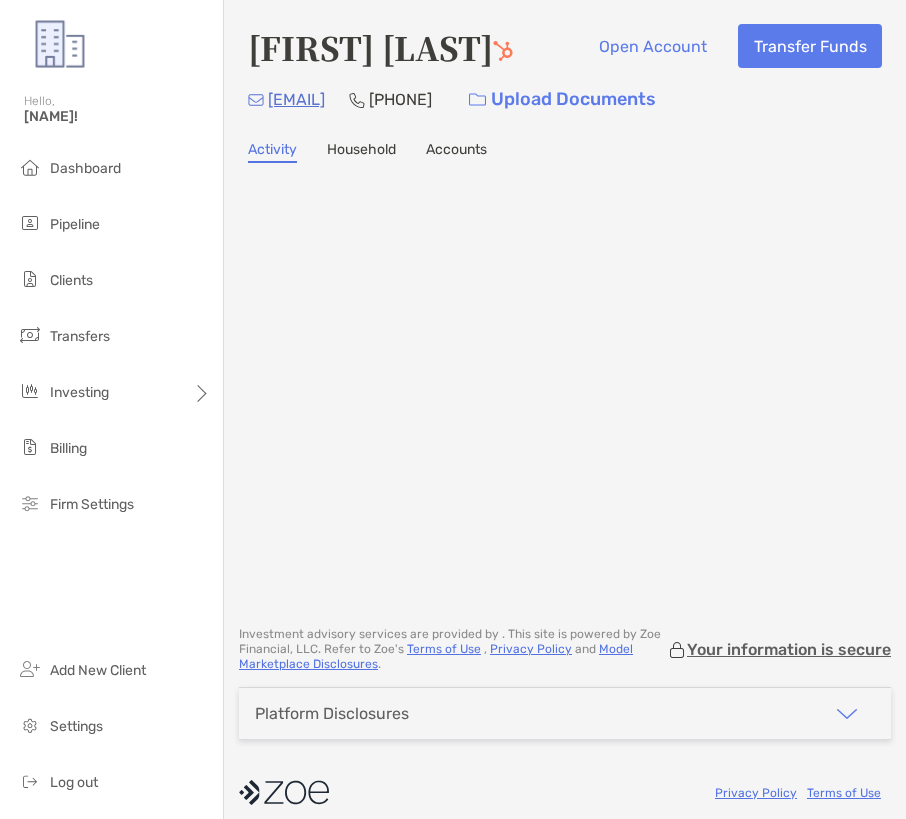 scroll, scrollTop: 0, scrollLeft: 0, axis: both 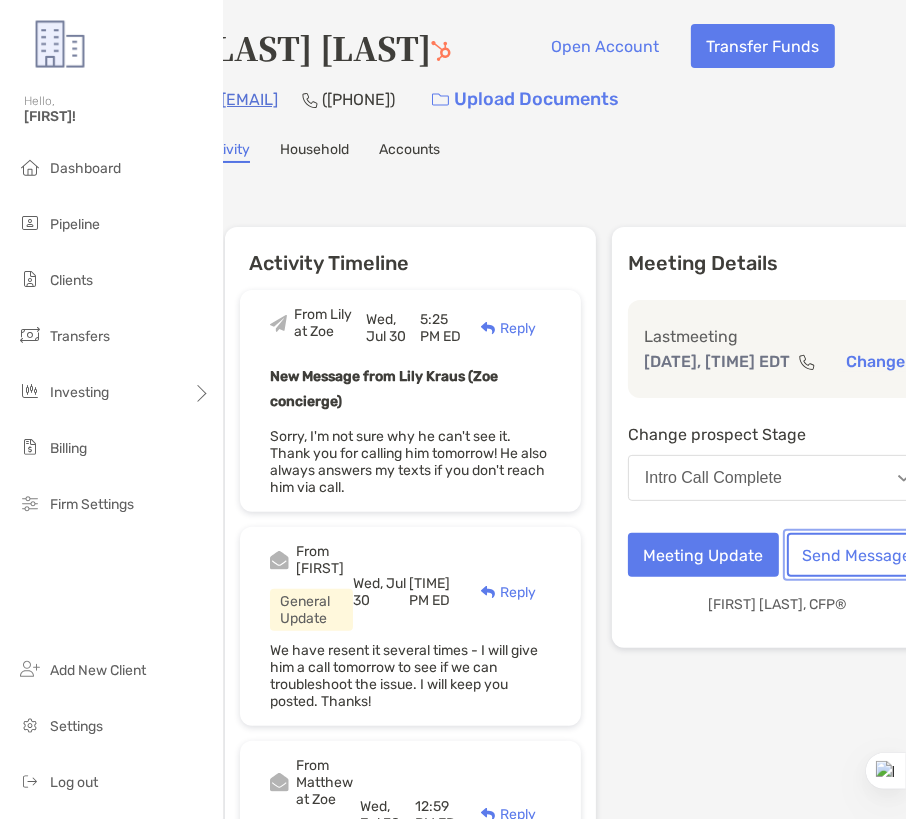 click on "Send Message" at bounding box center [857, 555] 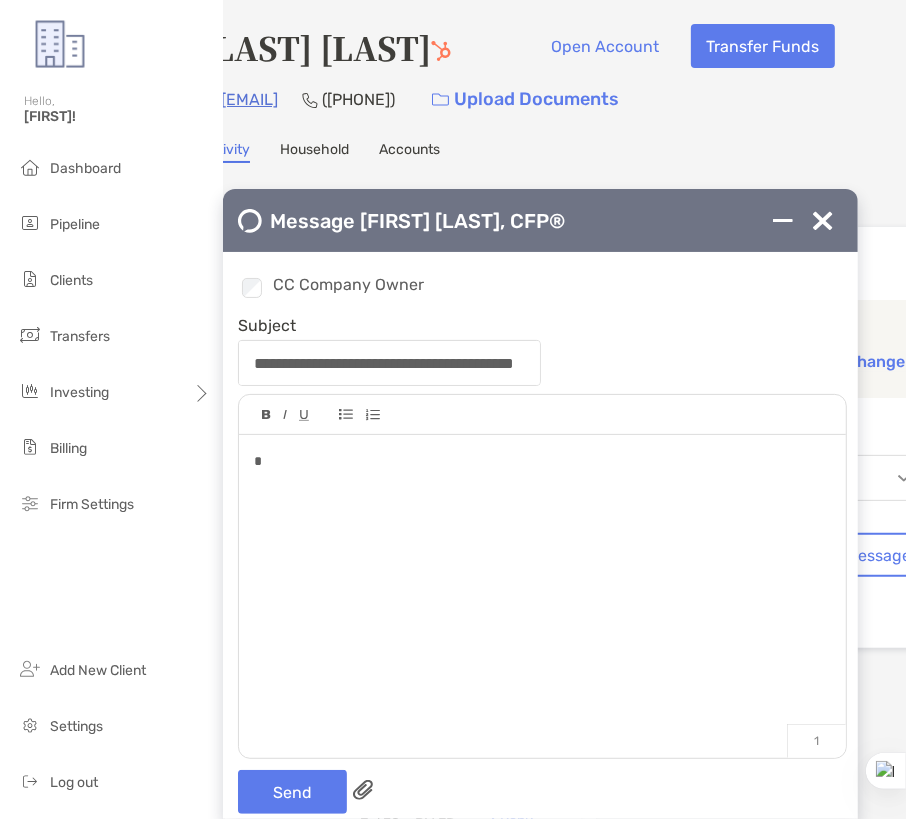 type 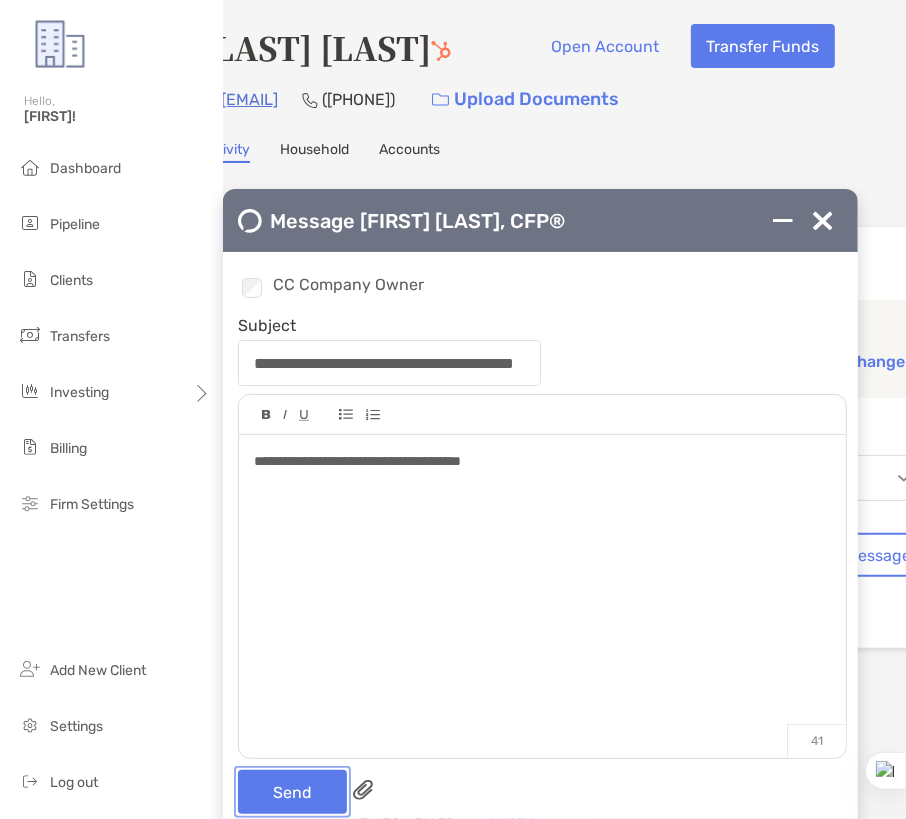 click on "Send" at bounding box center [292, 792] 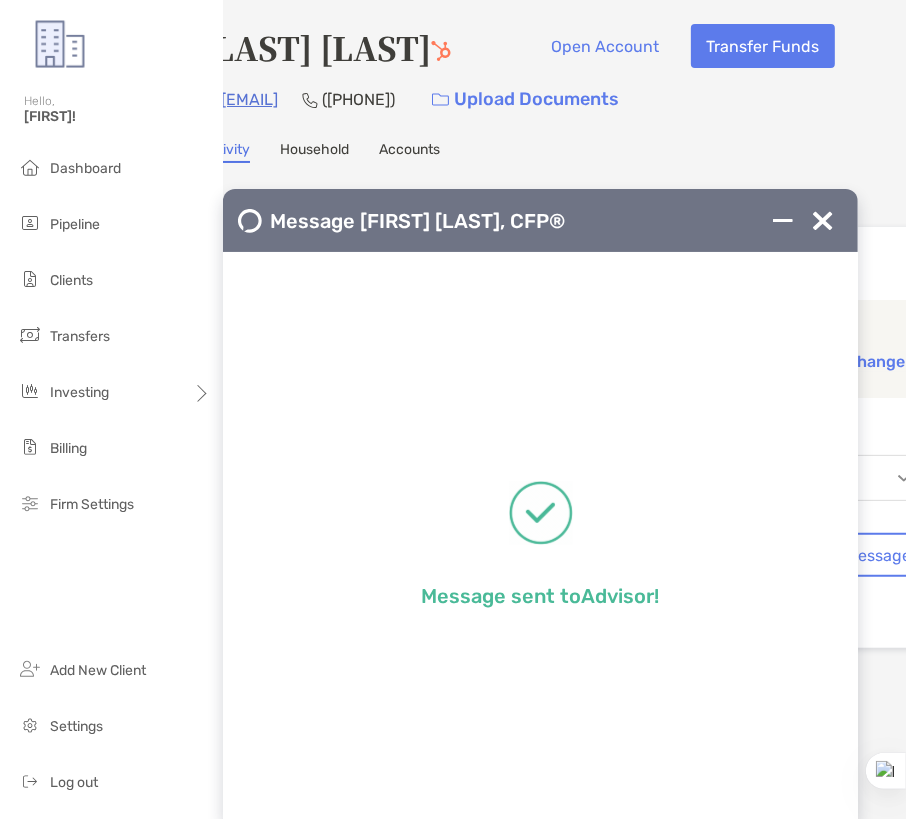 click at bounding box center (823, 221) 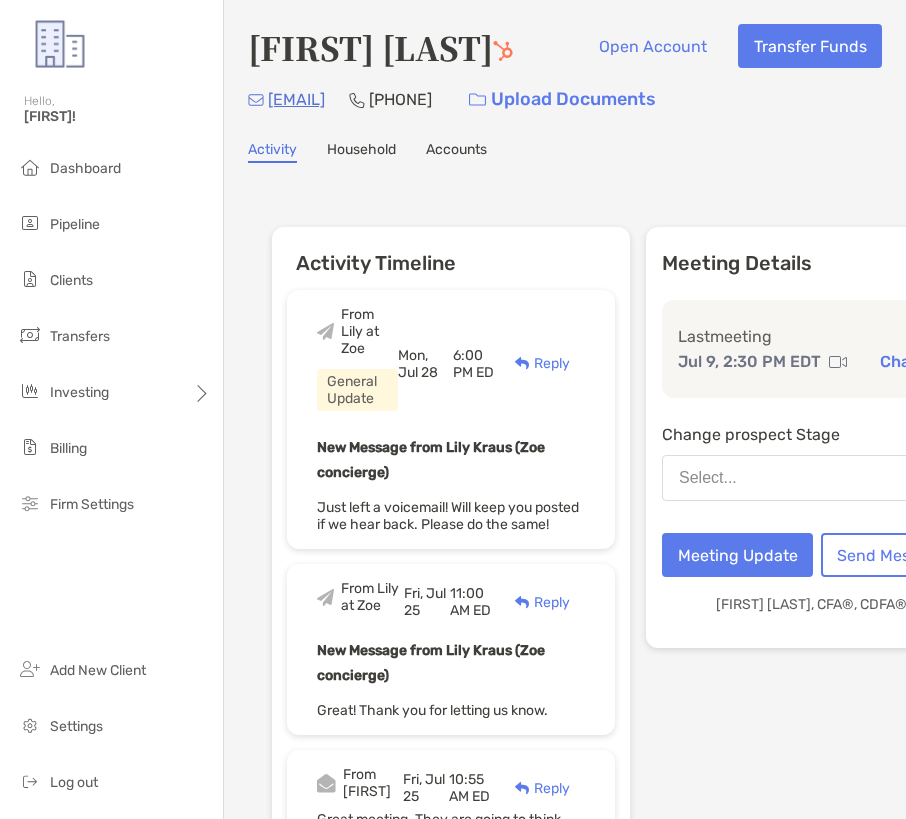 scroll, scrollTop: 0, scrollLeft: 0, axis: both 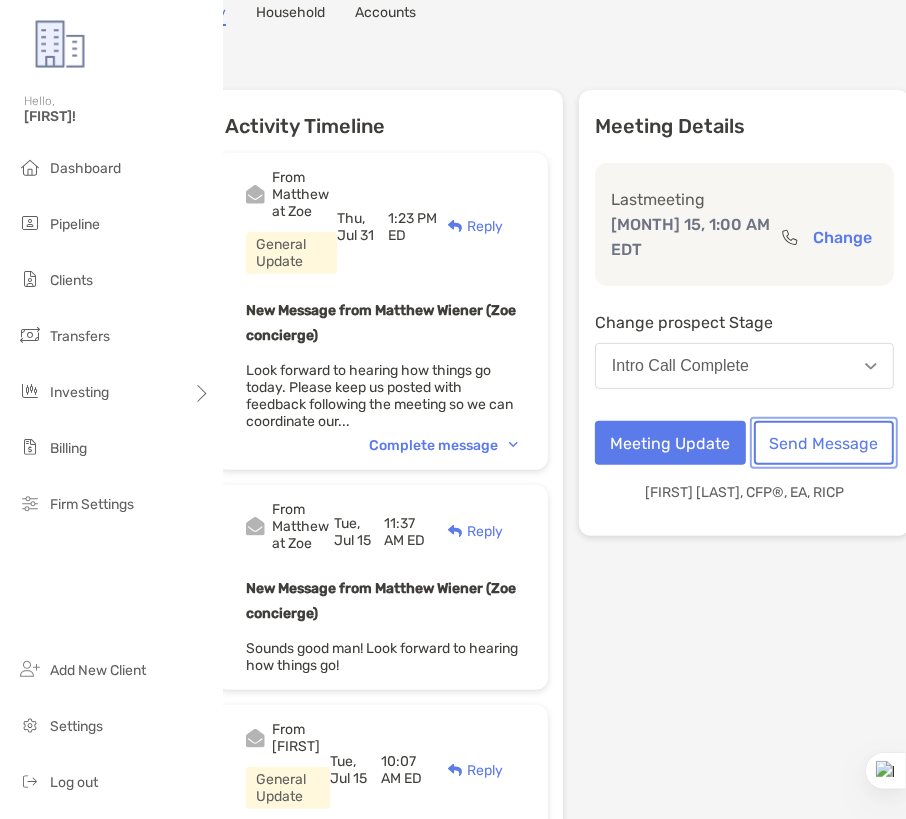 click on "Send Message" at bounding box center (824, 443) 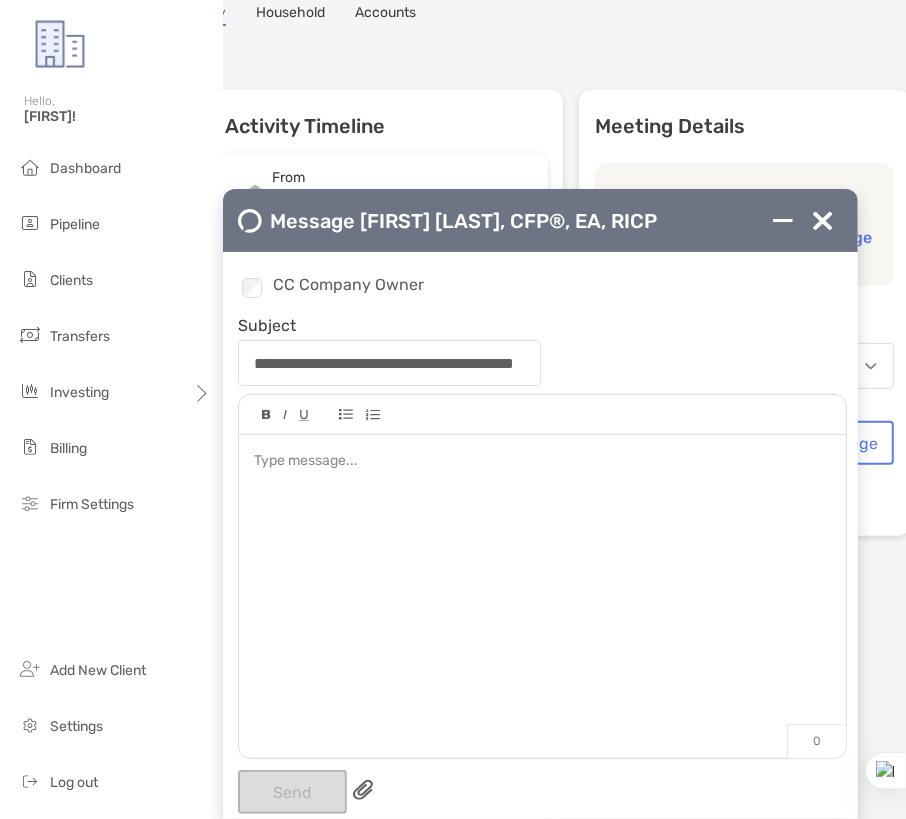 click at bounding box center (542, 586) 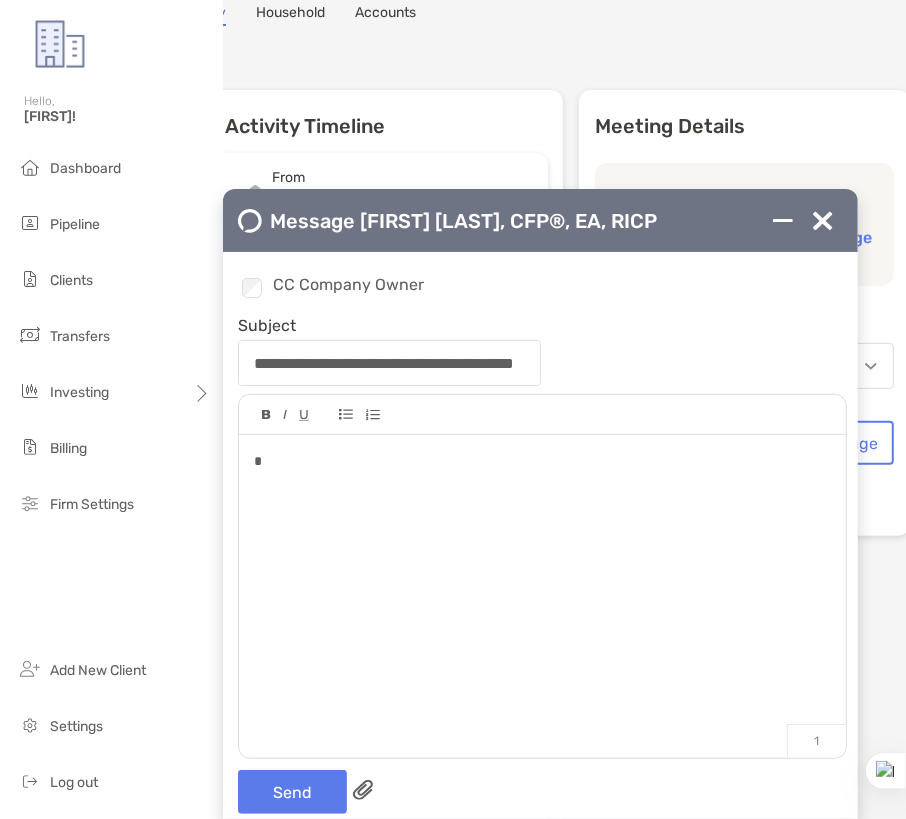 type 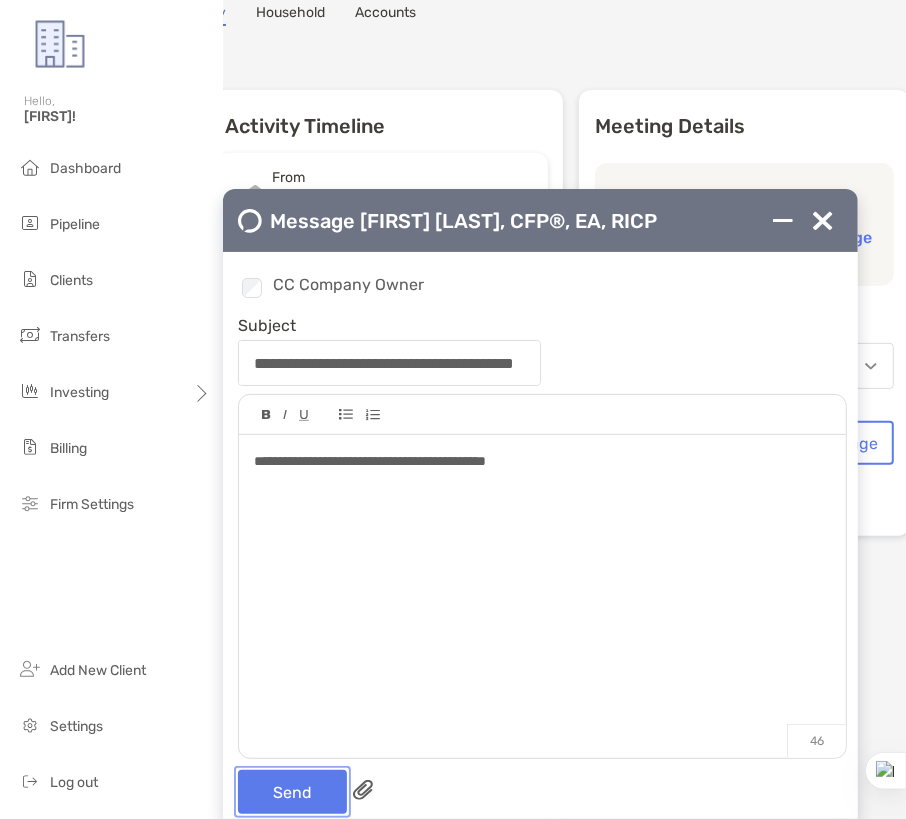 click on "Send" at bounding box center (292, 792) 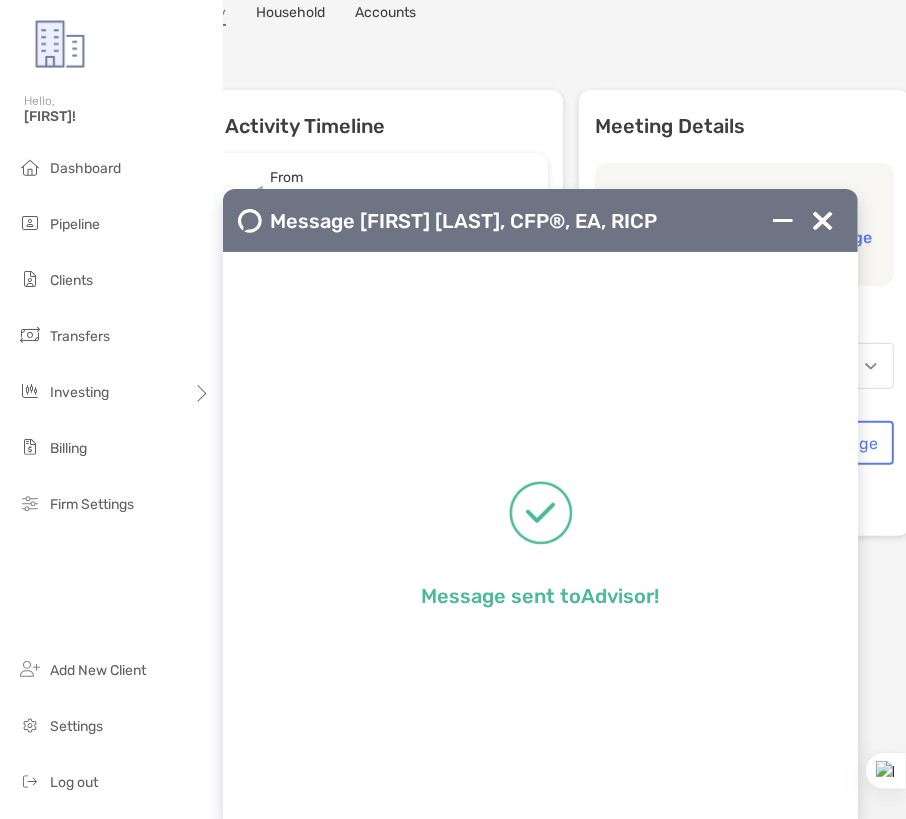 click at bounding box center [823, 221] 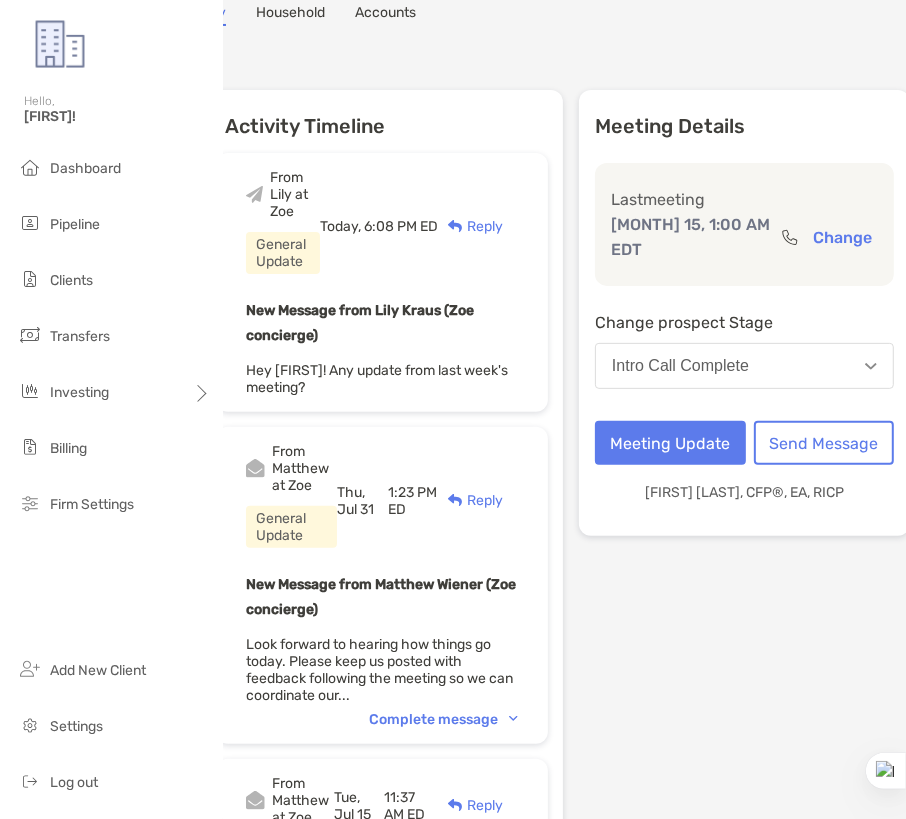 scroll, scrollTop: 0, scrollLeft: 71, axis: horizontal 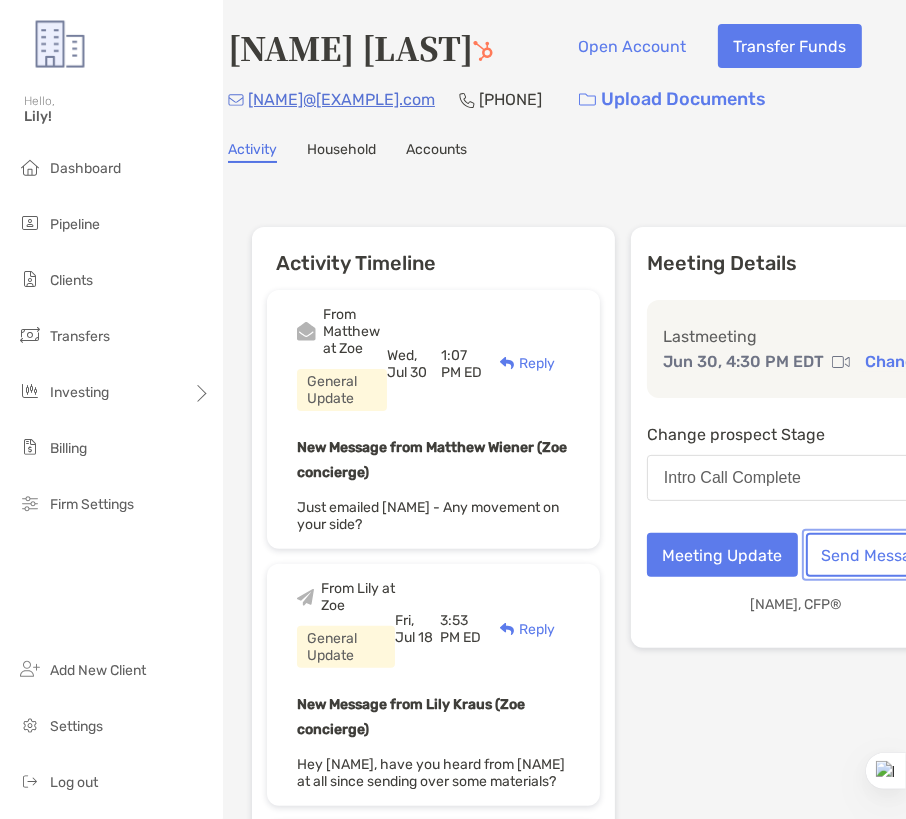 click on "Send Message" at bounding box center [876, 555] 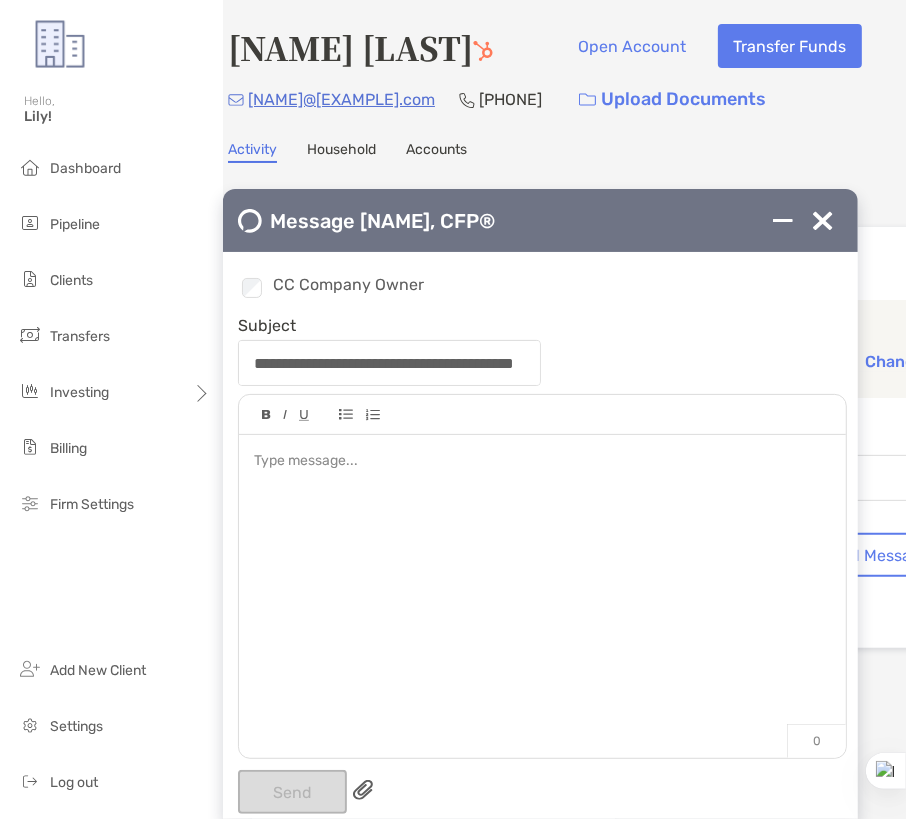 type 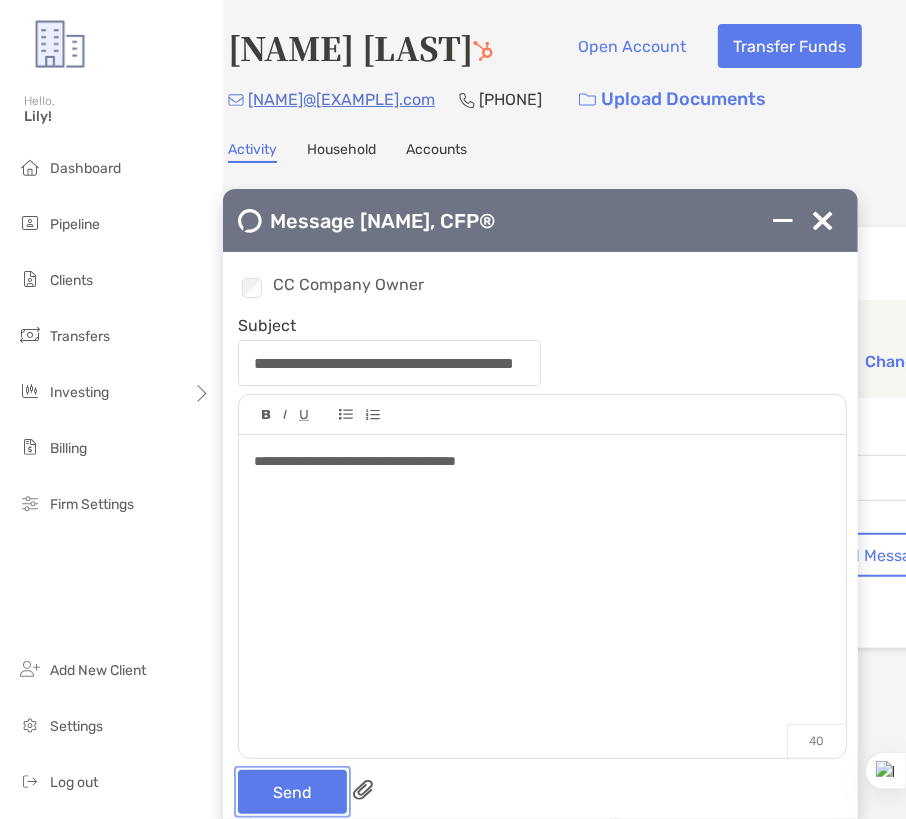 click on "Send" at bounding box center [292, 792] 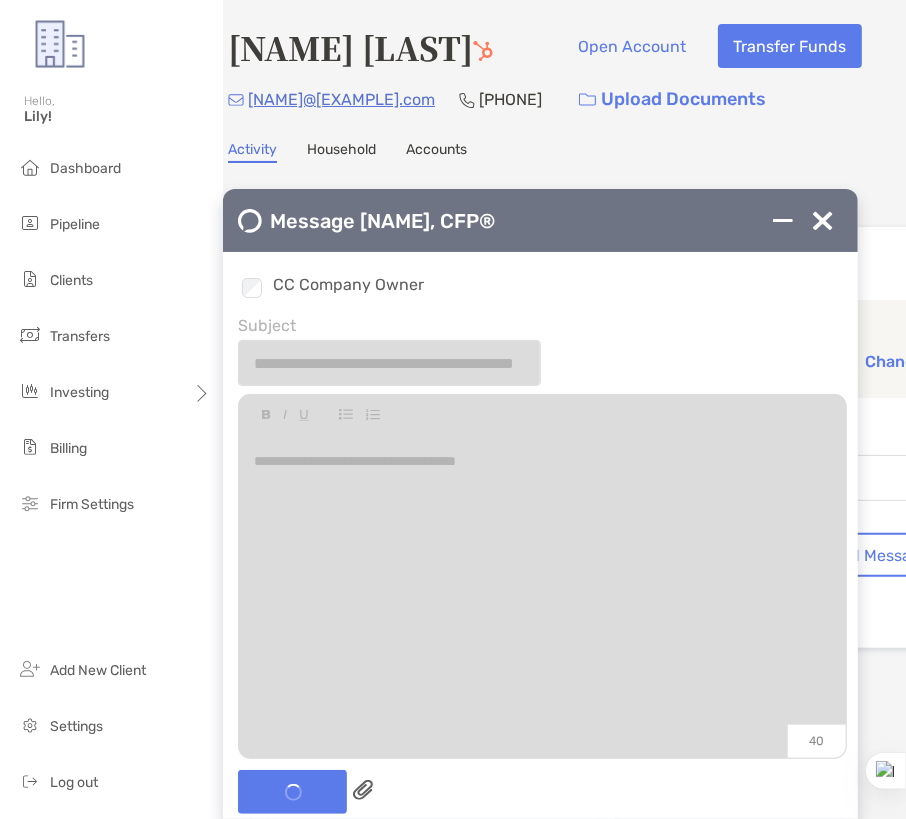 click at bounding box center (823, 221) 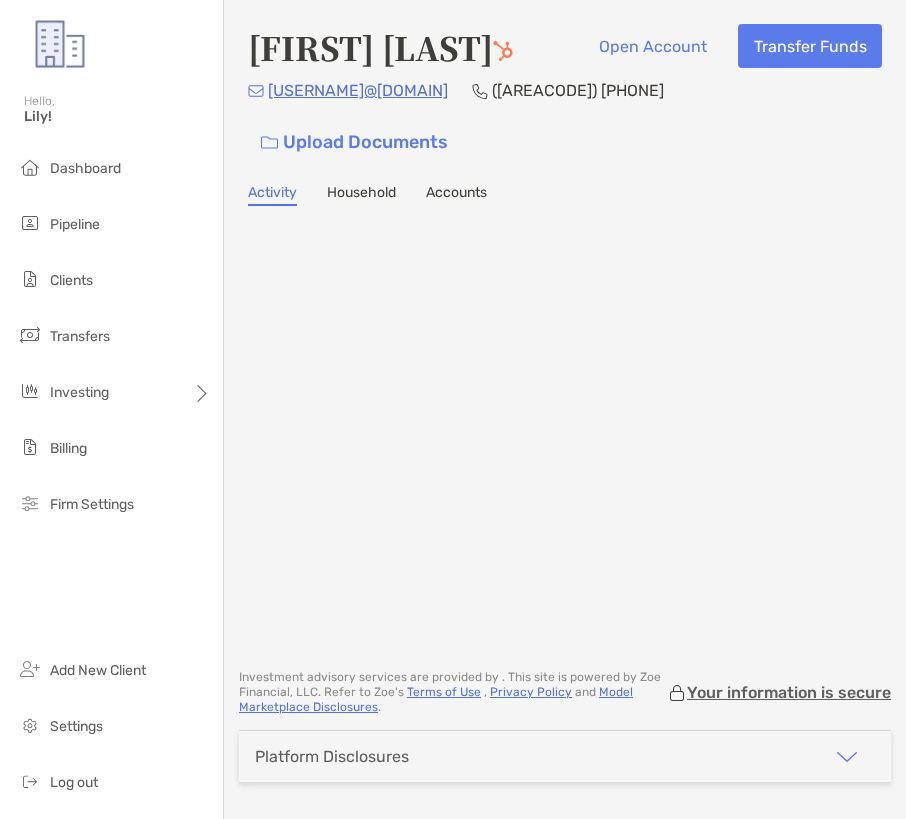 scroll, scrollTop: 0, scrollLeft: 0, axis: both 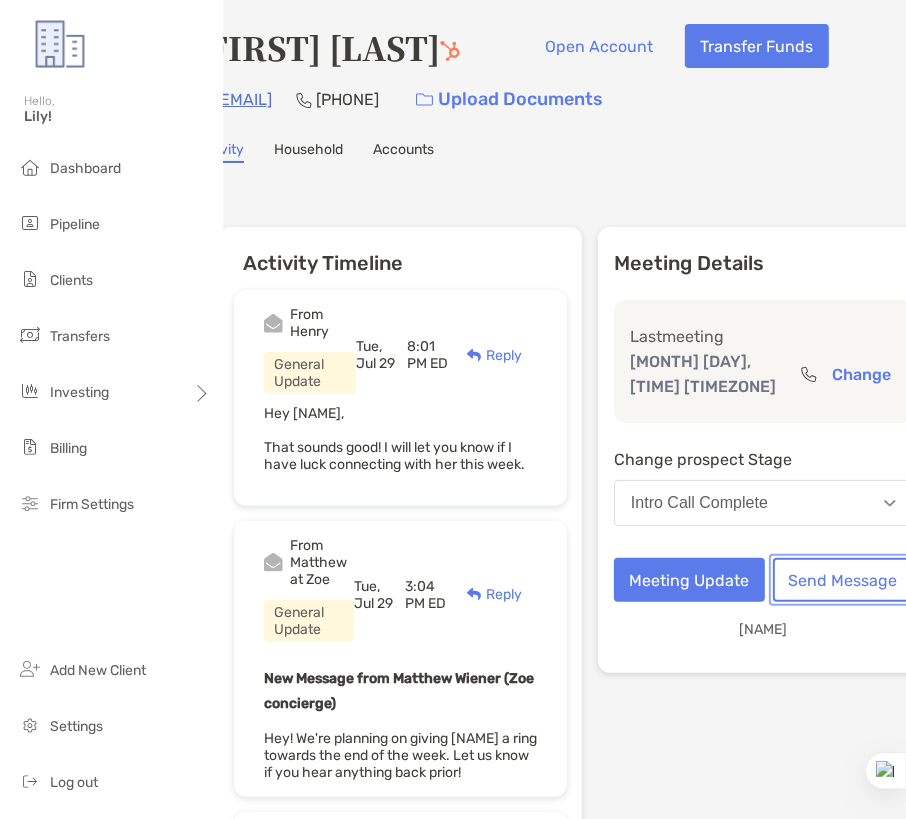 click on "Send Message" at bounding box center [843, 580] 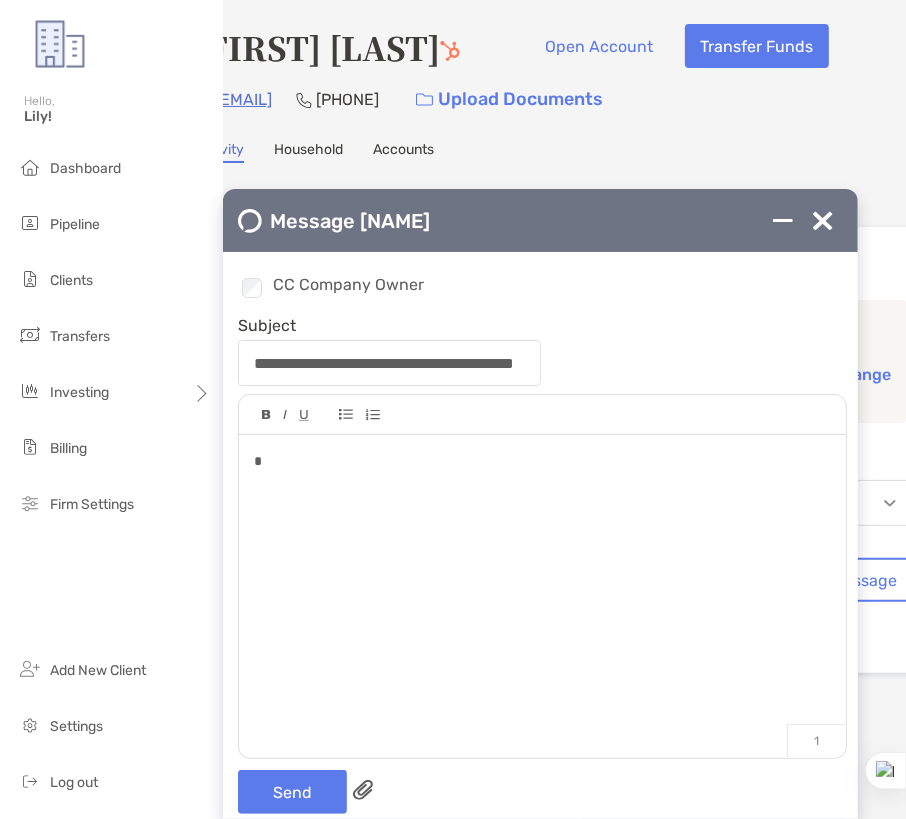 type 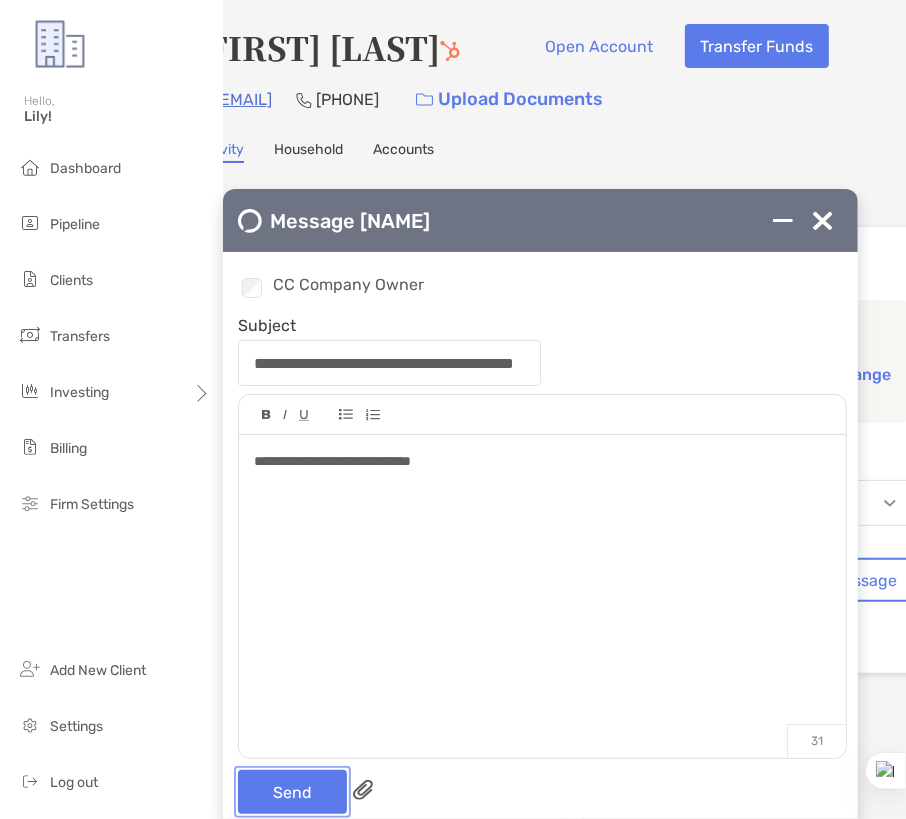 click on "Send" at bounding box center (292, 792) 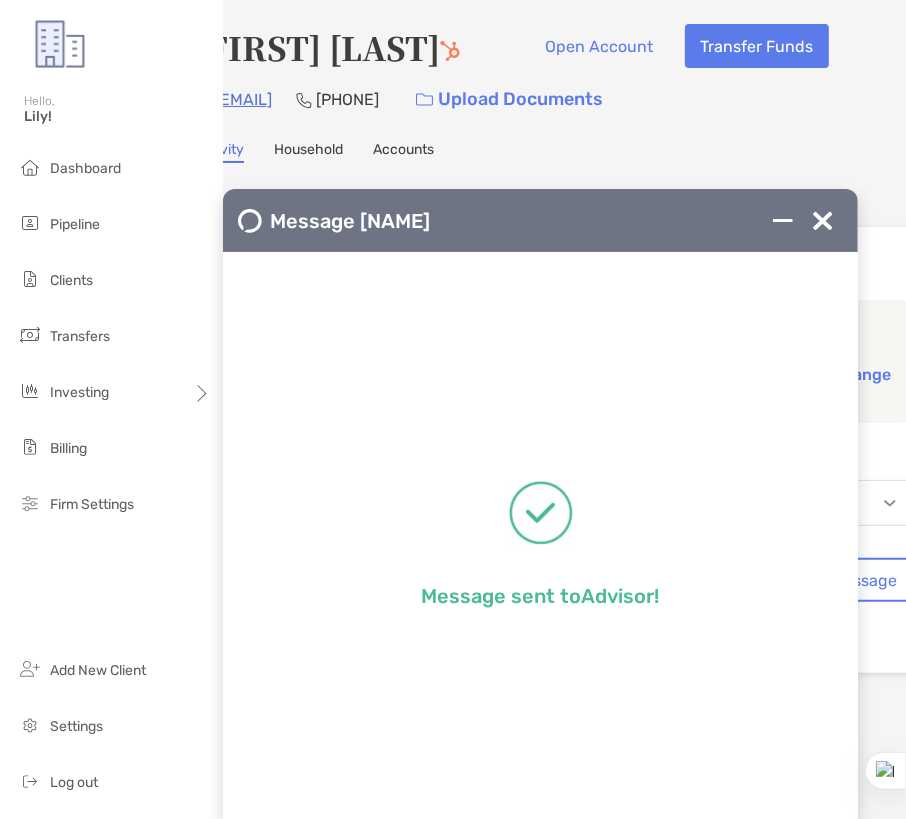 click at bounding box center (823, 221) 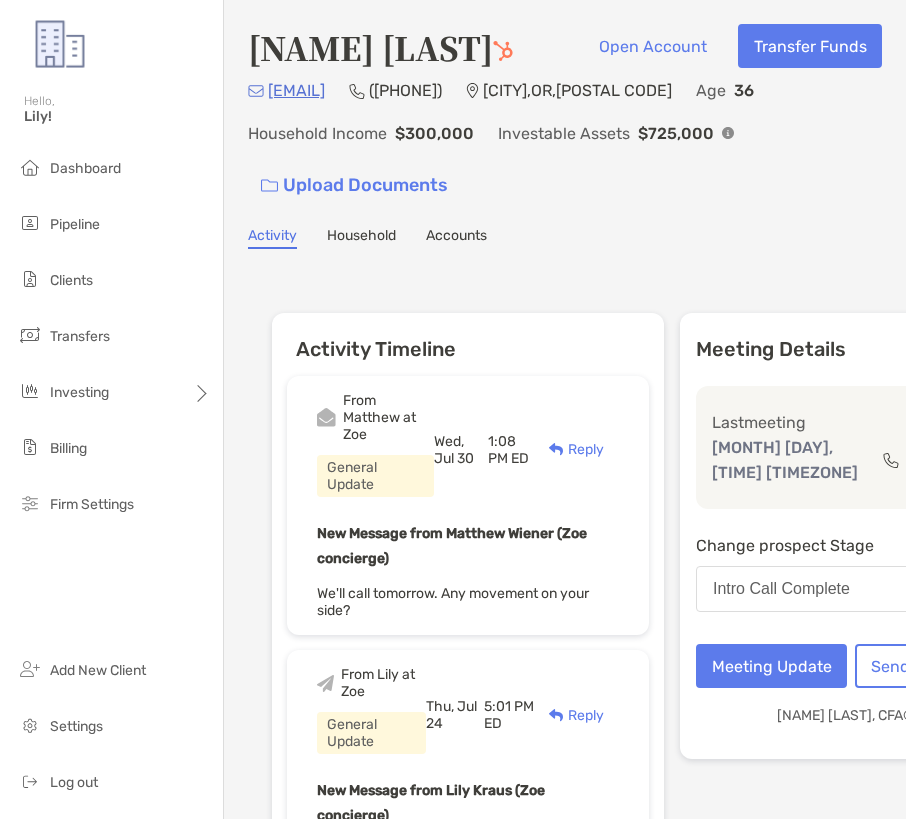 scroll, scrollTop: 0, scrollLeft: 0, axis: both 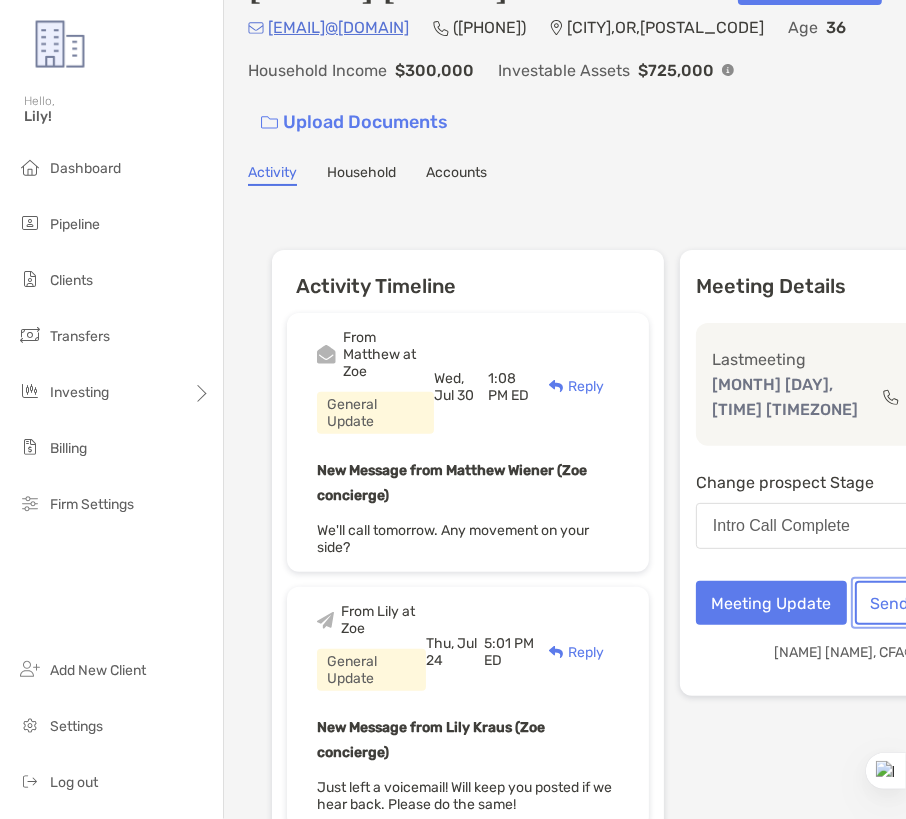 click on "Send Message" at bounding box center [925, 603] 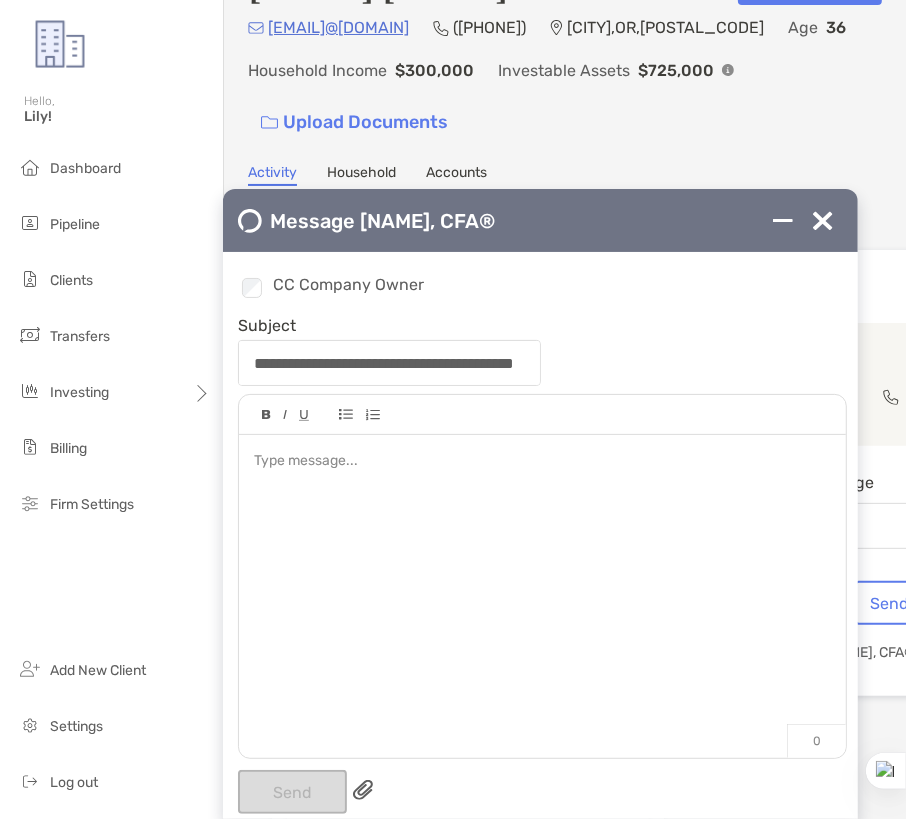 type 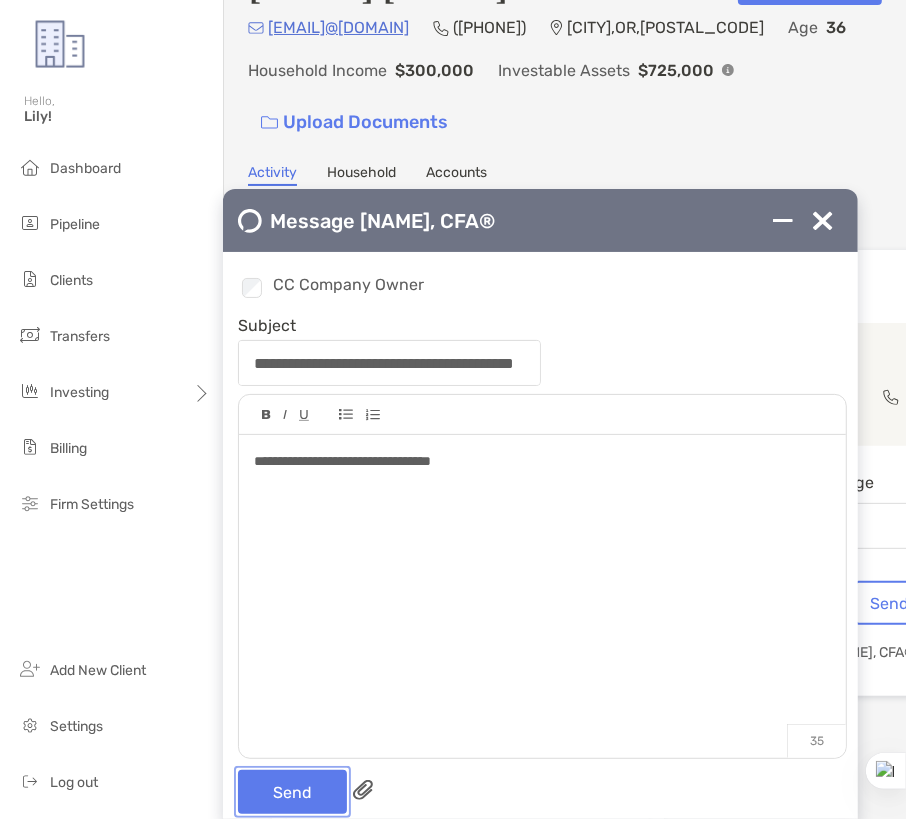 click on "Send" at bounding box center (292, 792) 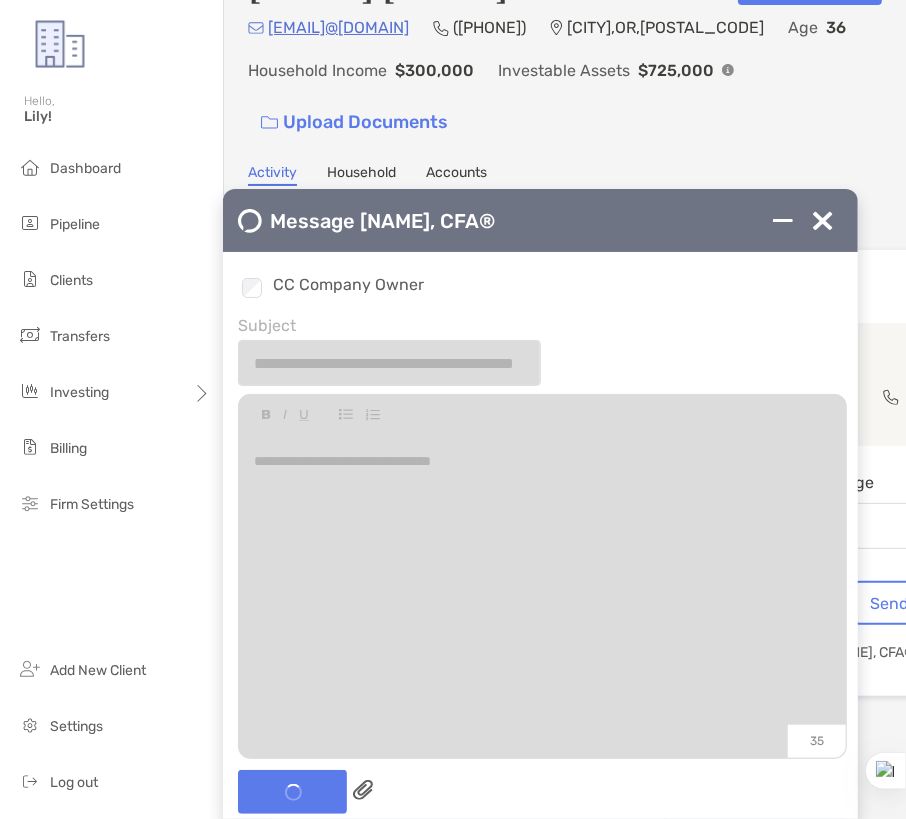 click at bounding box center [823, 221] 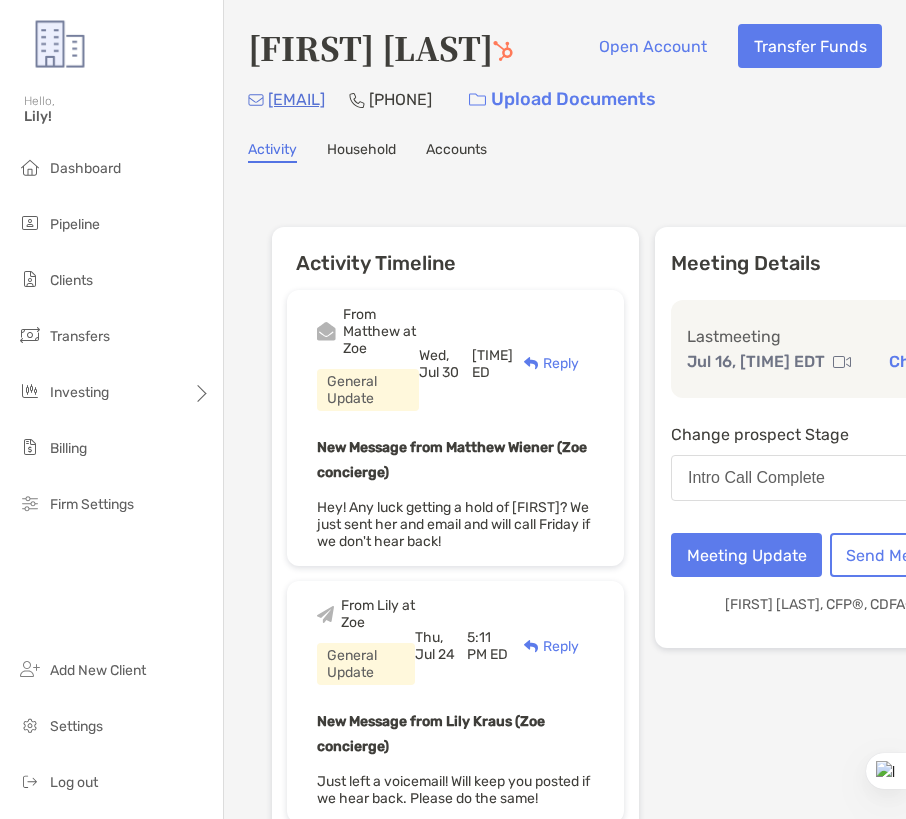 scroll, scrollTop: 0, scrollLeft: 0, axis: both 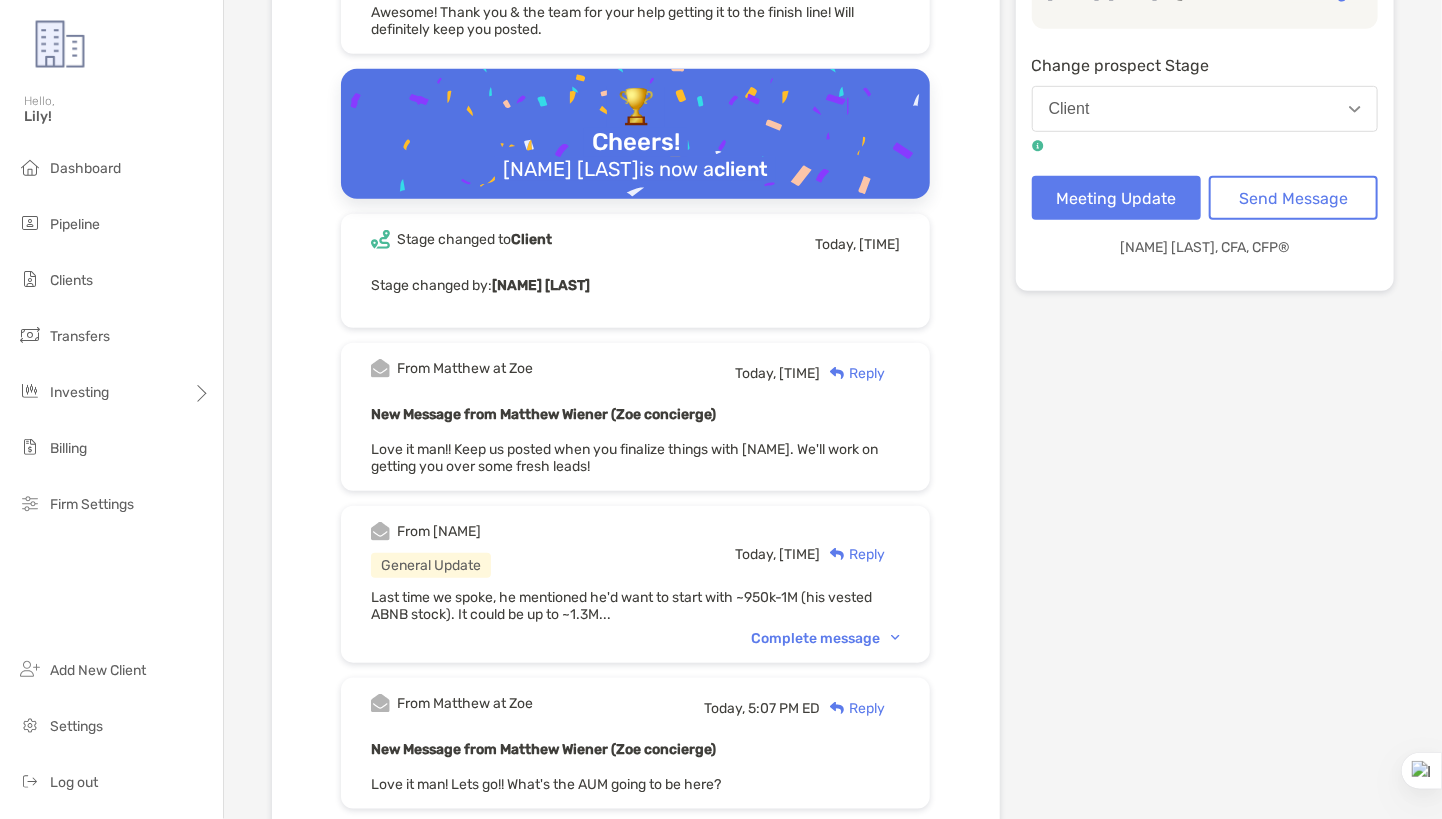 click on "Complete message" at bounding box center (825, 638) 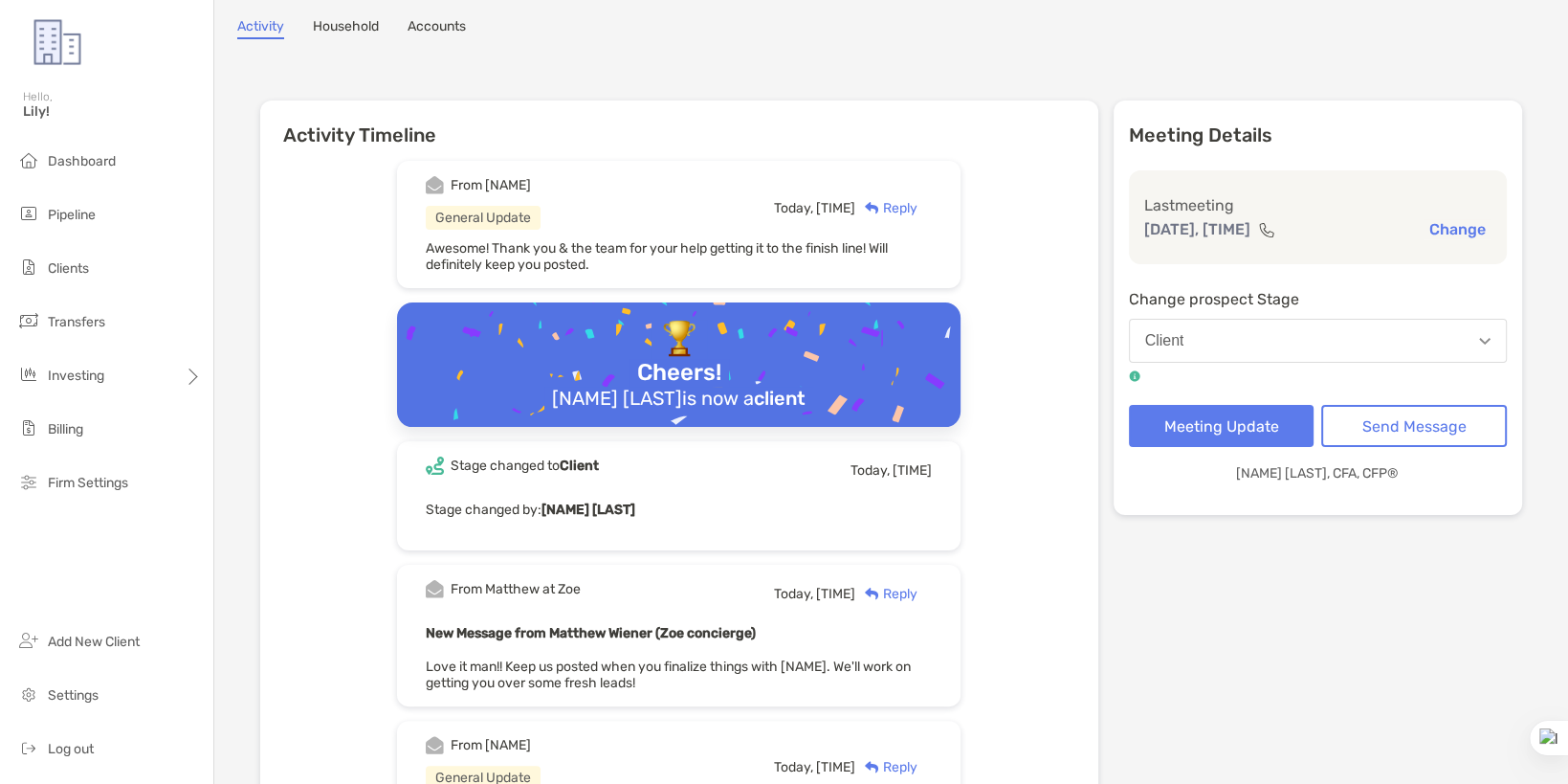 scroll, scrollTop: 74, scrollLeft: 0, axis: vertical 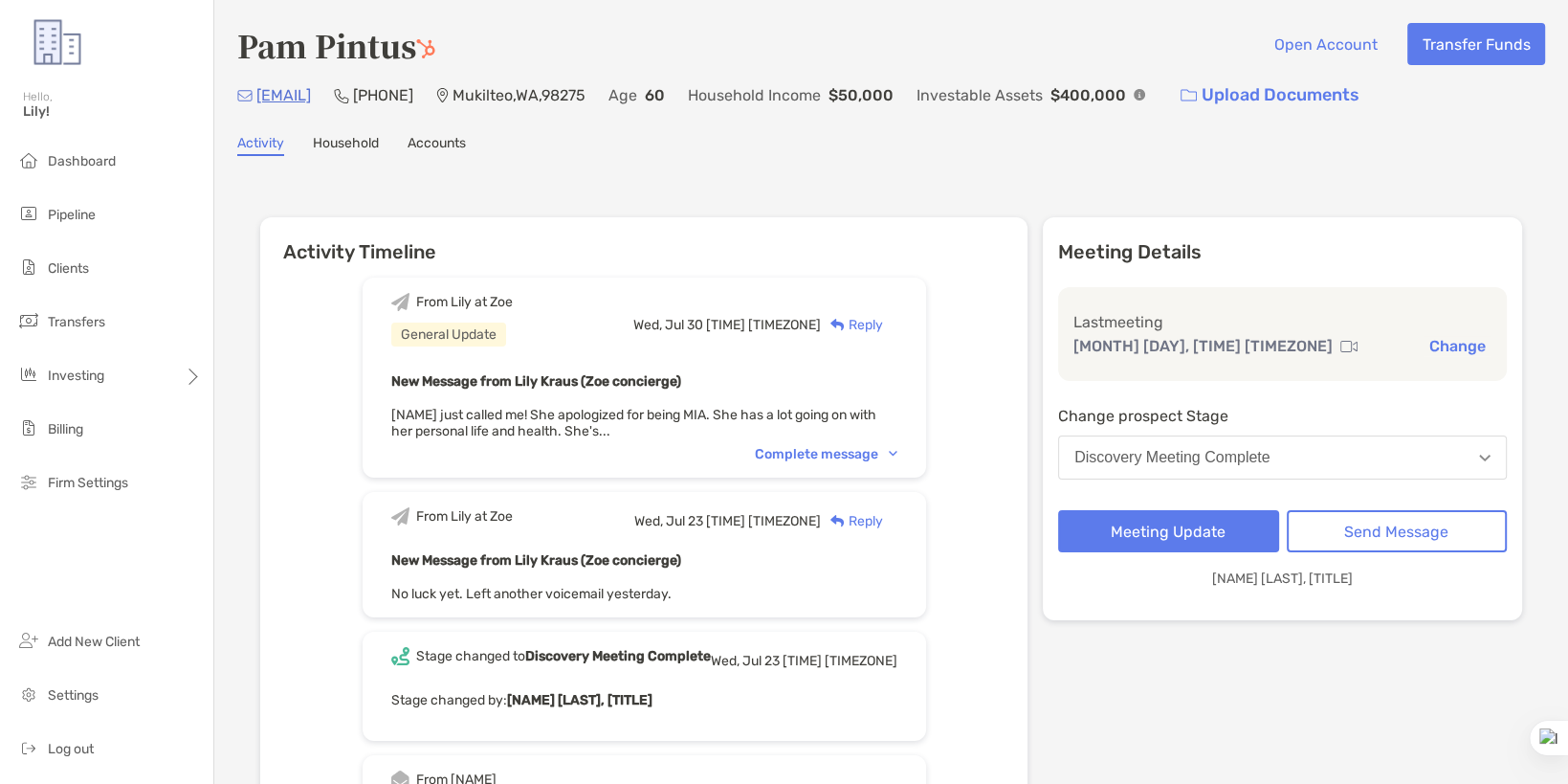 click on "Discovery Meeting Complete" at bounding box center (1172, 458) 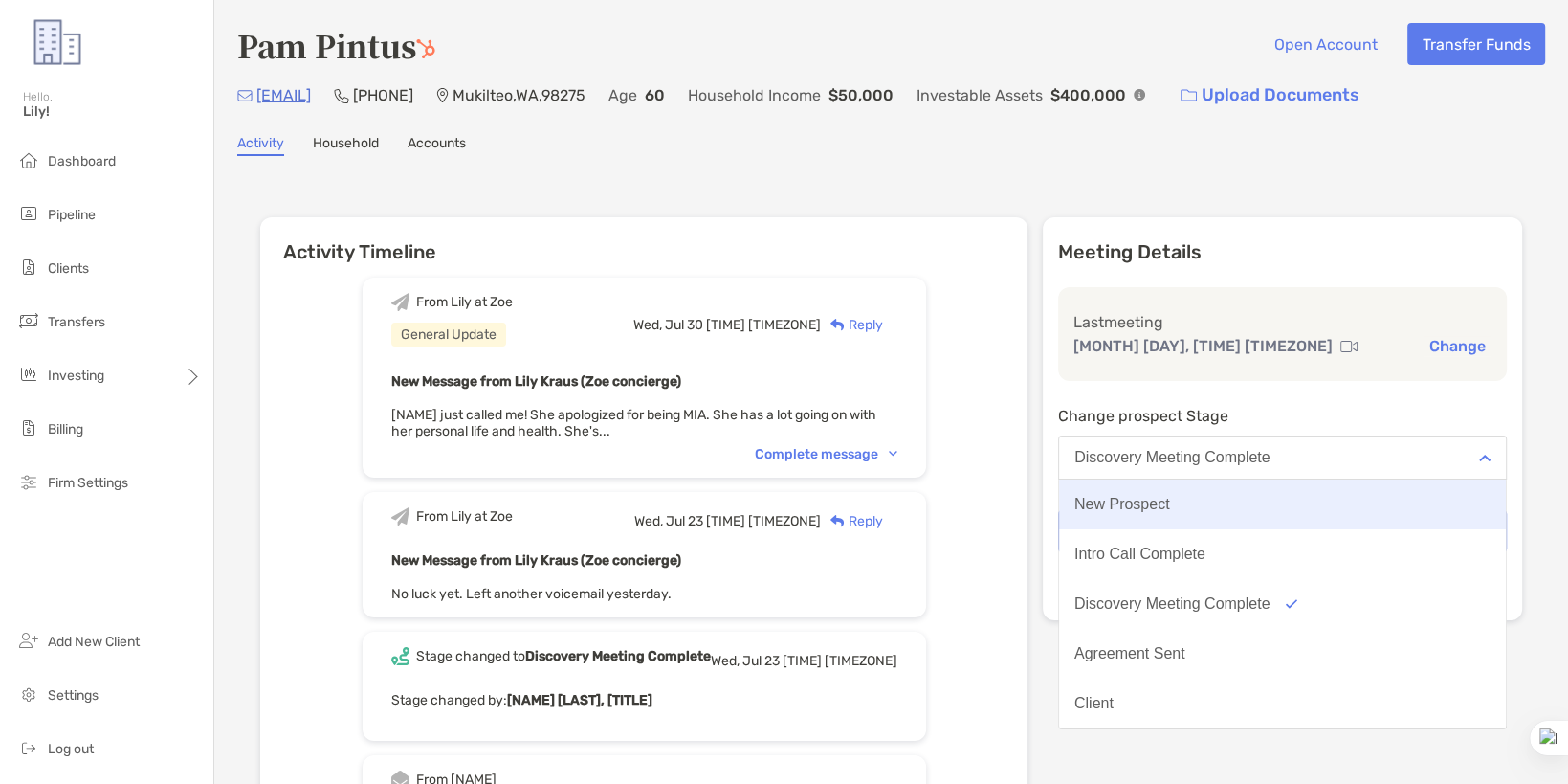 scroll, scrollTop: 149, scrollLeft: 0, axis: vertical 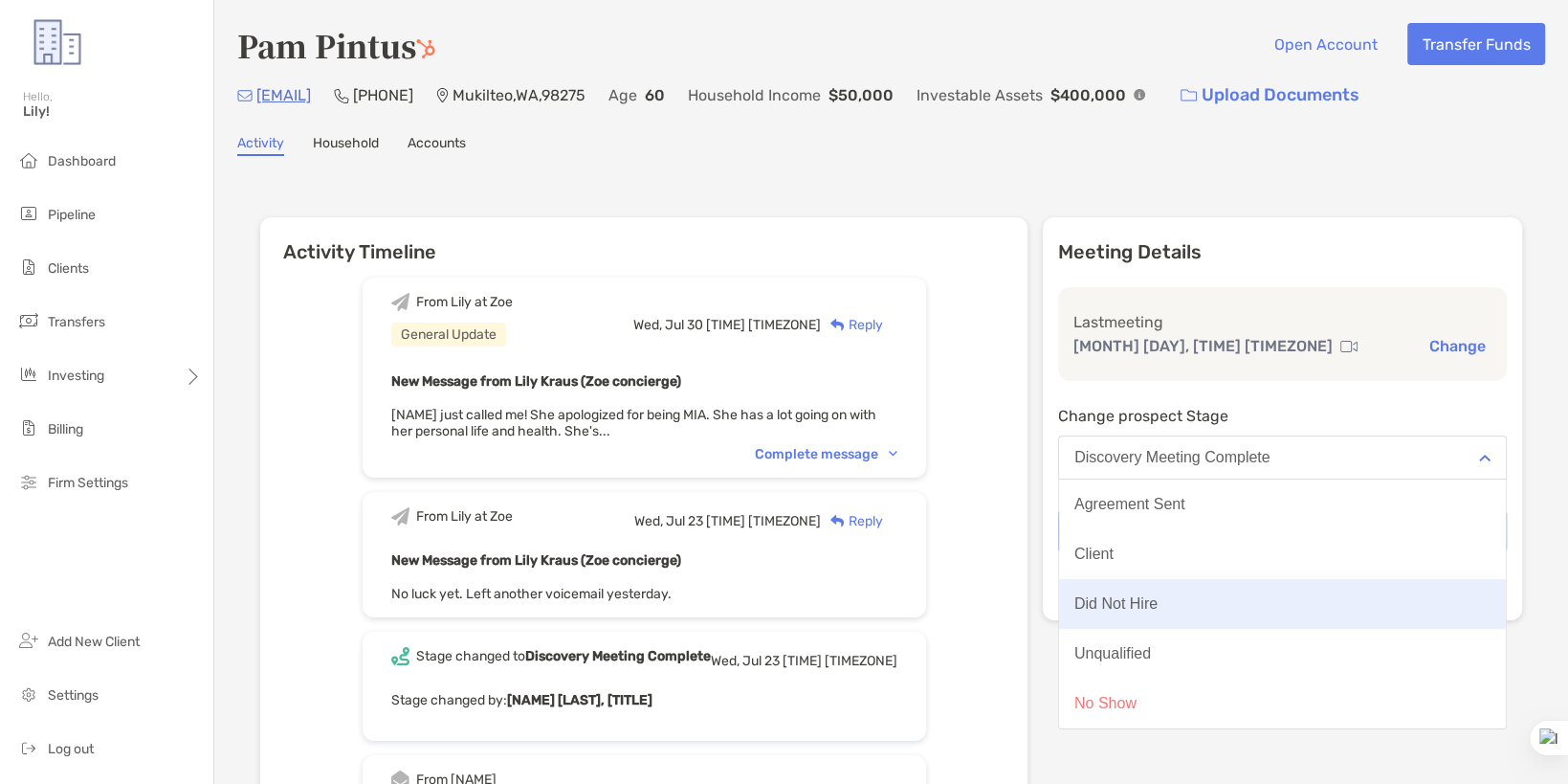 click on "Did Not Hire" at bounding box center [1115, 604] 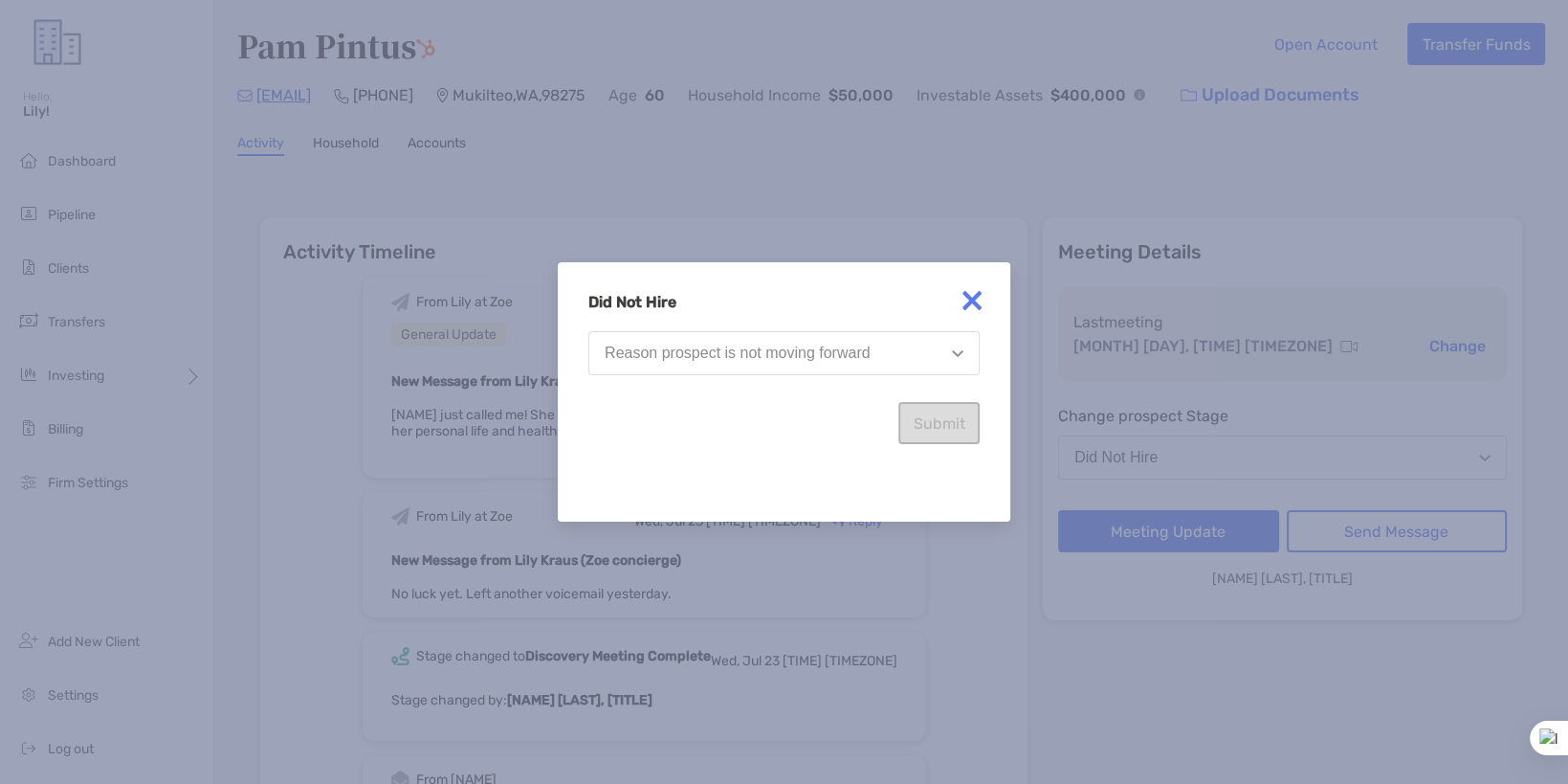 click on "Reason prospect is not moving forward" at bounding box center [737, 353] 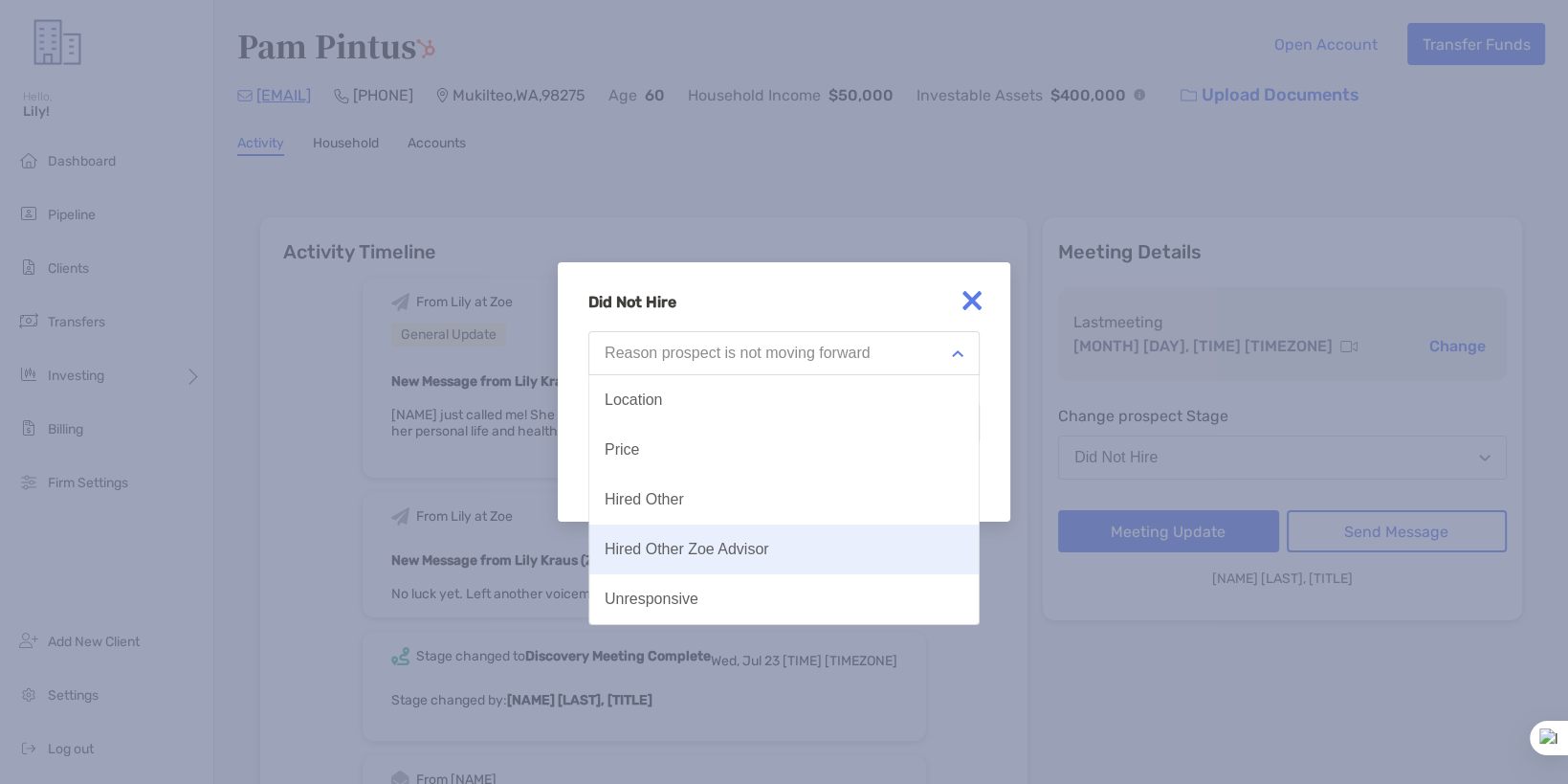 click on "Hired Other Zoe Advisor" at bounding box center (687, 549) 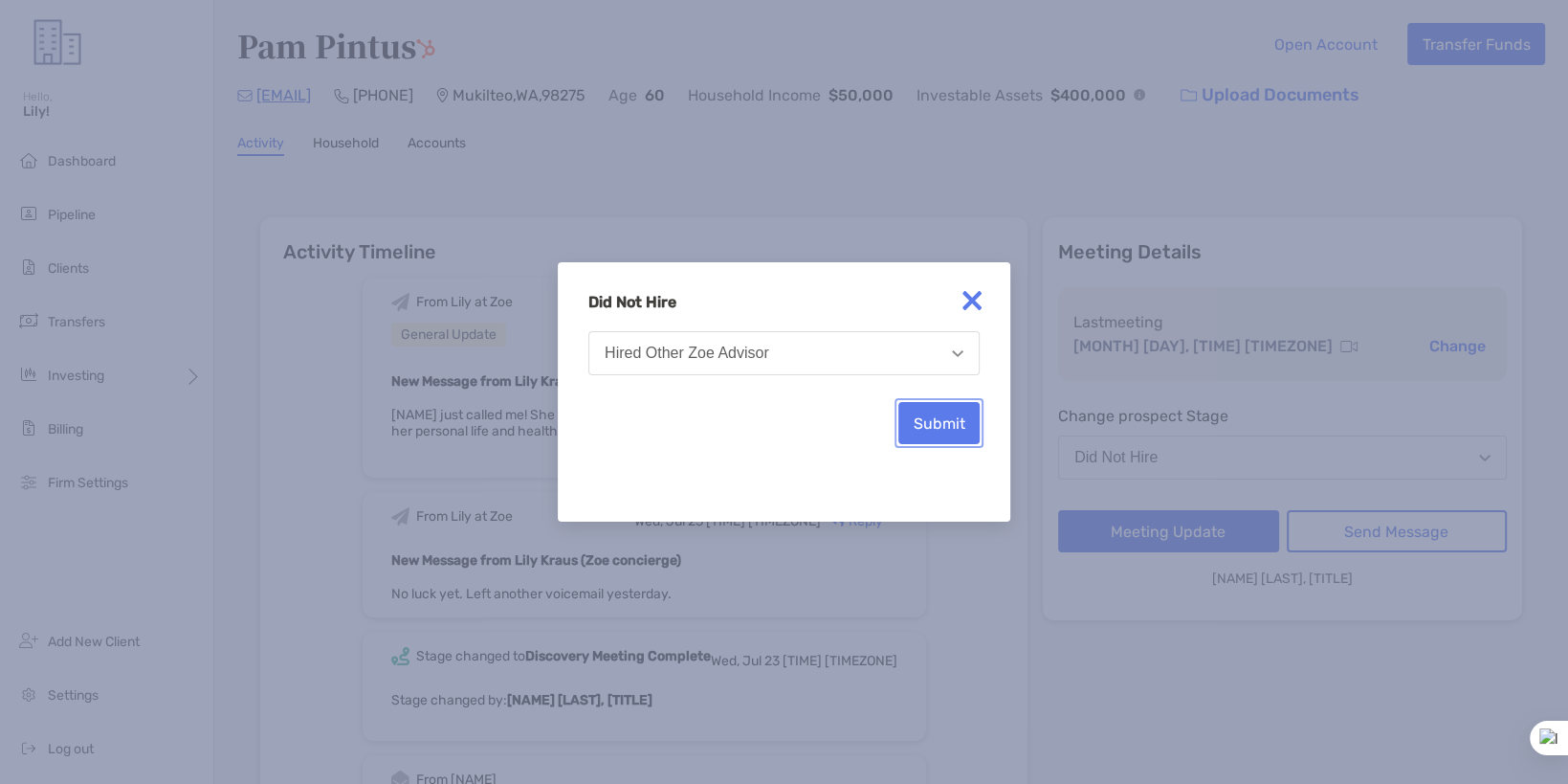 click on "Submit" at bounding box center [939, 423] 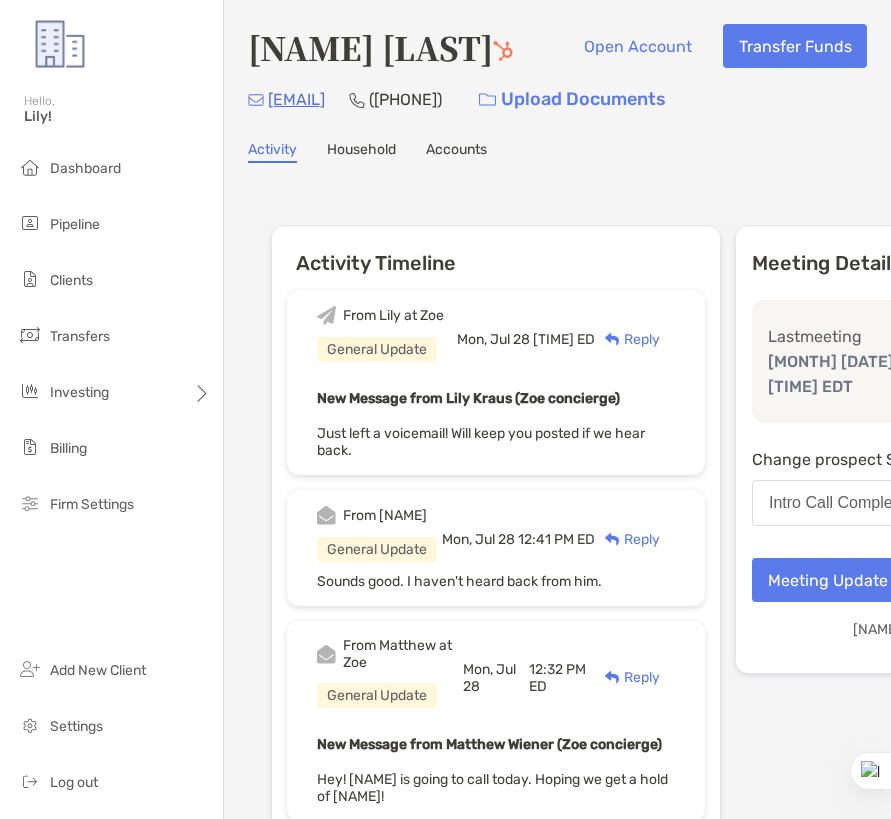 scroll, scrollTop: 0, scrollLeft: 0, axis: both 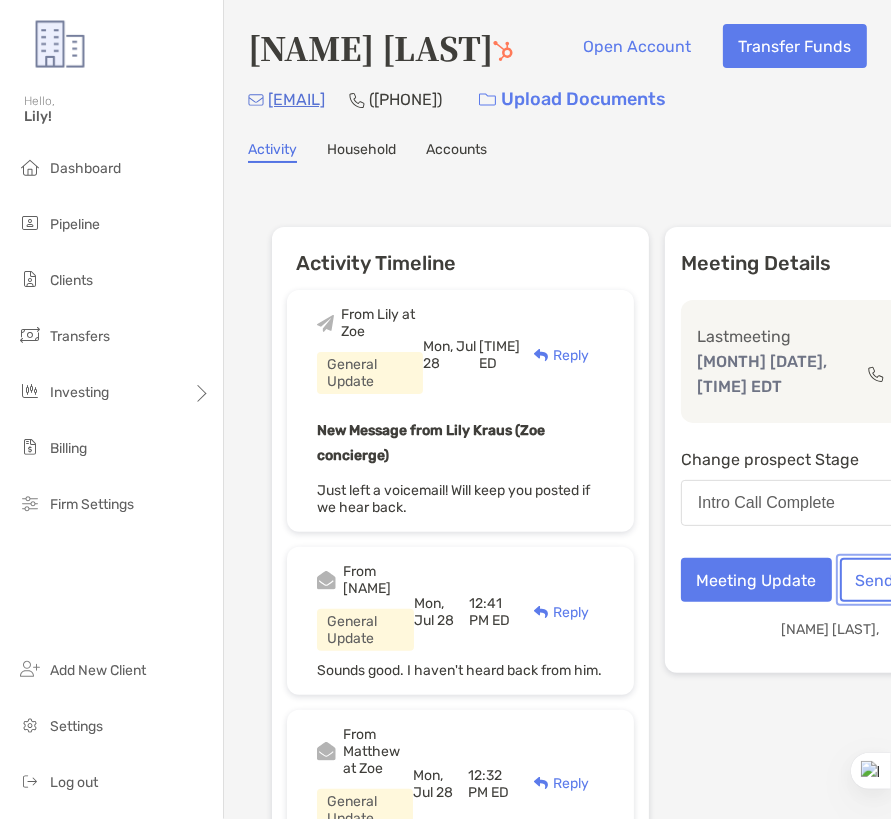 click on "Send Message" at bounding box center (910, 580) 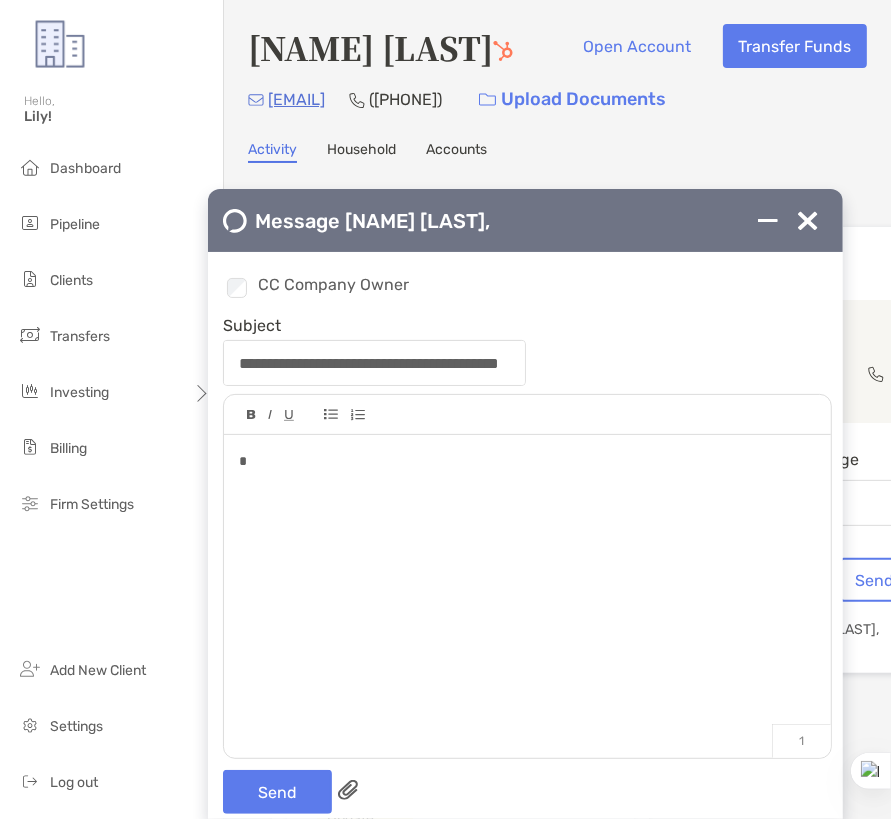 type 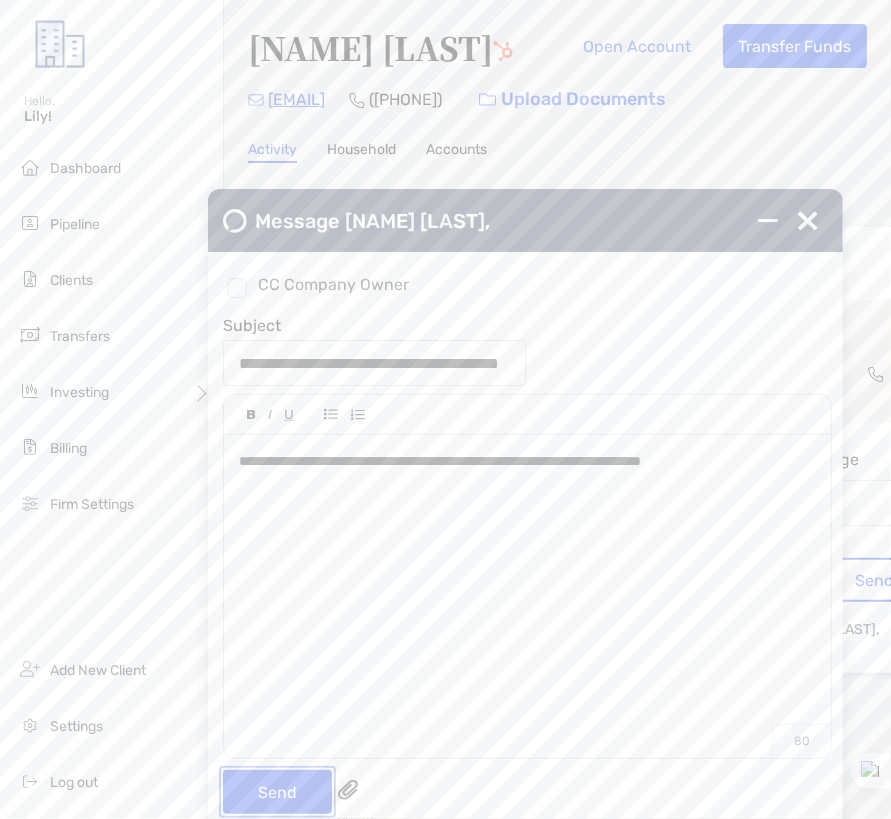 click on "Send" at bounding box center (277, 792) 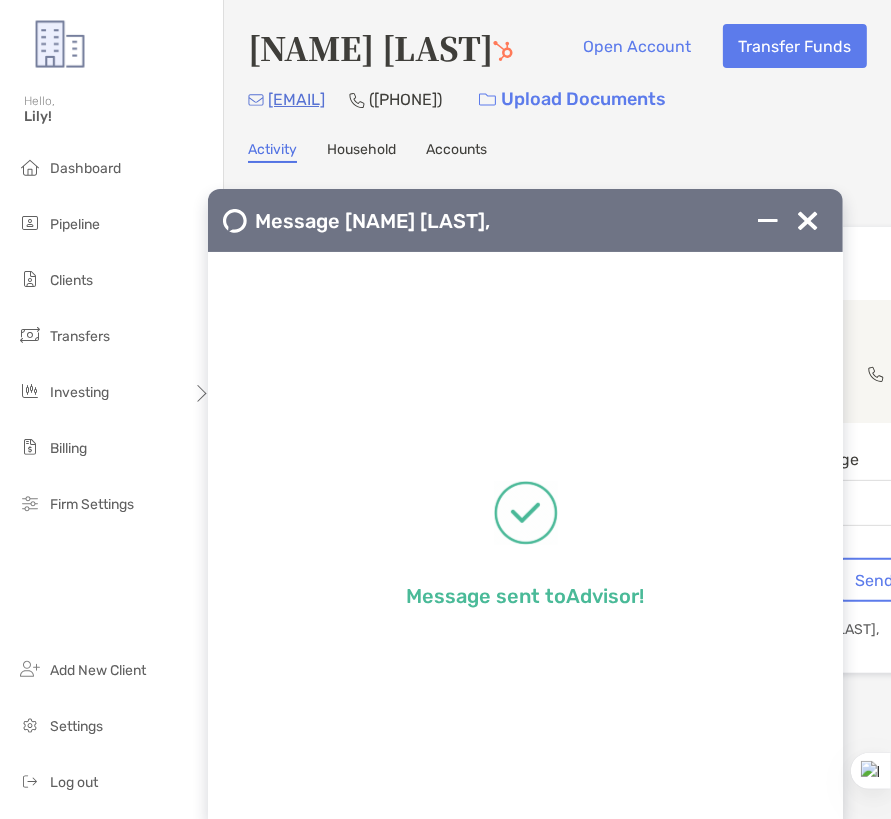 click at bounding box center (808, 221) 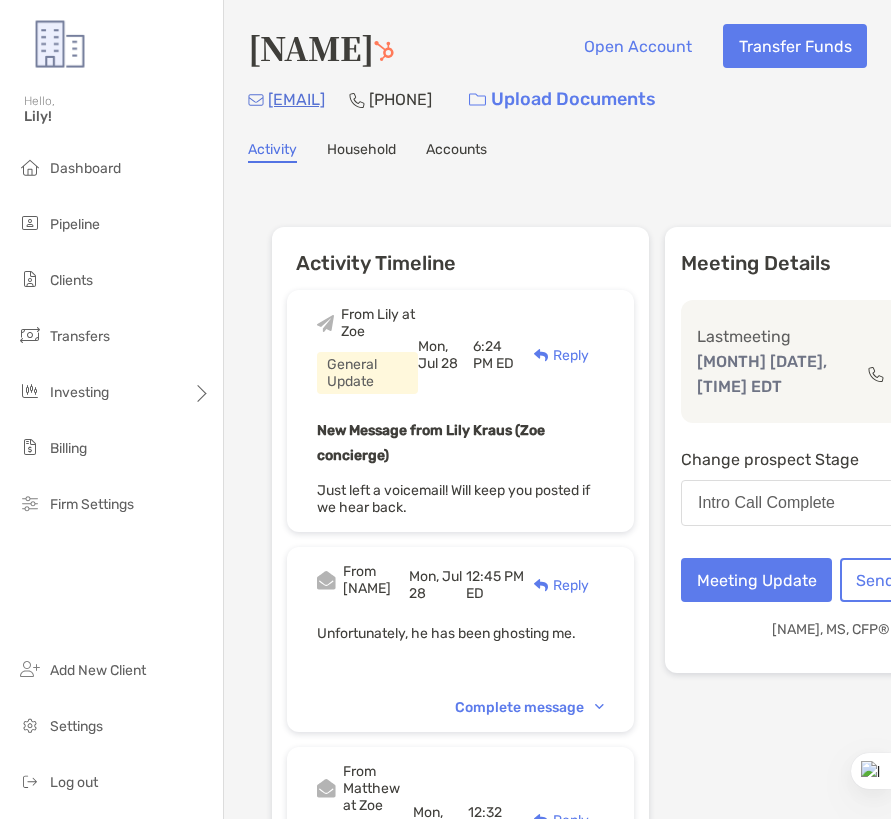 scroll, scrollTop: 0, scrollLeft: 0, axis: both 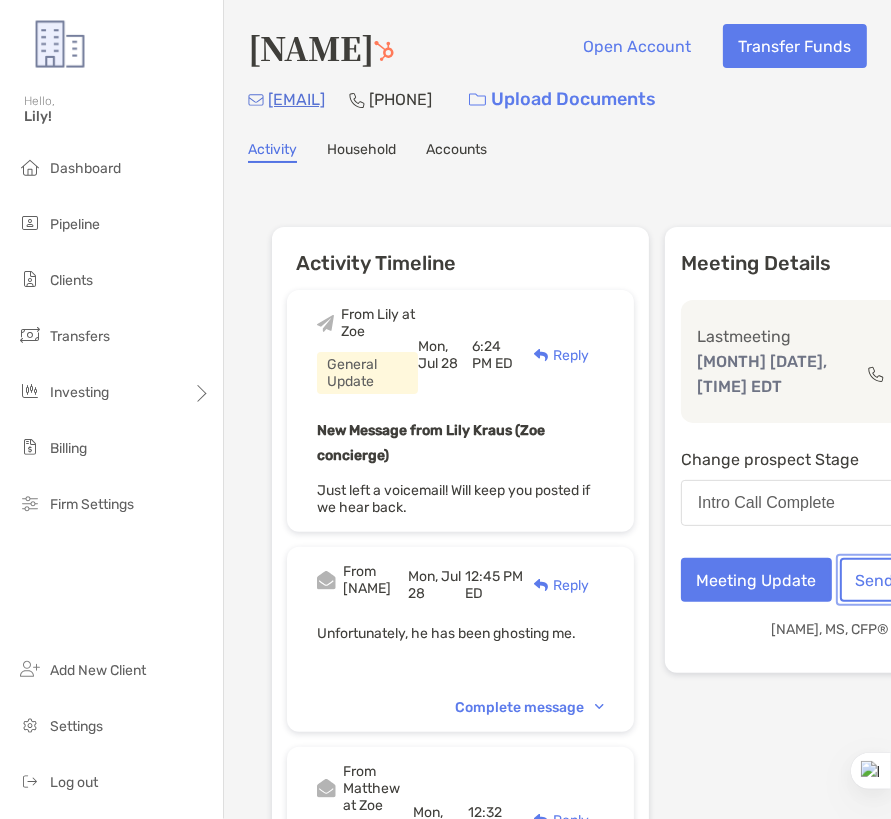 click on "Send Message" at bounding box center [910, 580] 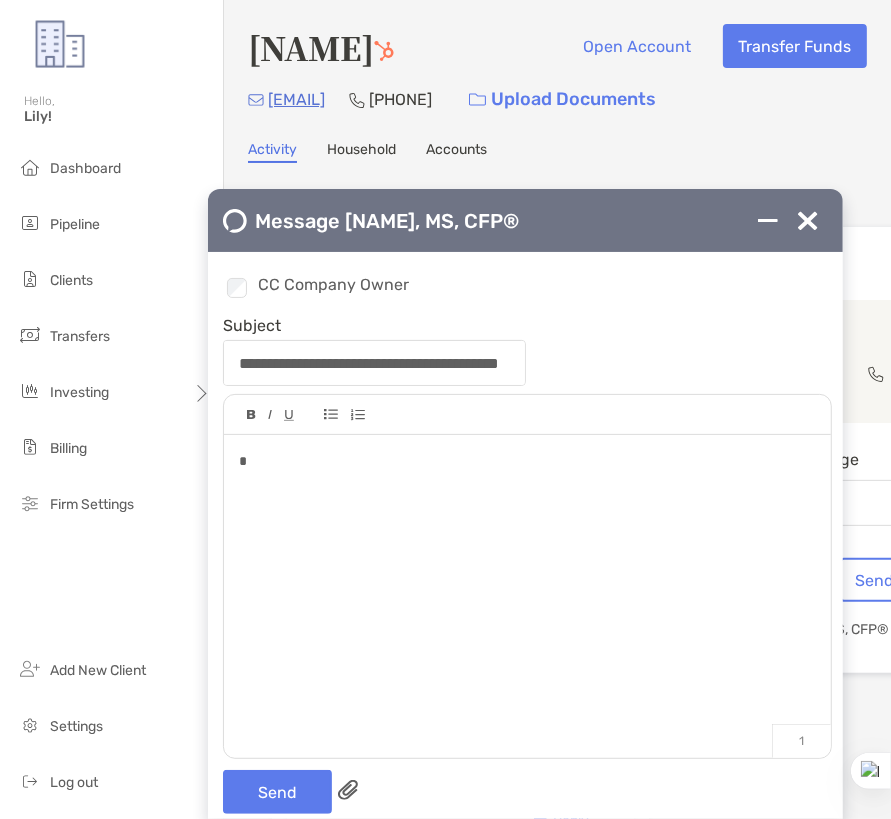 type 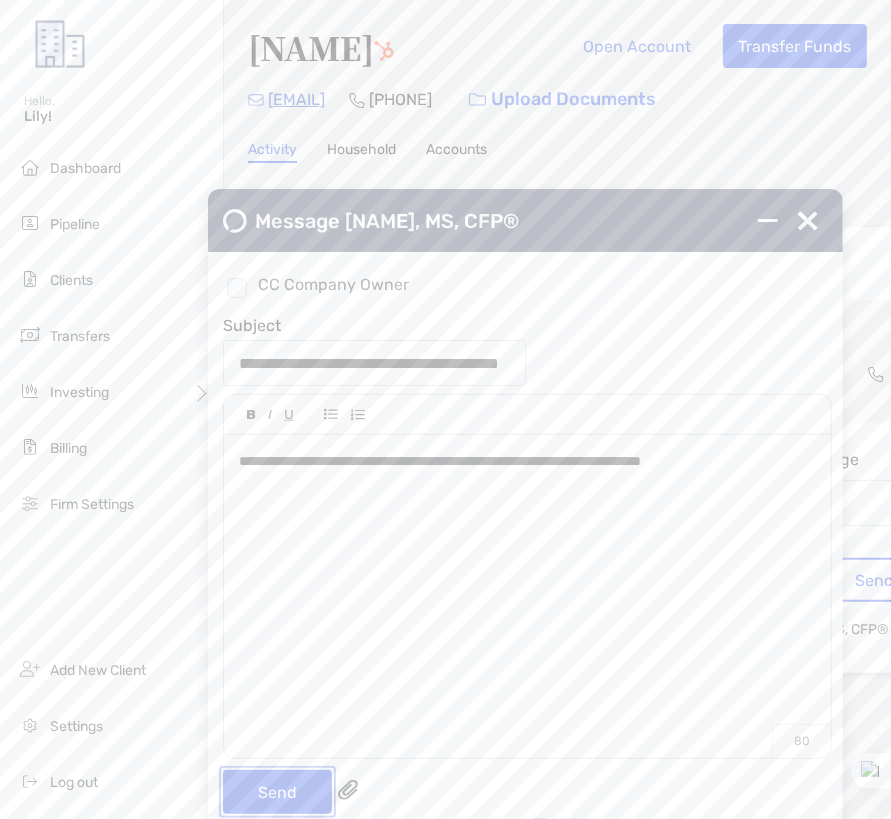 click on "Send" at bounding box center [277, 792] 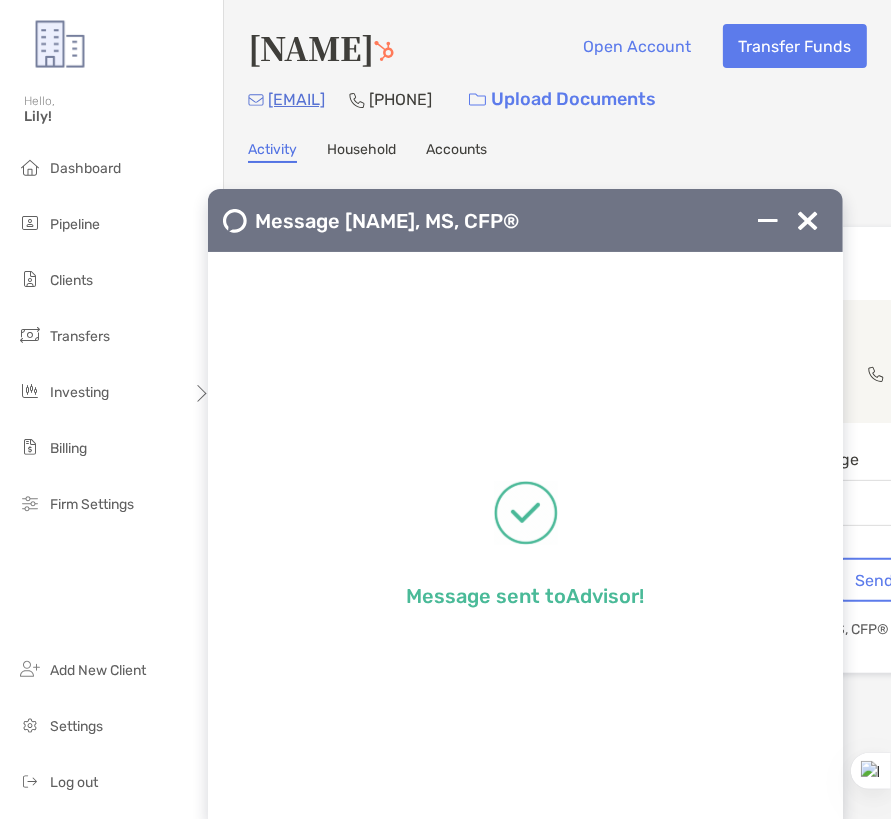 click at bounding box center (808, 221) 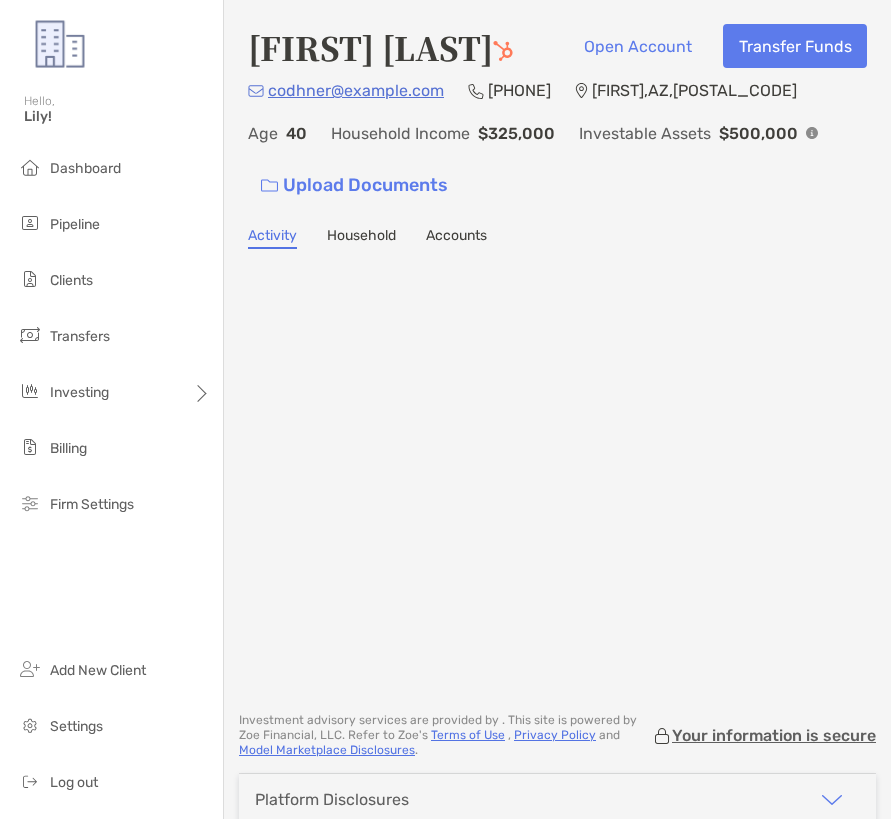 scroll, scrollTop: 0, scrollLeft: 0, axis: both 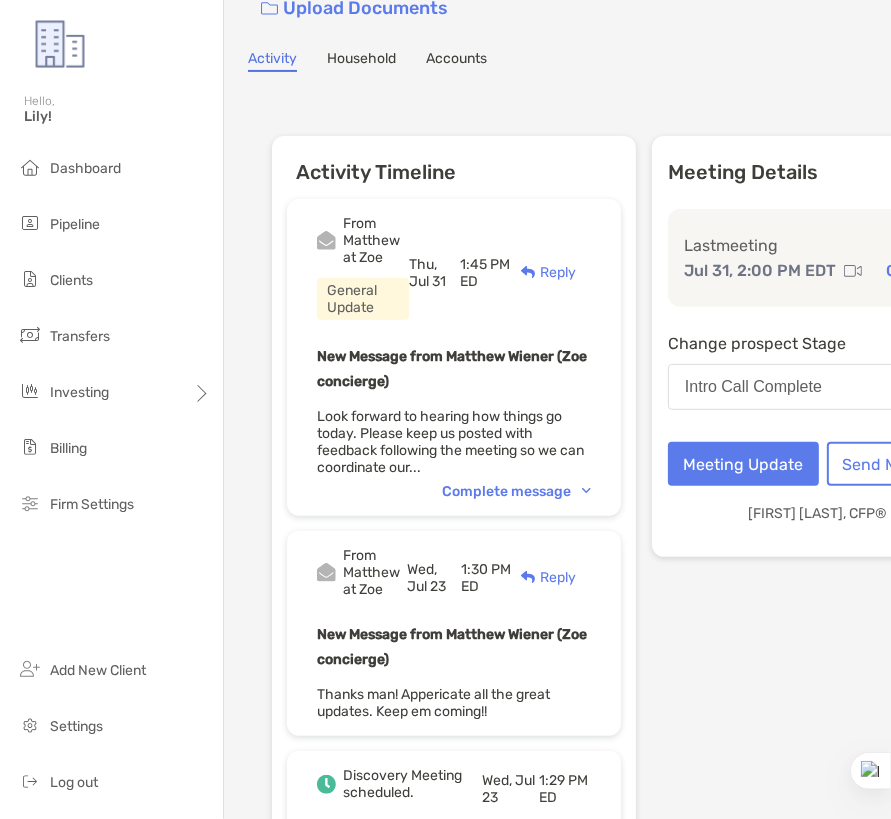 click on "From Matthew at Zoe General Update Thu, Jul 31 1:45 PM ED Reply New Message from Matthew Wiener (Zoe concierge) Look forward to hearing how things go today. Please keep us posted with feedback following the meeting so we can coordinate our... Complete message" at bounding box center [454, 357] 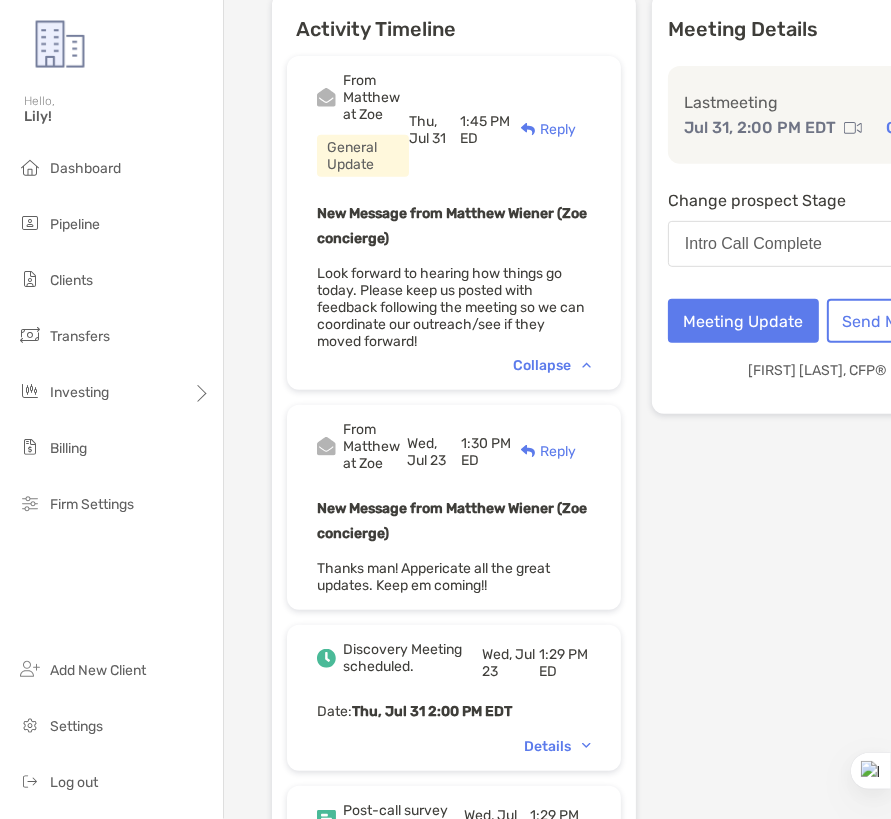 scroll, scrollTop: 328, scrollLeft: 0, axis: vertical 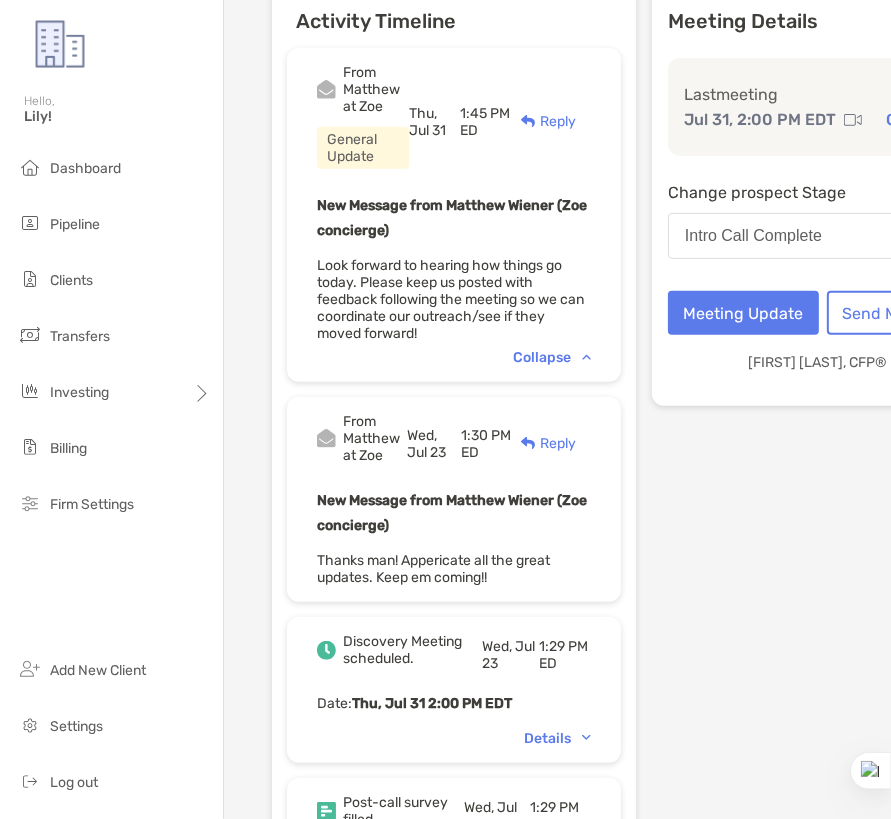 click on "Details" at bounding box center (557, 738) 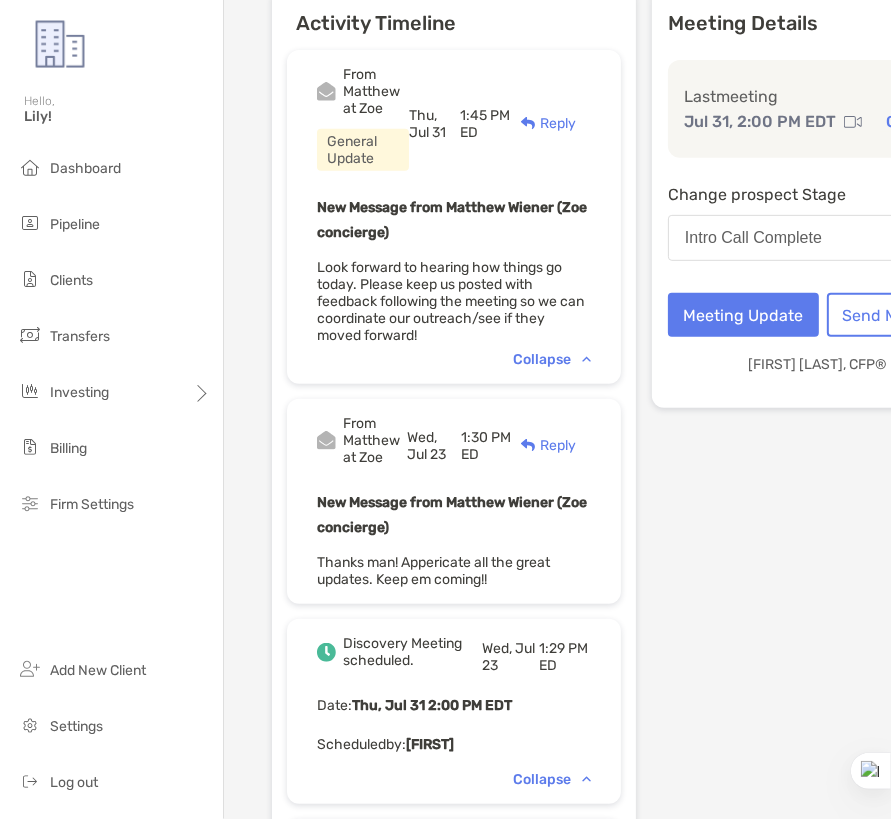 scroll, scrollTop: 325, scrollLeft: 0, axis: vertical 